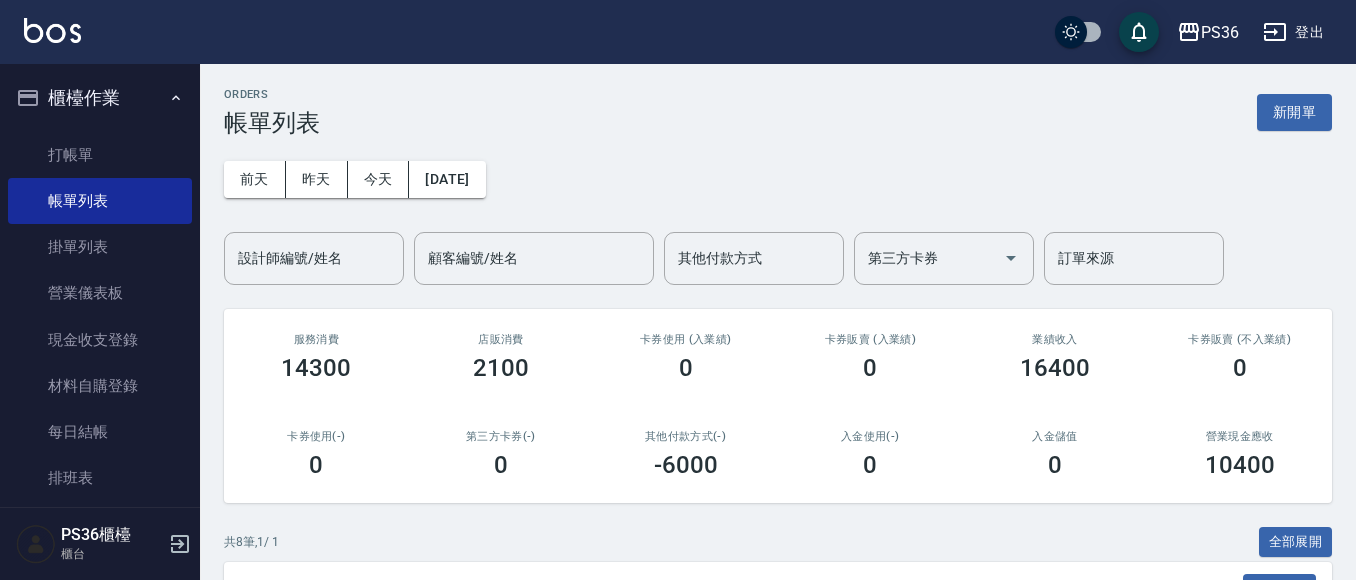 scroll, scrollTop: 0, scrollLeft: 0, axis: both 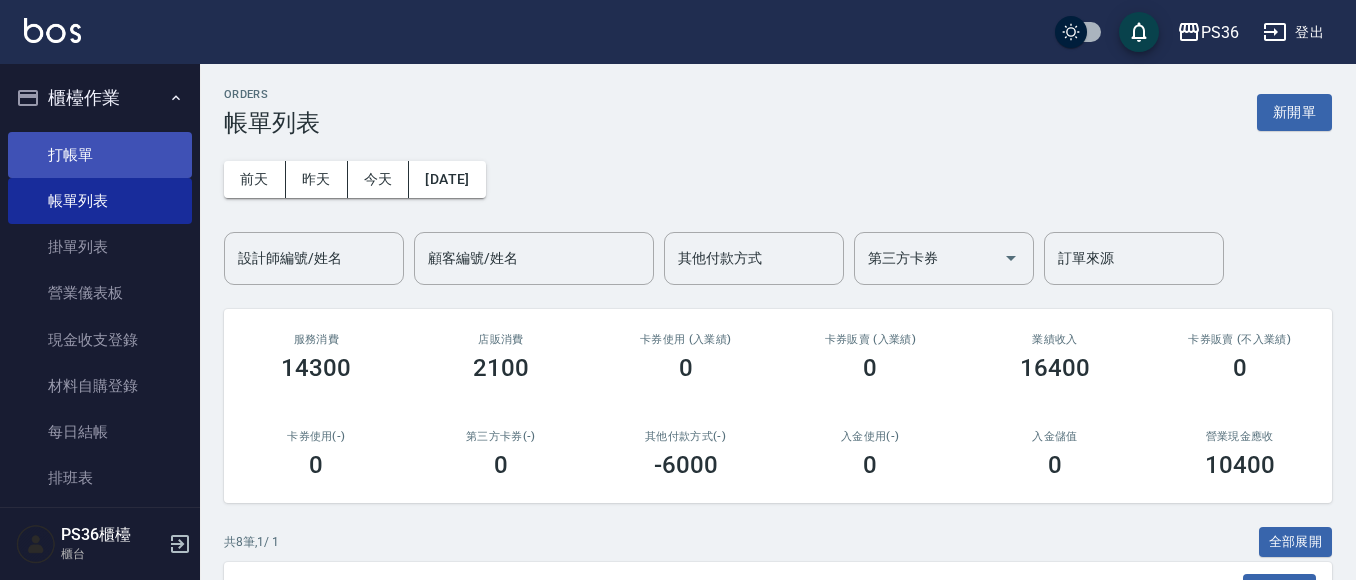 click on "打帳單" at bounding box center [100, 155] 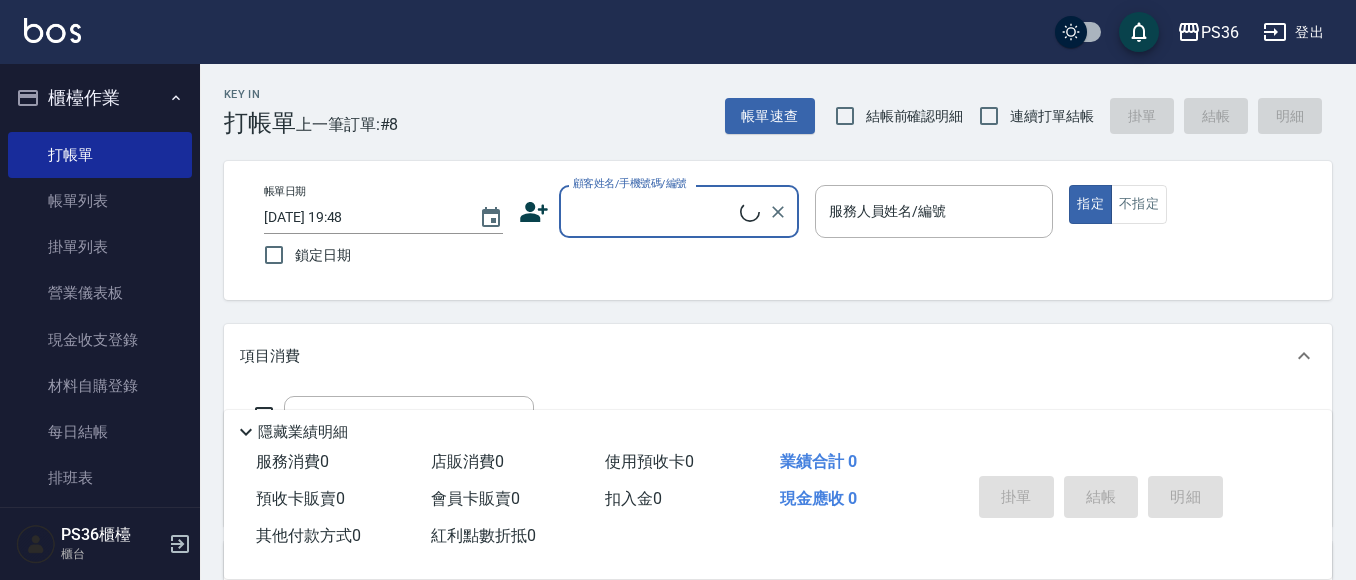click on "顧客姓名/手機號碼/編號" at bounding box center [654, 211] 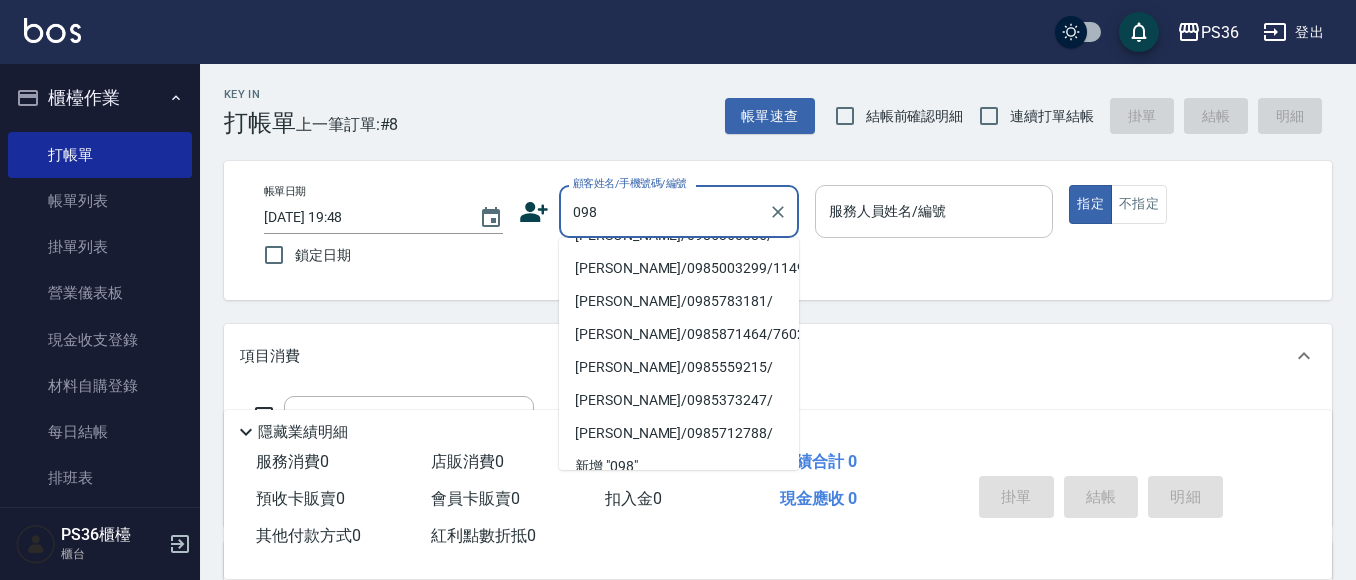 scroll, scrollTop: 8, scrollLeft: 0, axis: vertical 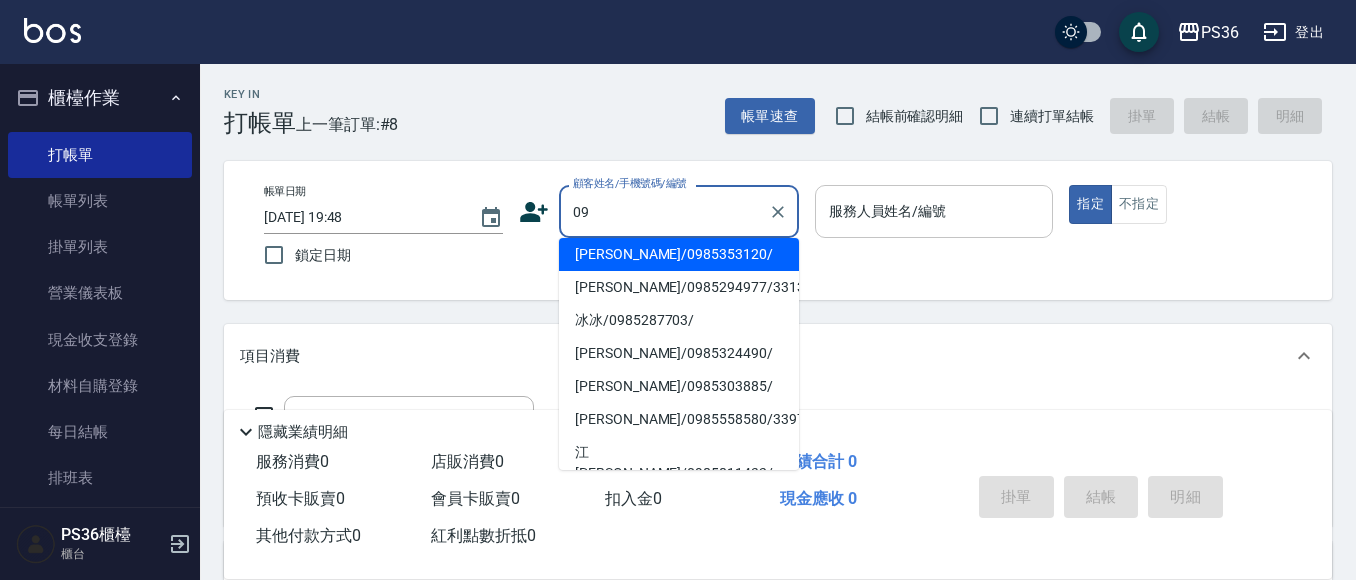 type on "0" 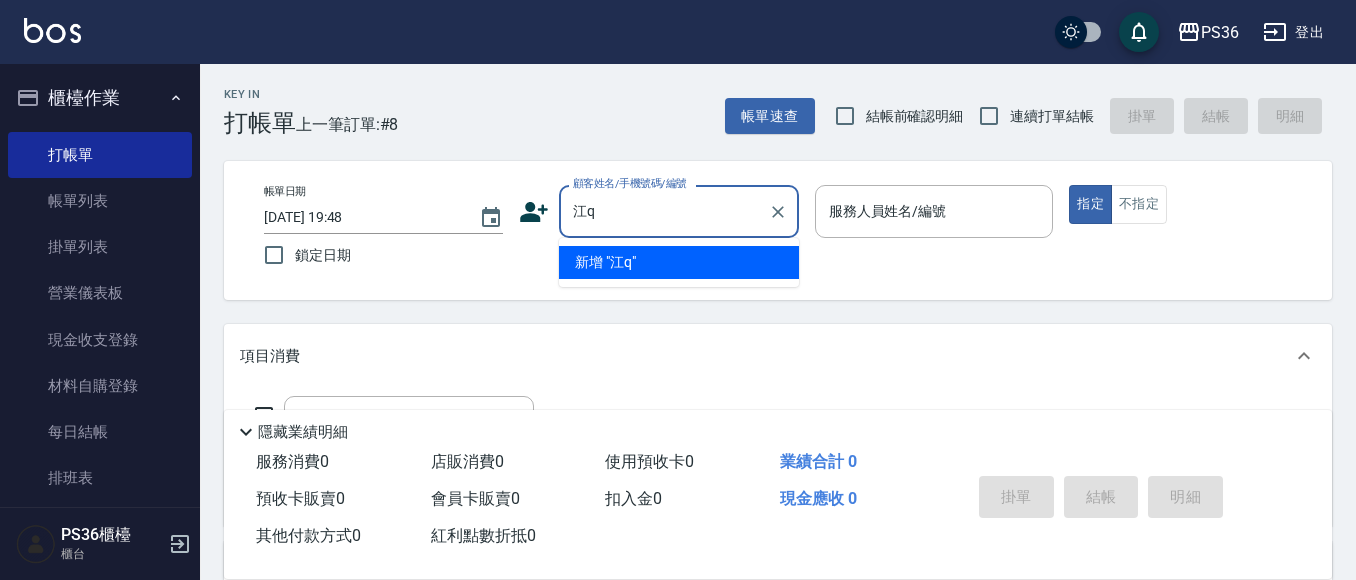 scroll, scrollTop: 0, scrollLeft: 0, axis: both 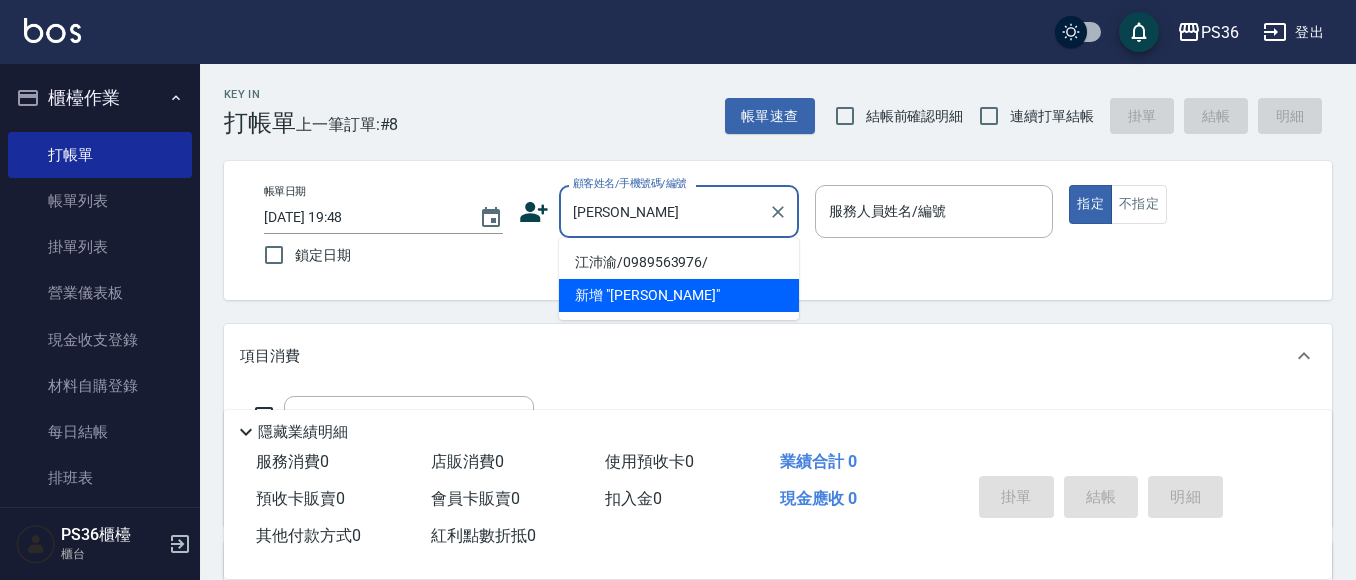 click on "江沛渝/0989563976/" at bounding box center (679, 262) 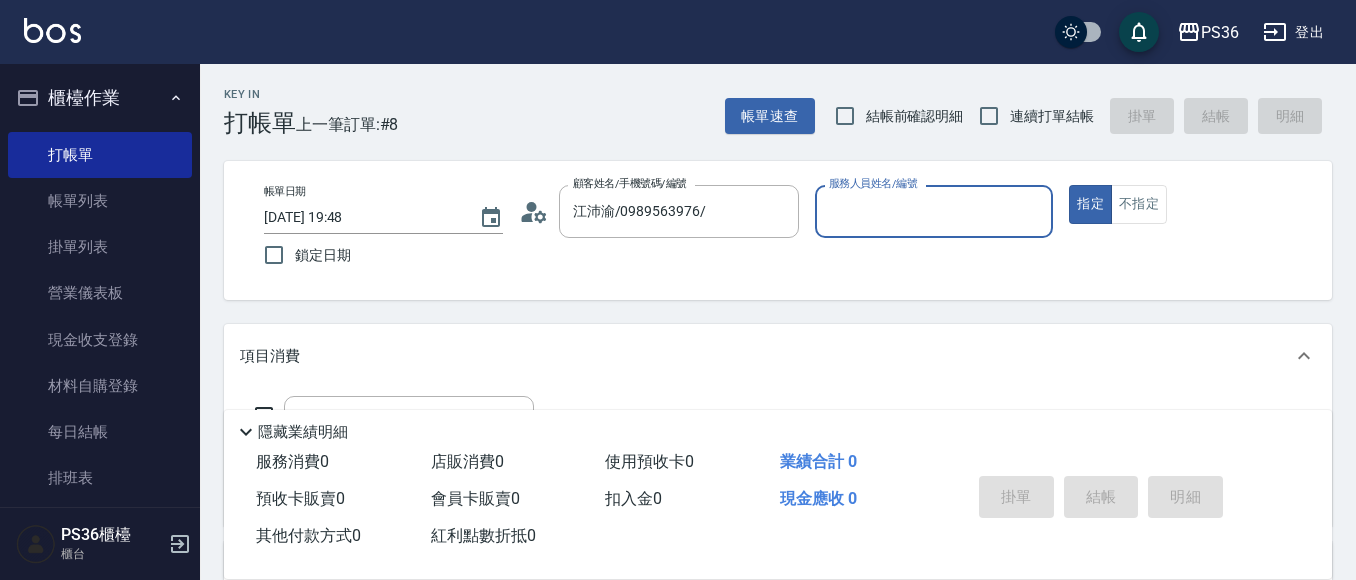 type on "[PERSON_NAME]-1" 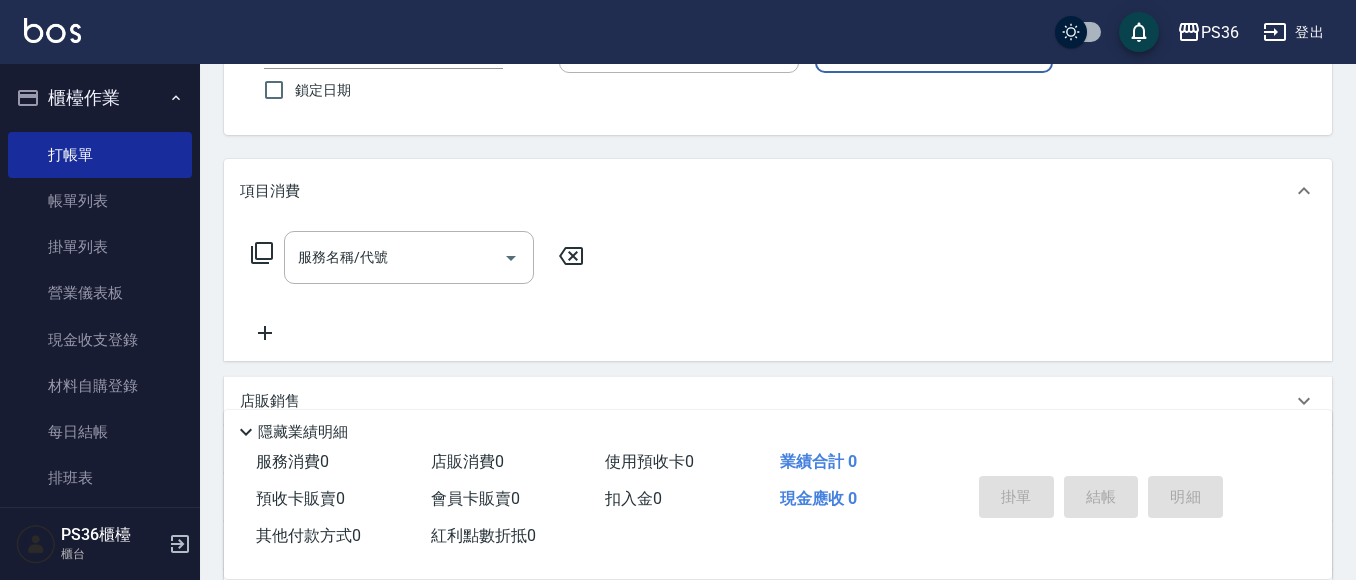scroll, scrollTop: 200, scrollLeft: 0, axis: vertical 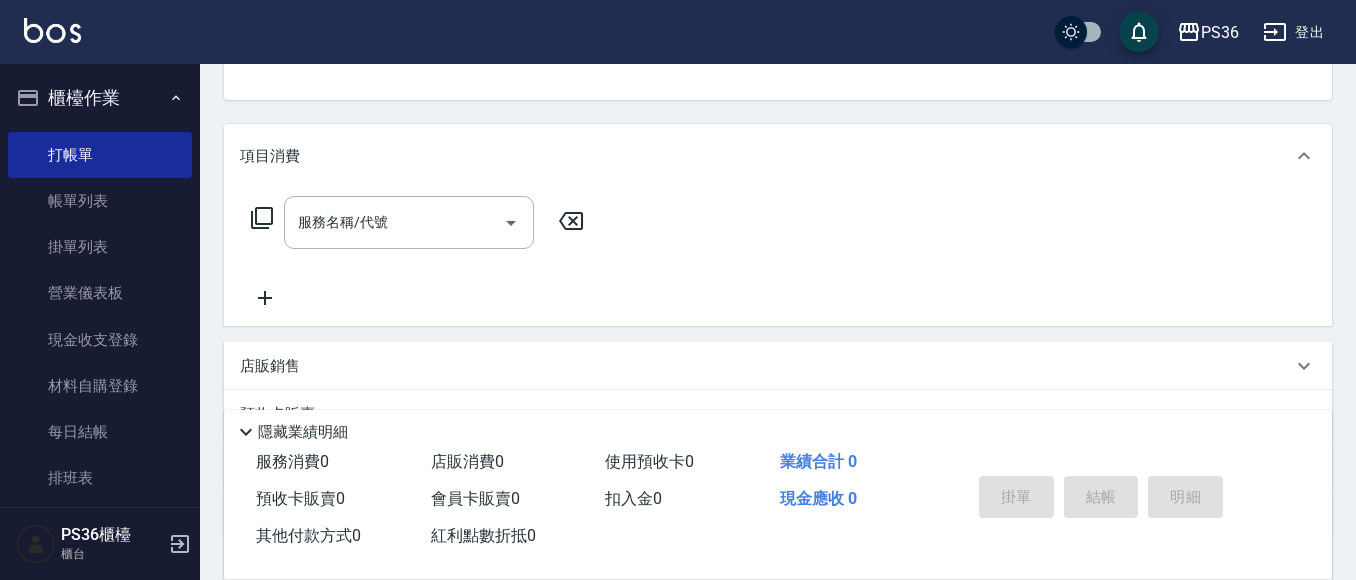 click 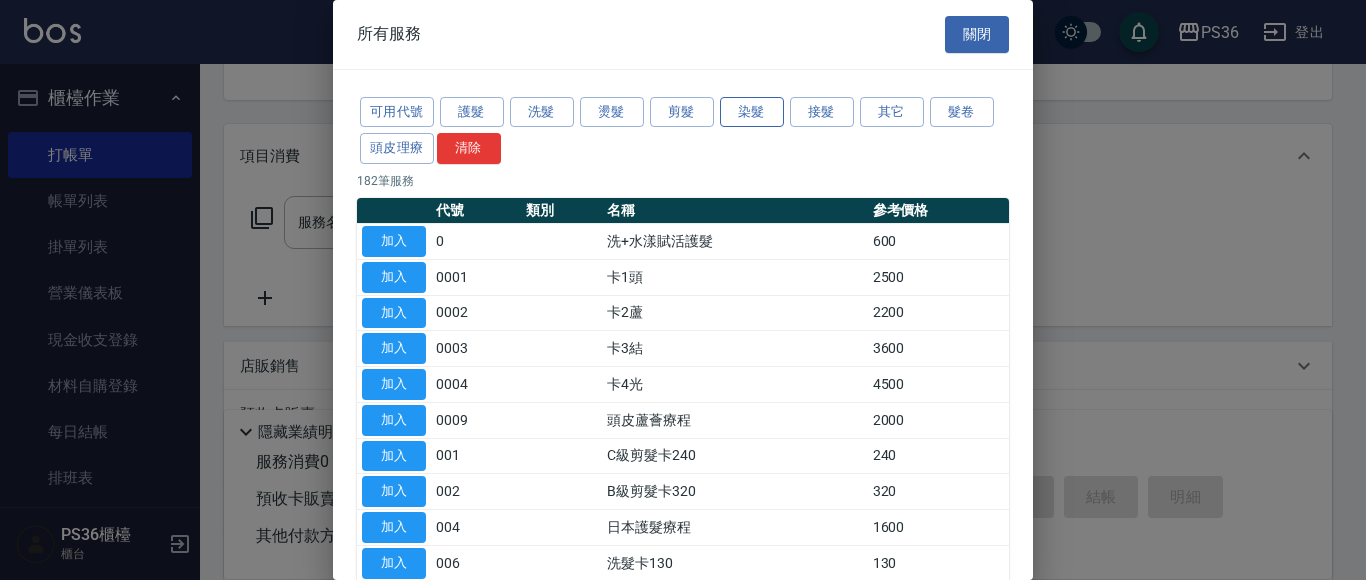 click on "染髮" at bounding box center [752, 112] 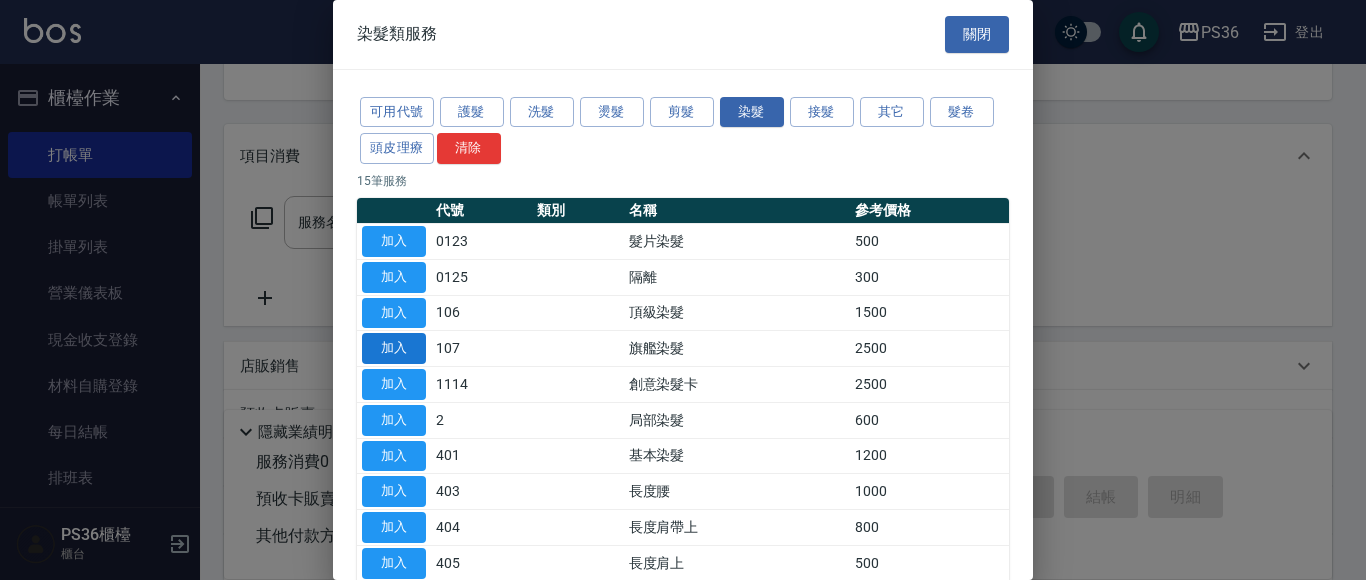 click on "加入" at bounding box center [394, 348] 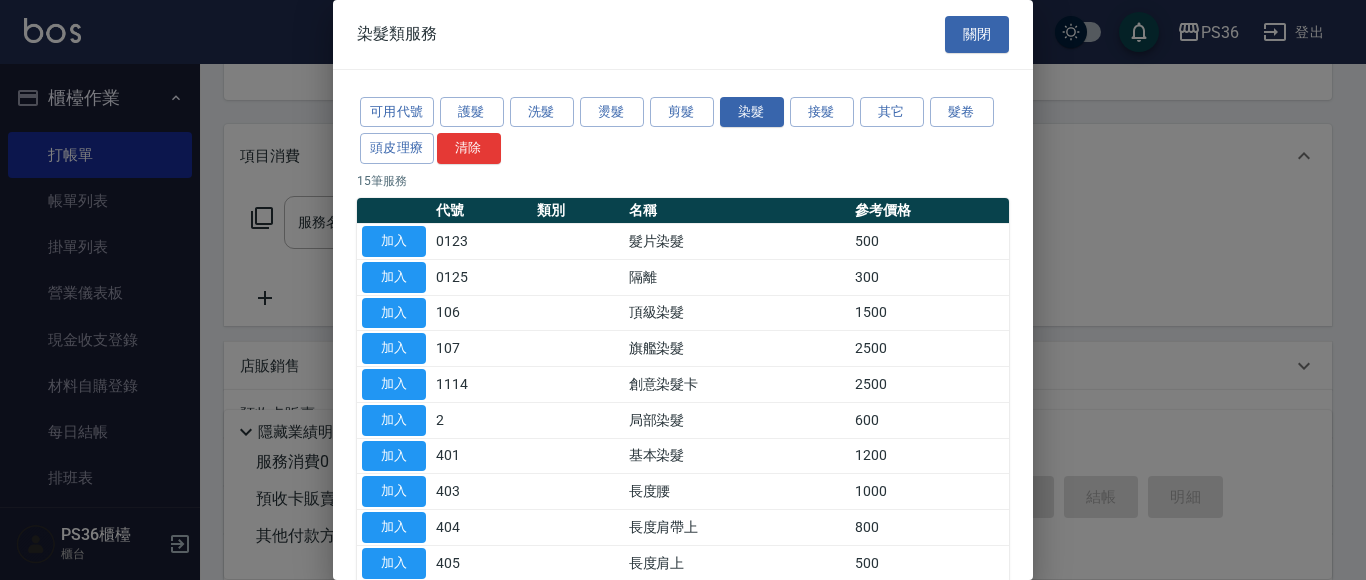 type on "旗艦染髮(107)" 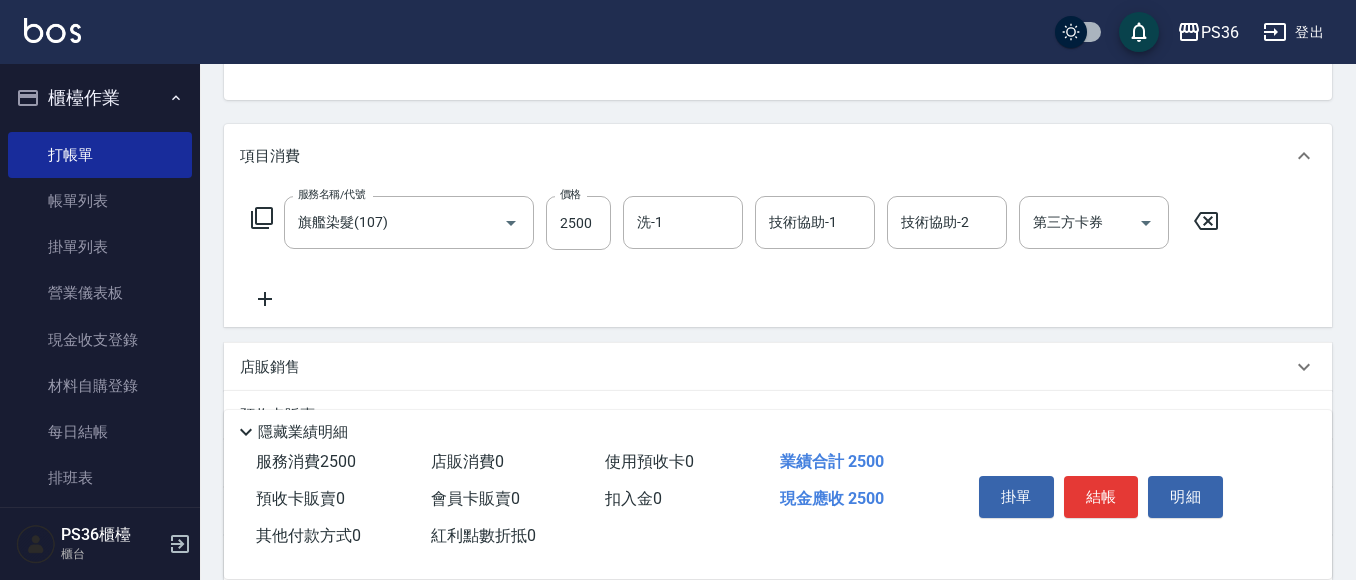 click 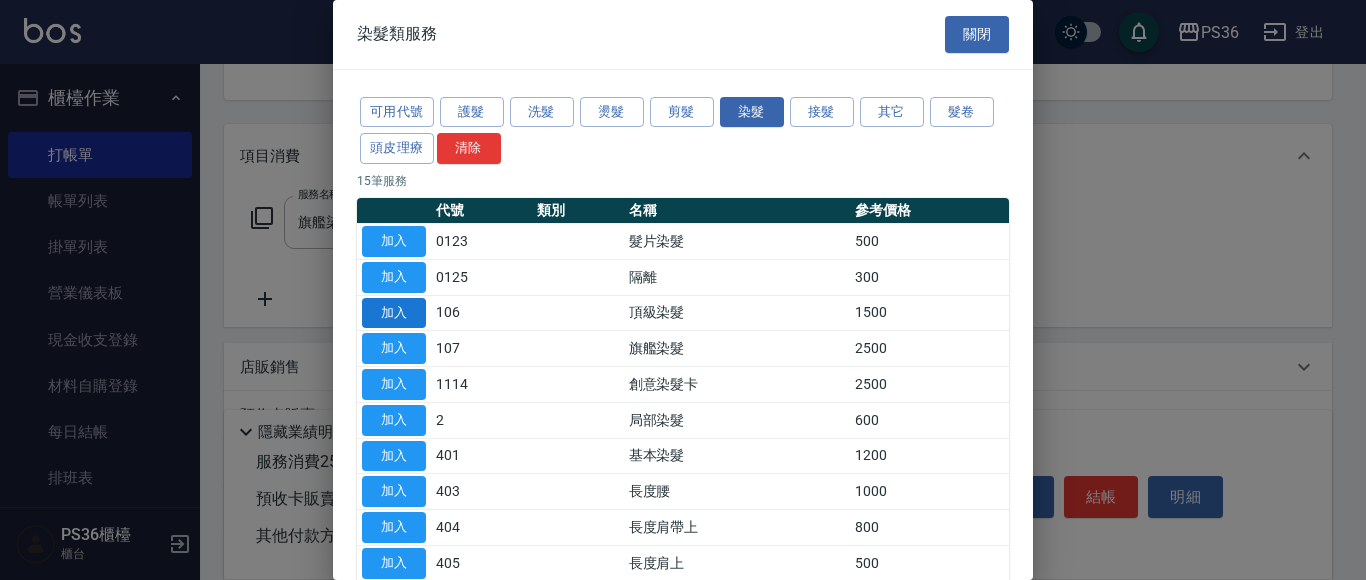 click on "加入" at bounding box center (394, 313) 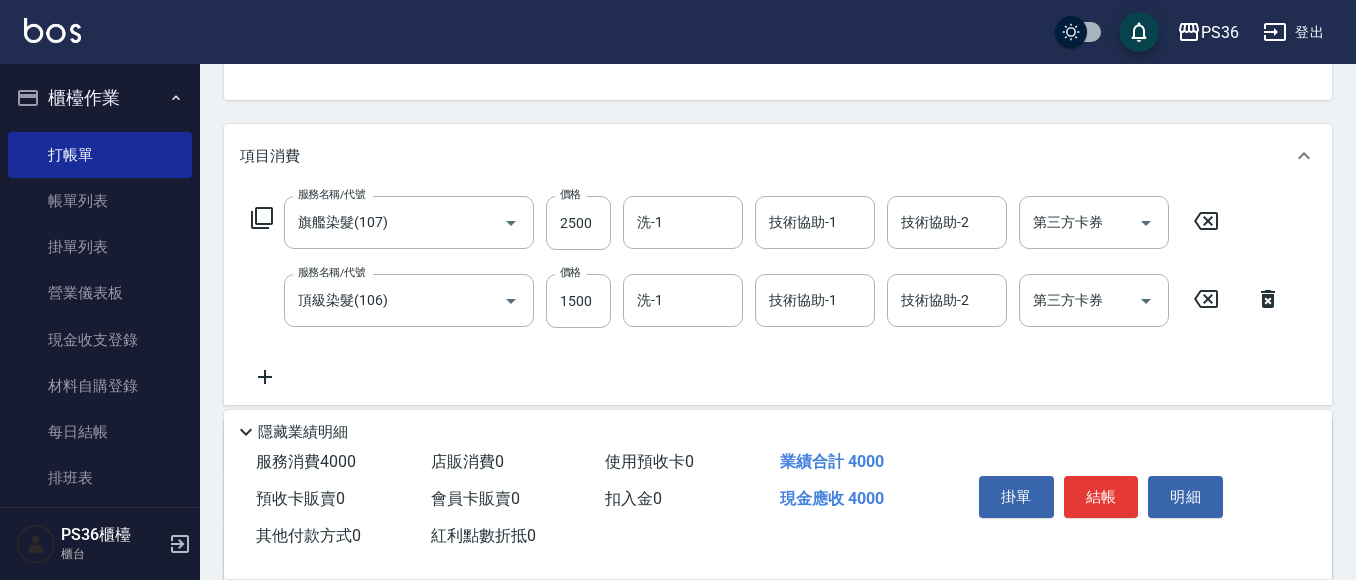 click 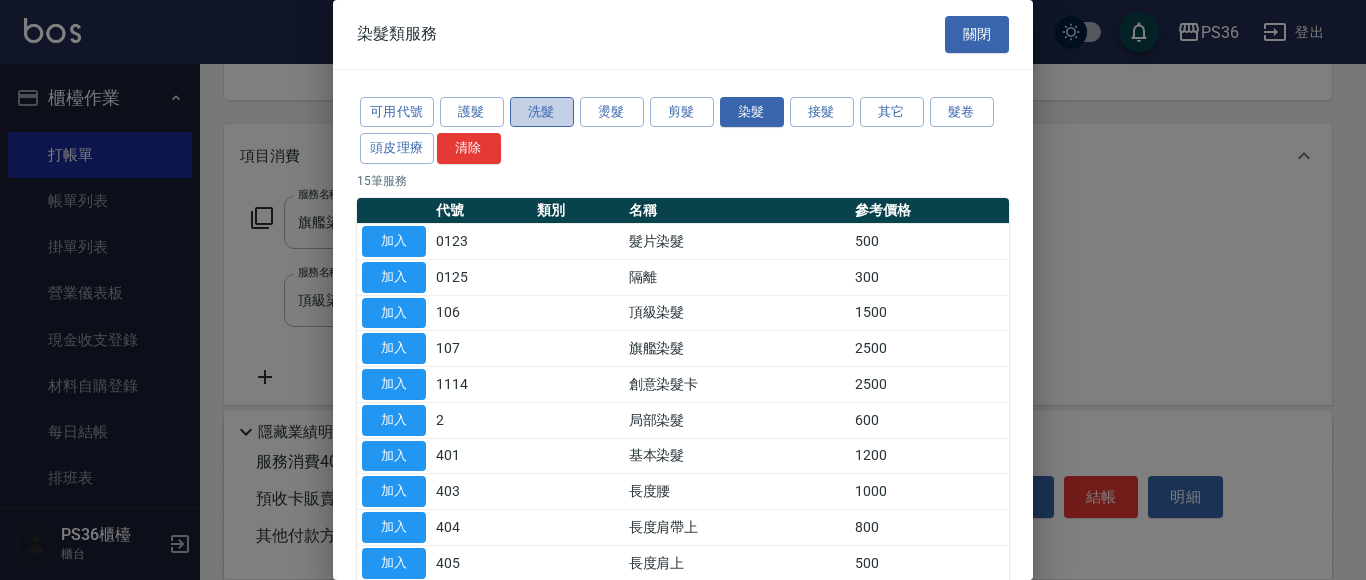 click on "洗髮" at bounding box center (542, 112) 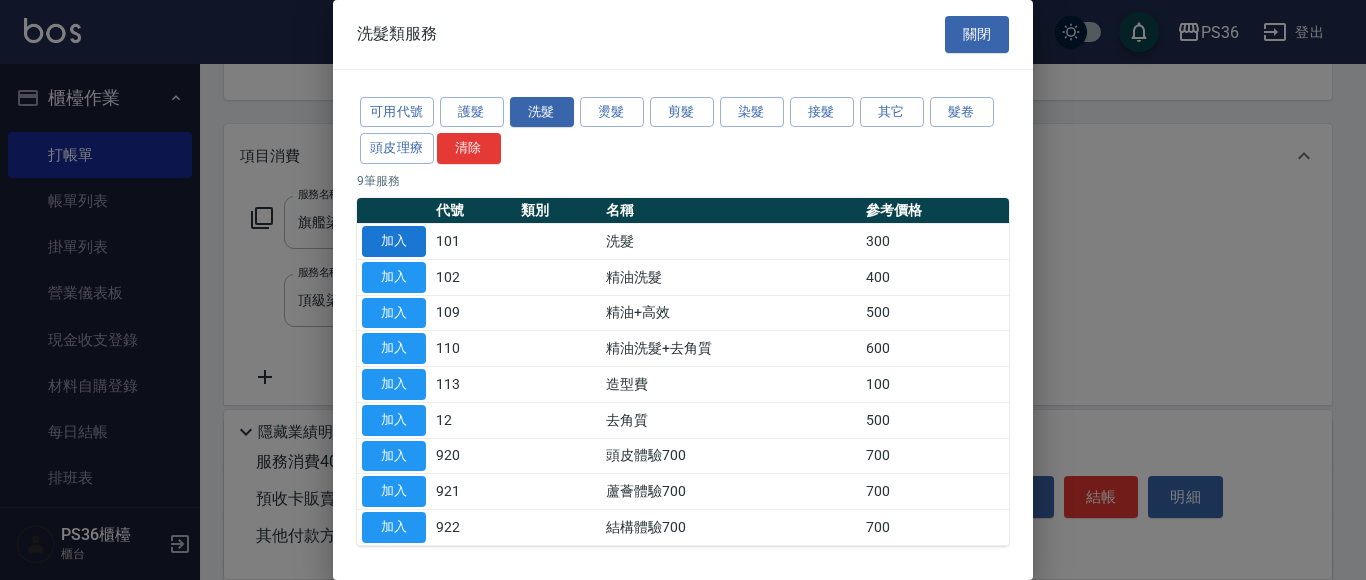 click on "加入" at bounding box center [394, 241] 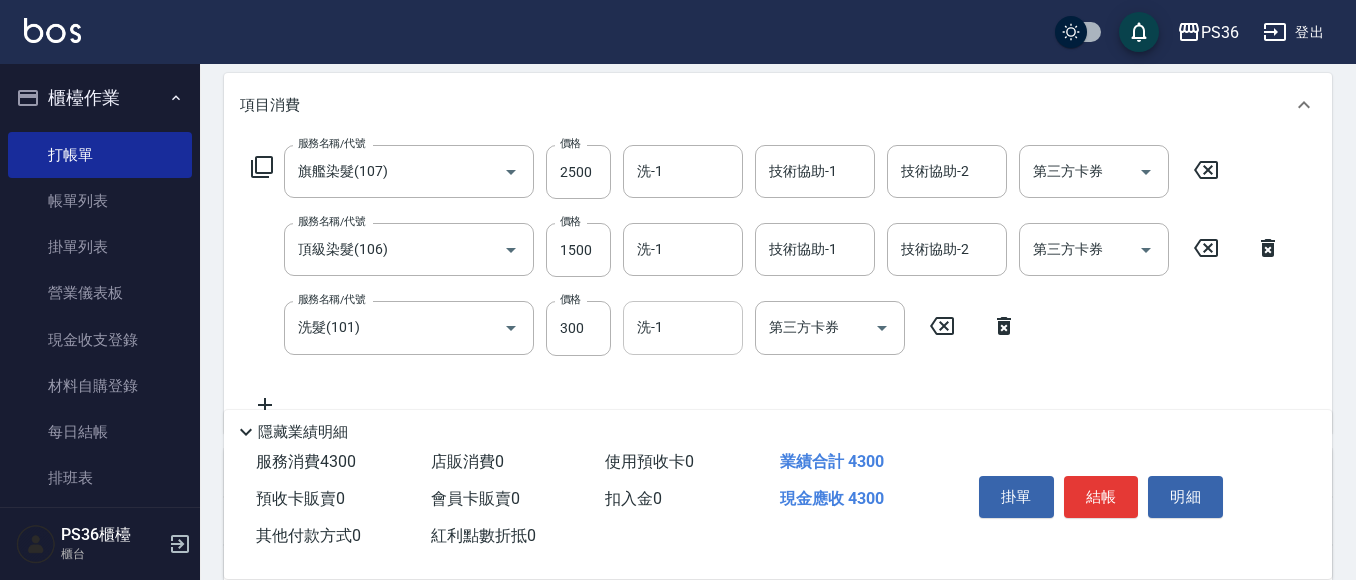 scroll, scrollTop: 300, scrollLeft: 0, axis: vertical 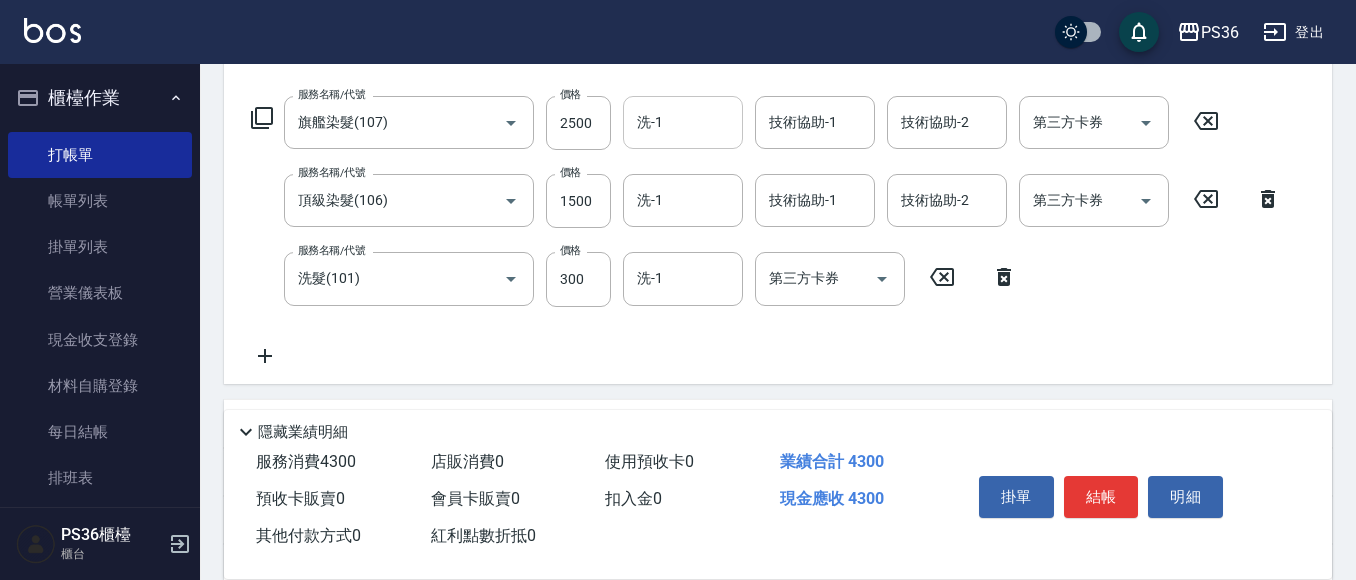 click on "洗-1" at bounding box center (683, 122) 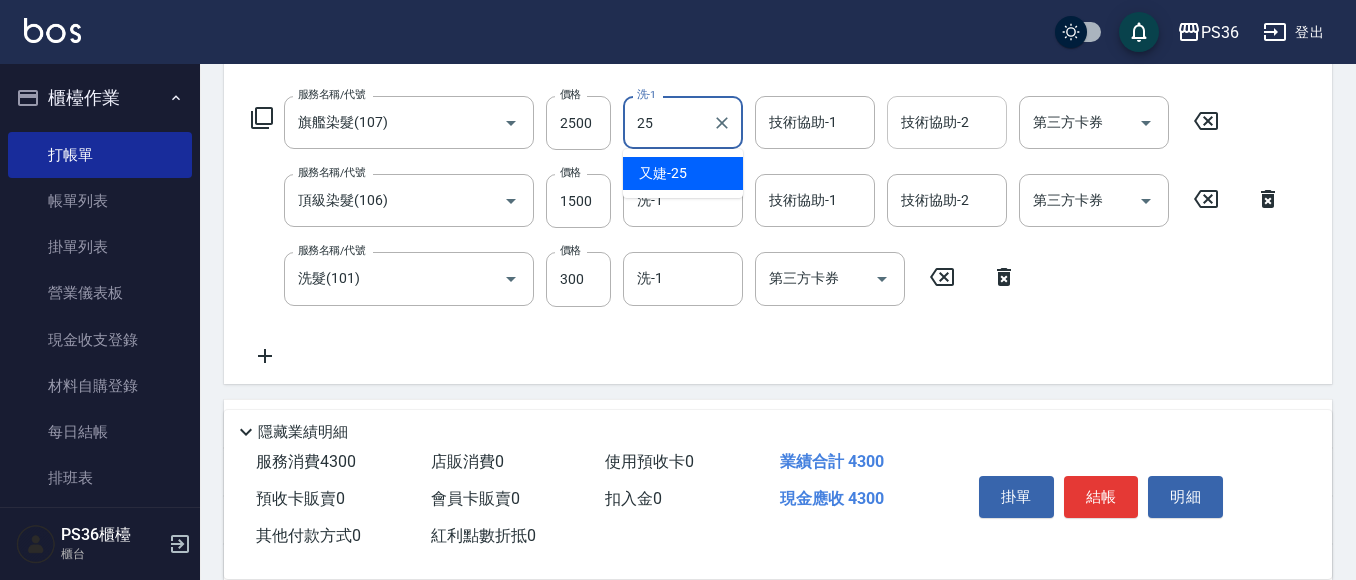 type on "又婕-25" 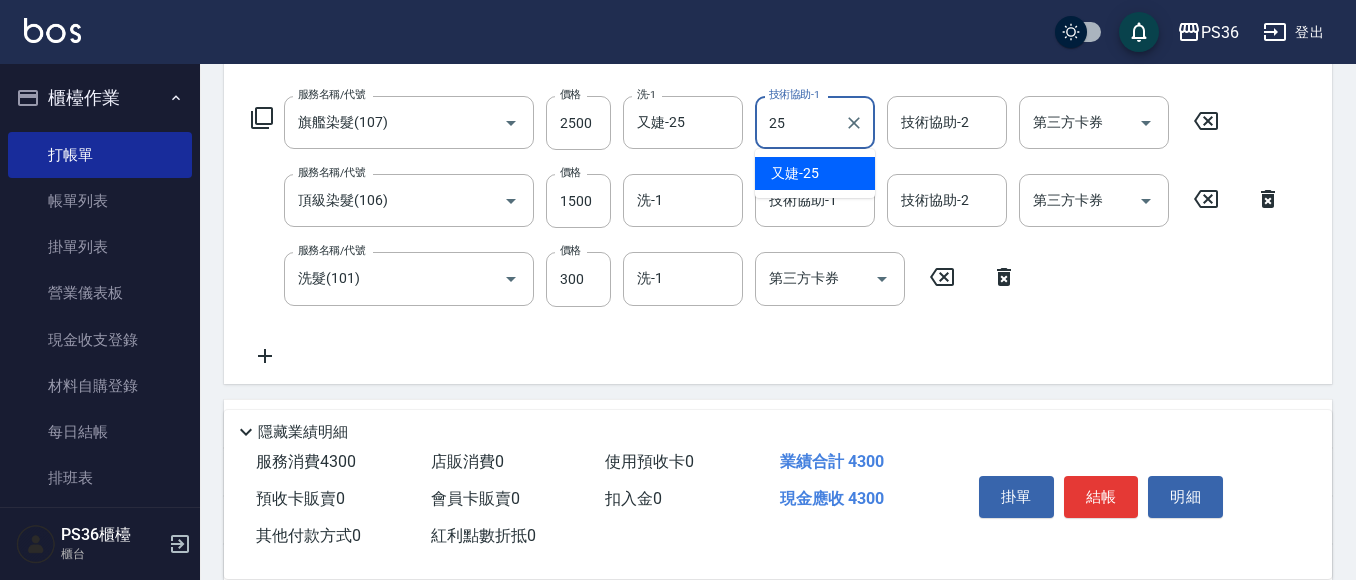 type on "又婕-25" 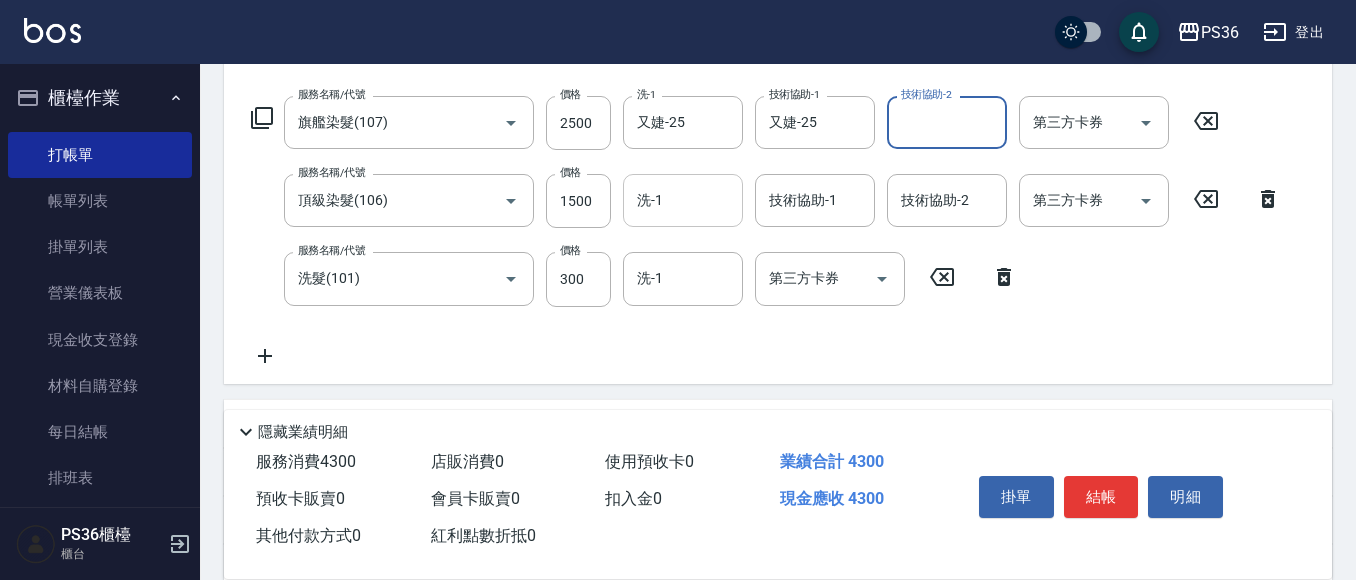 click on "洗-1" at bounding box center (683, 200) 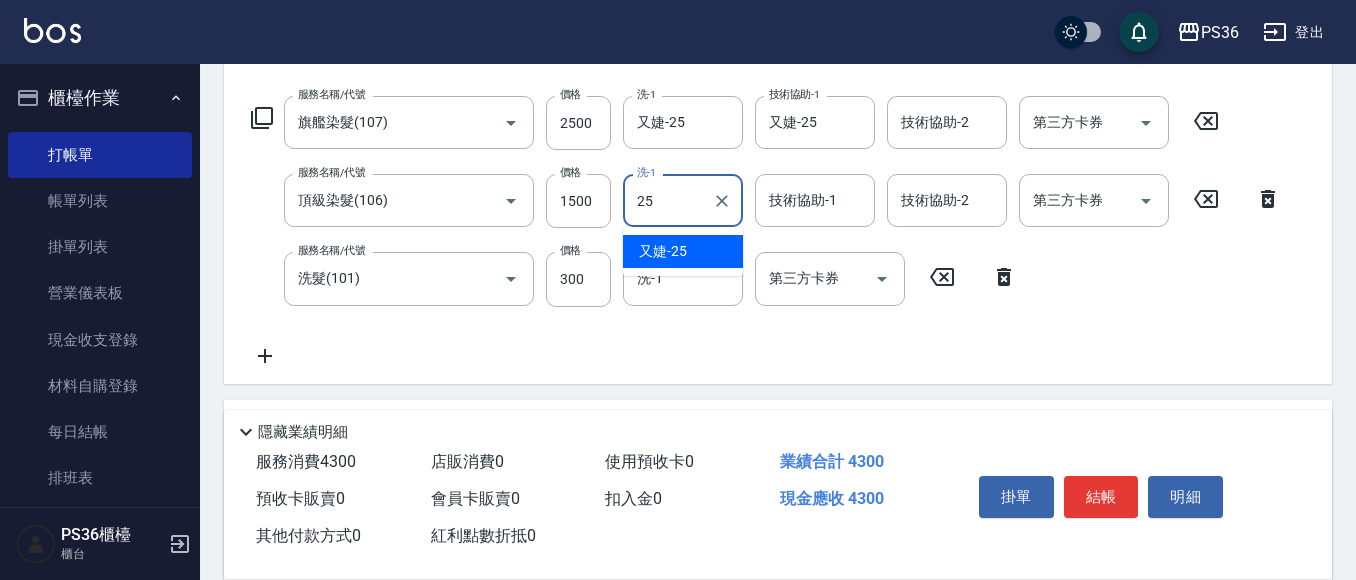 type on "又婕-25" 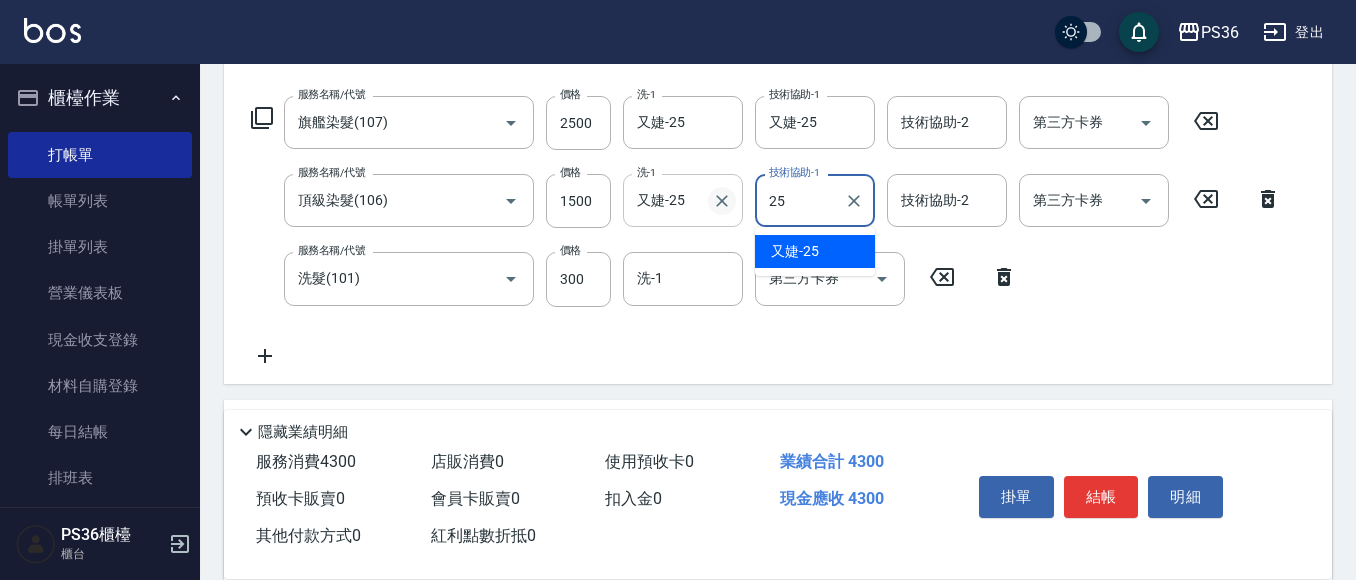 type on "又婕-25" 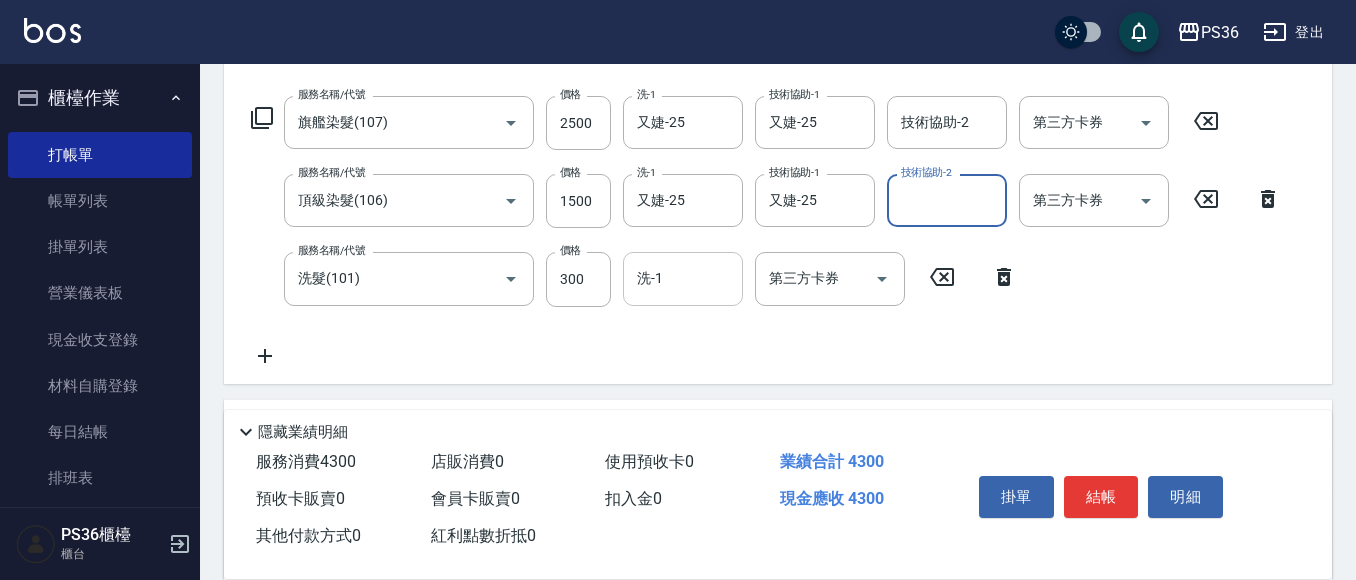 click on "洗-1" at bounding box center (683, 278) 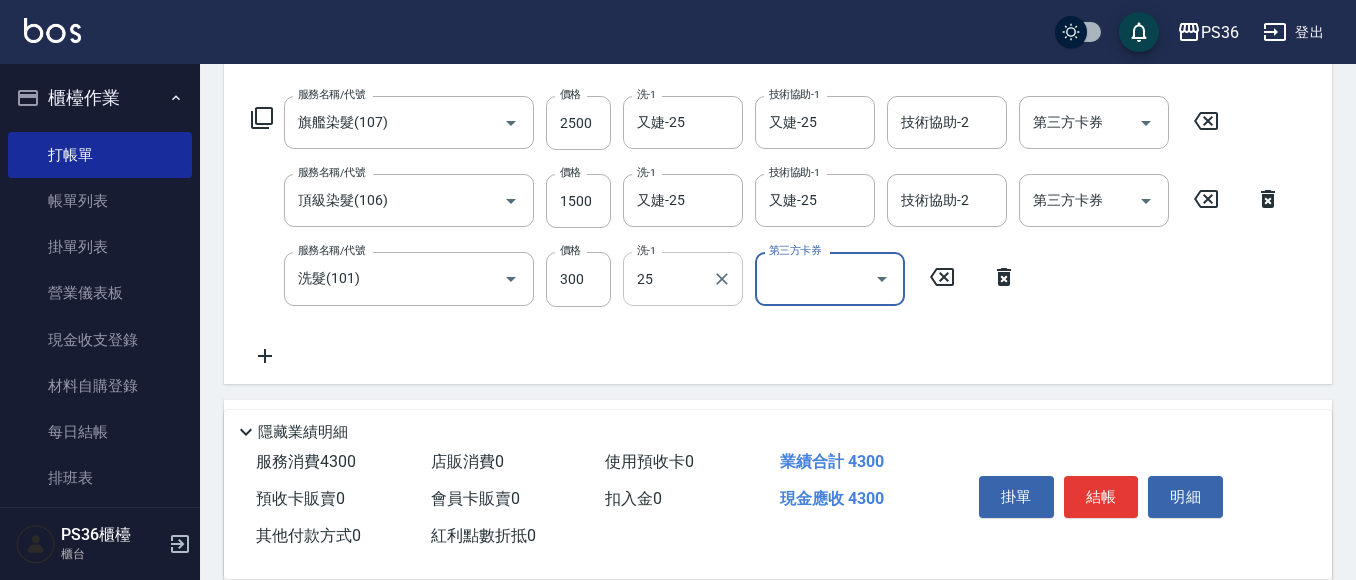 type on "又婕-25" 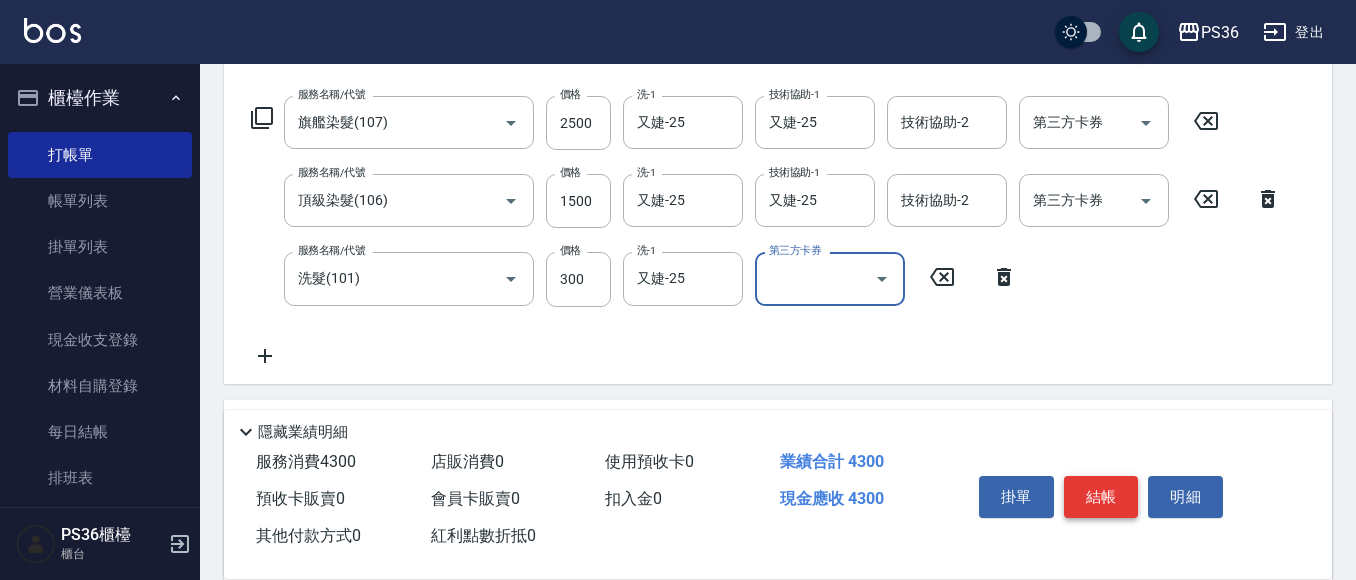 click on "結帳" at bounding box center (1101, 497) 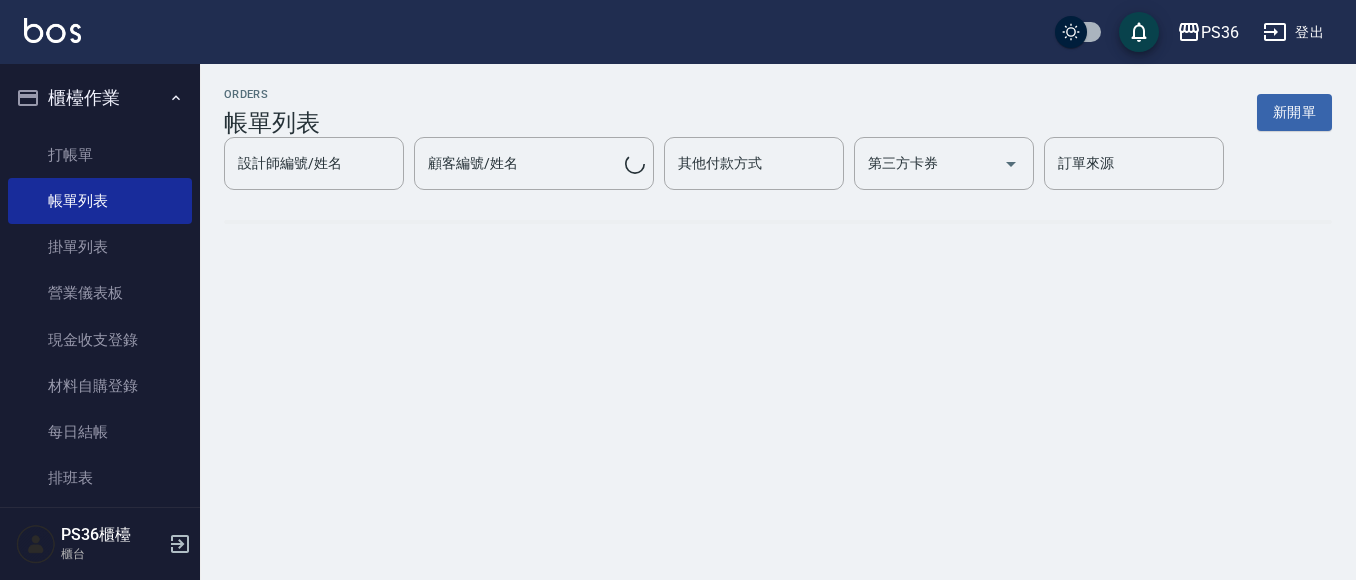 scroll, scrollTop: 0, scrollLeft: 0, axis: both 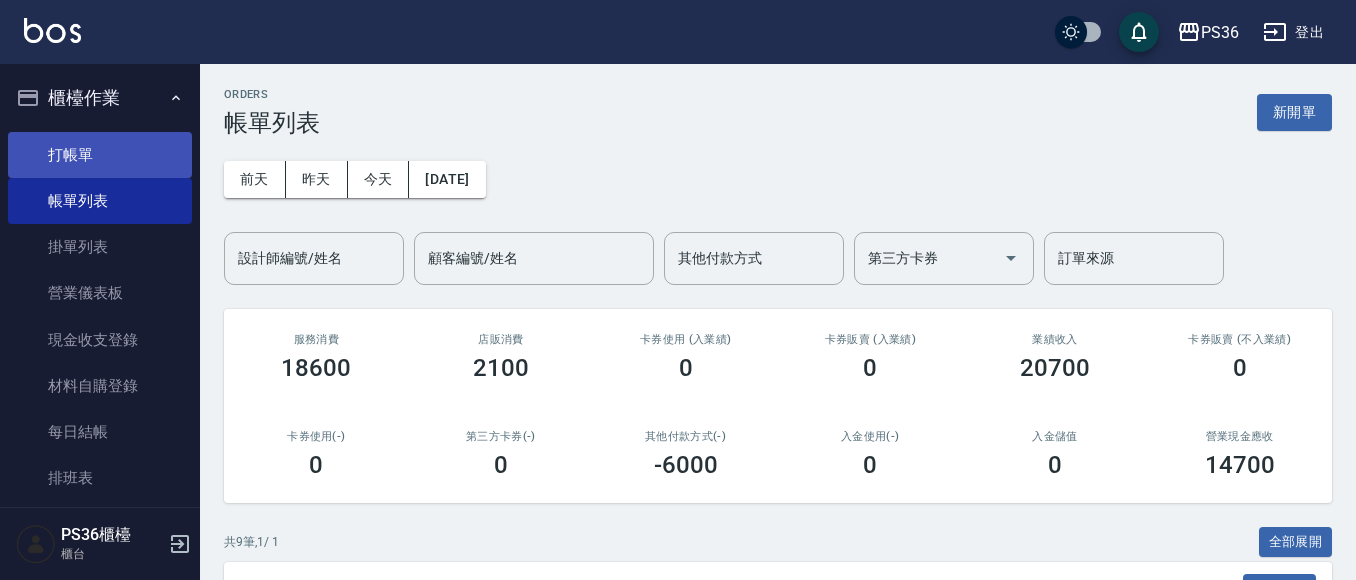 click on "打帳單" at bounding box center [100, 155] 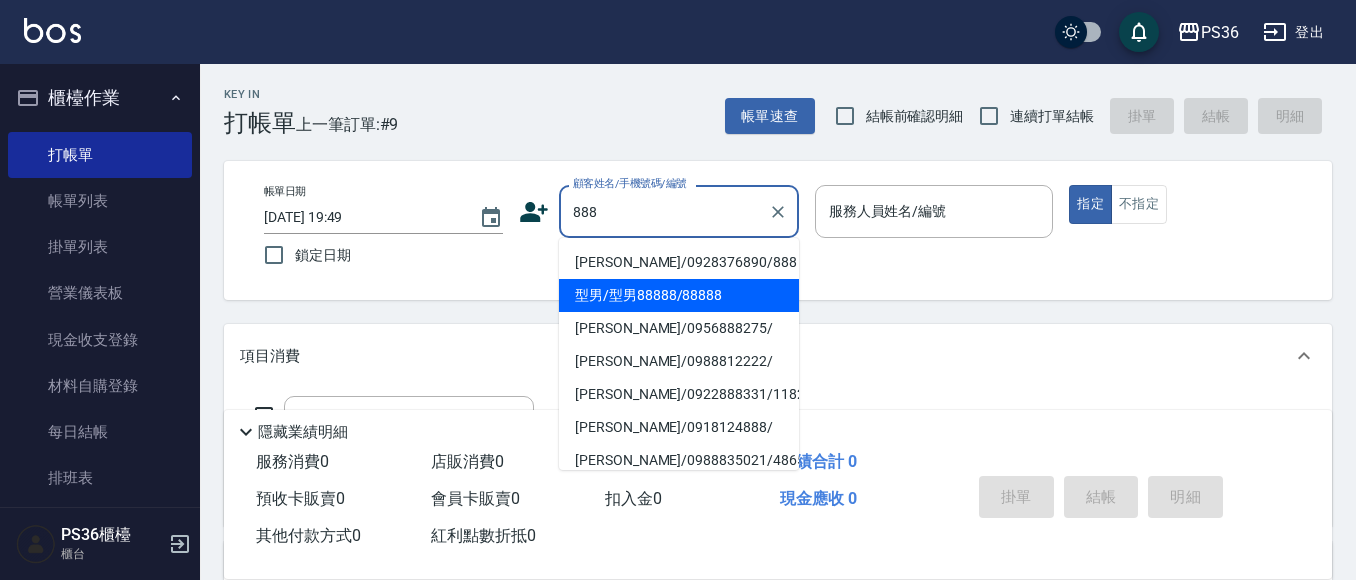 click on "型男/型男88888/88888" at bounding box center (679, 295) 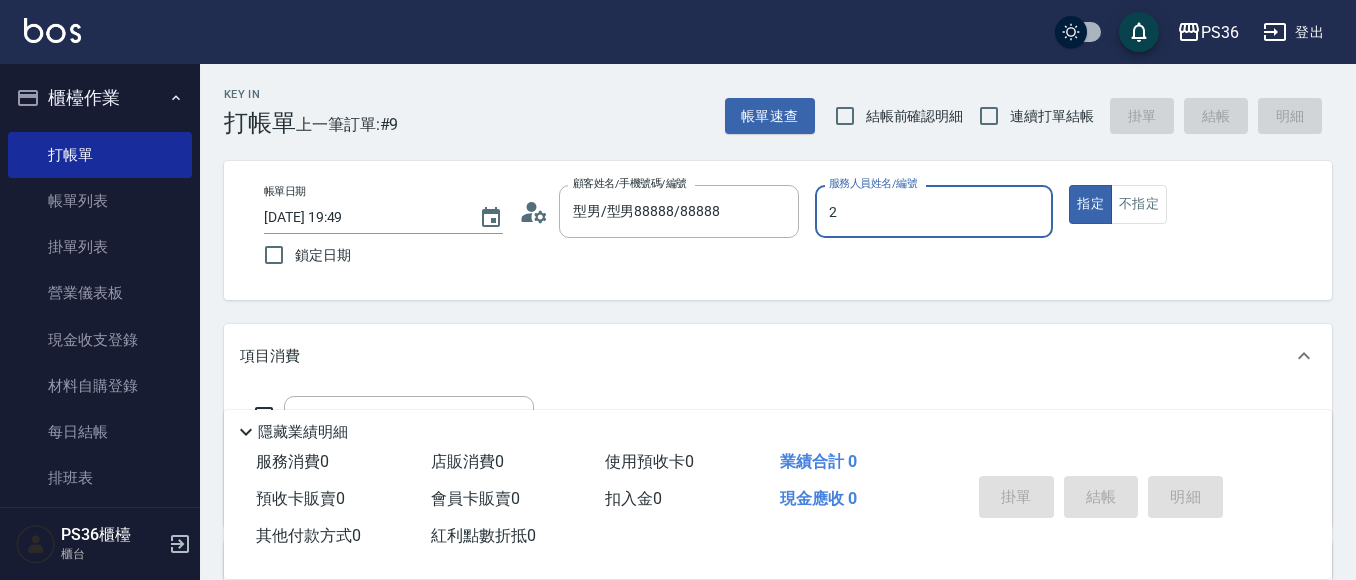 type on "Miya-2" 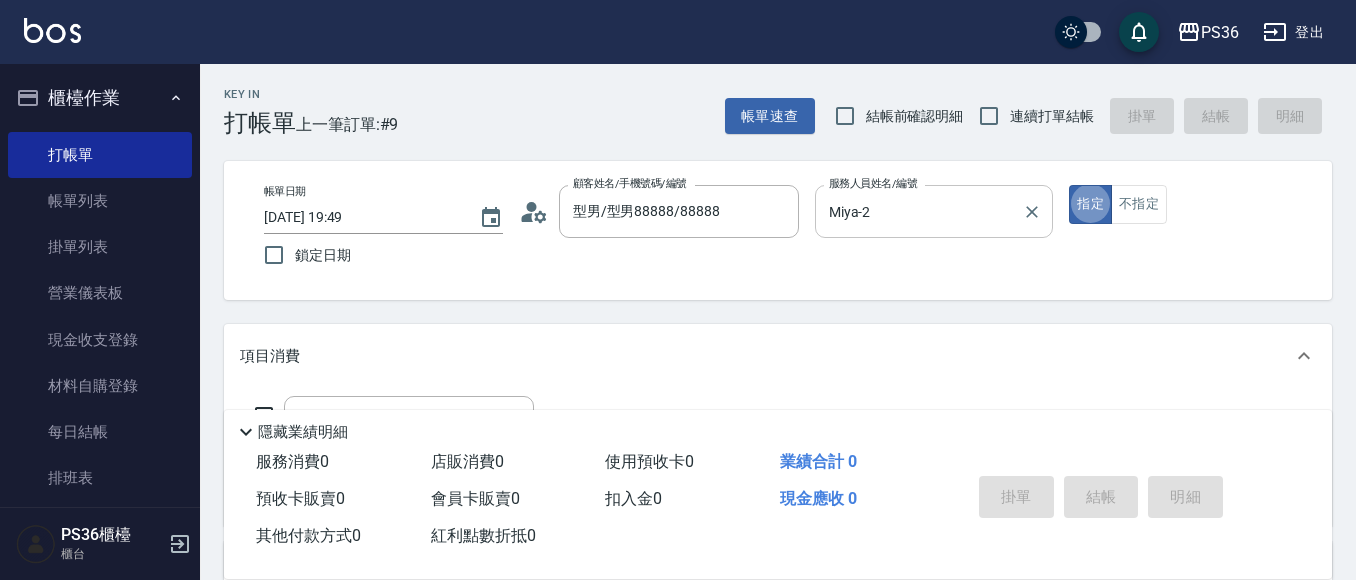 type on "true" 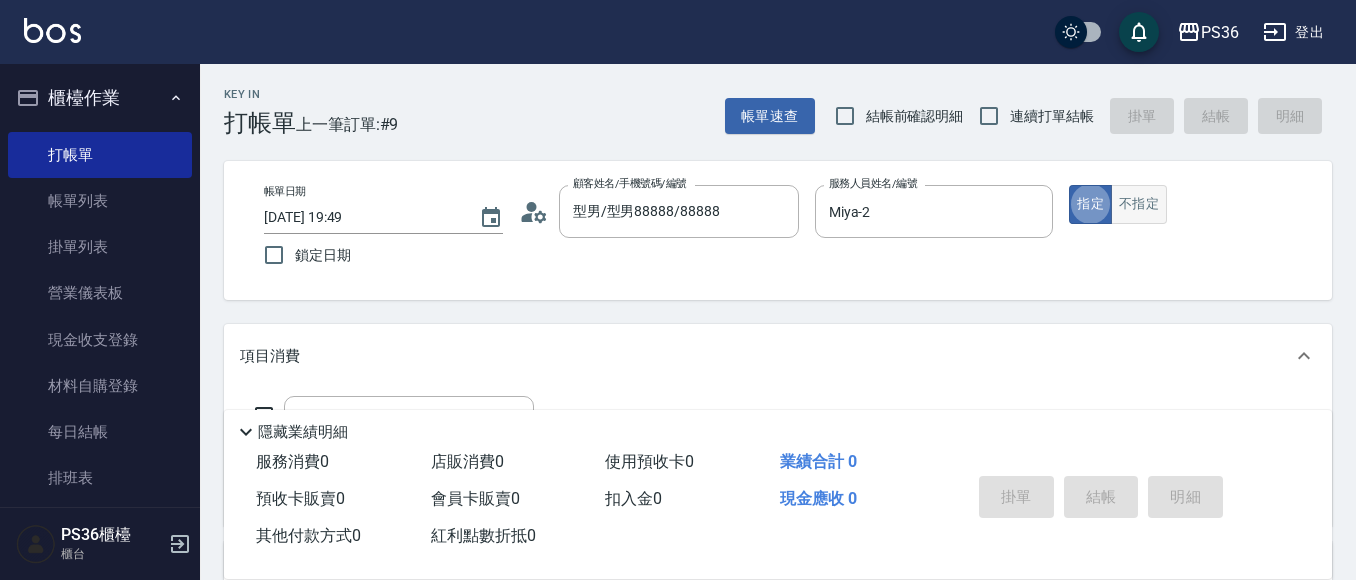 click on "不指定" at bounding box center (1139, 204) 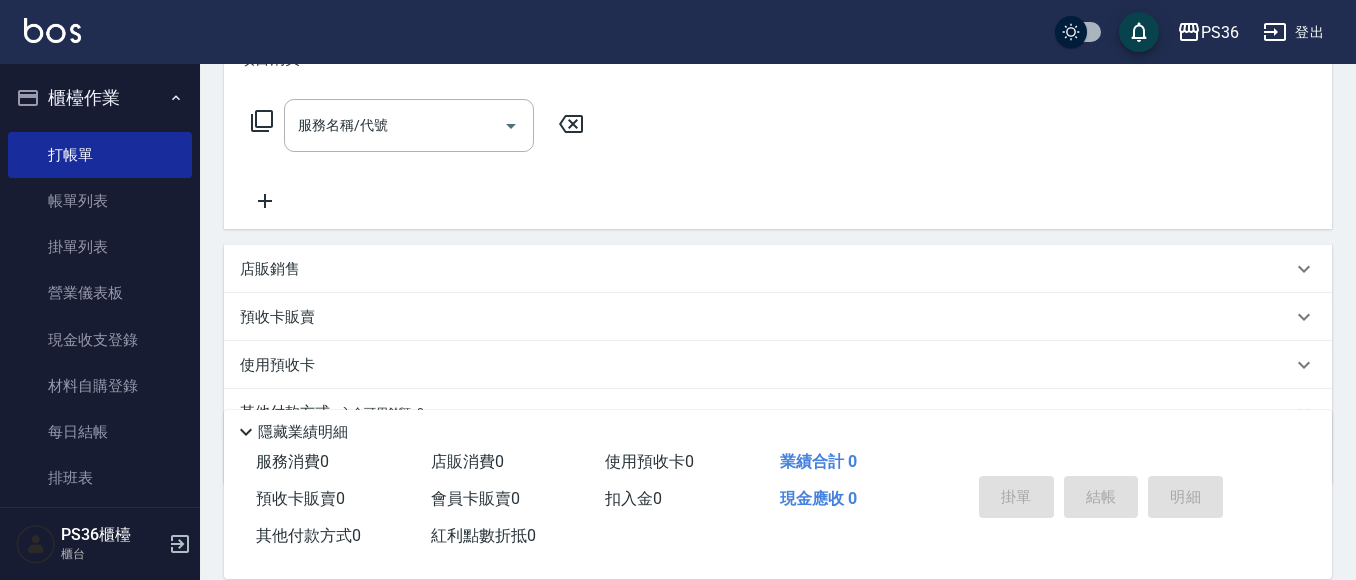 scroll, scrollTop: 300, scrollLeft: 0, axis: vertical 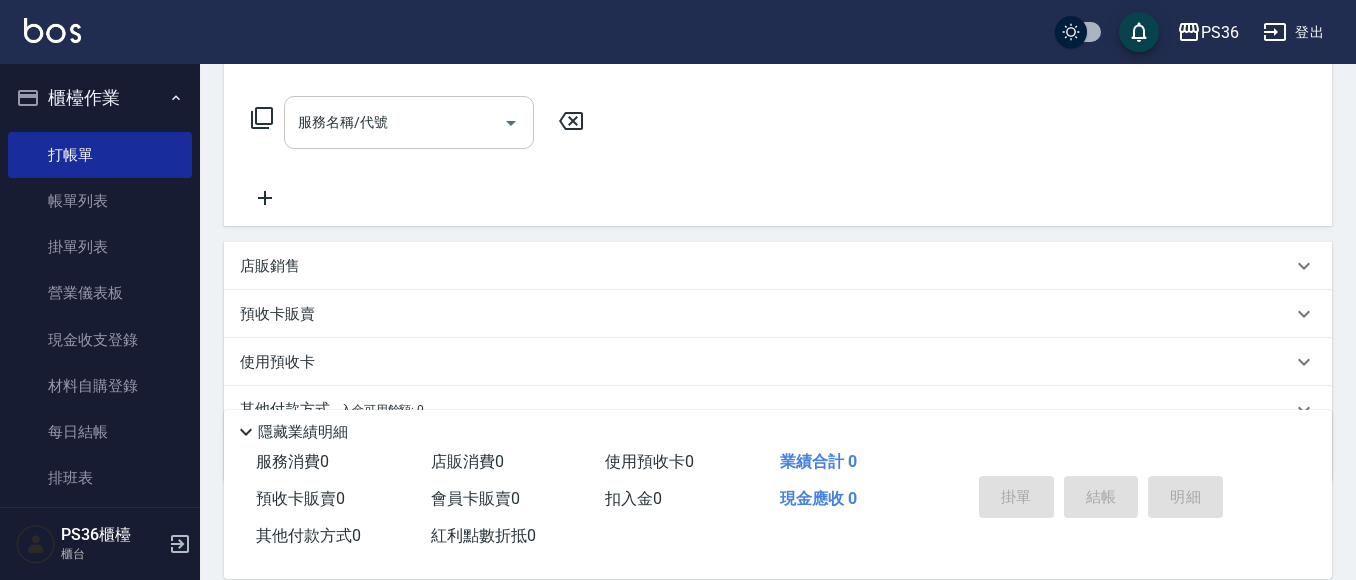 click on "服務名稱/代號" at bounding box center (394, 122) 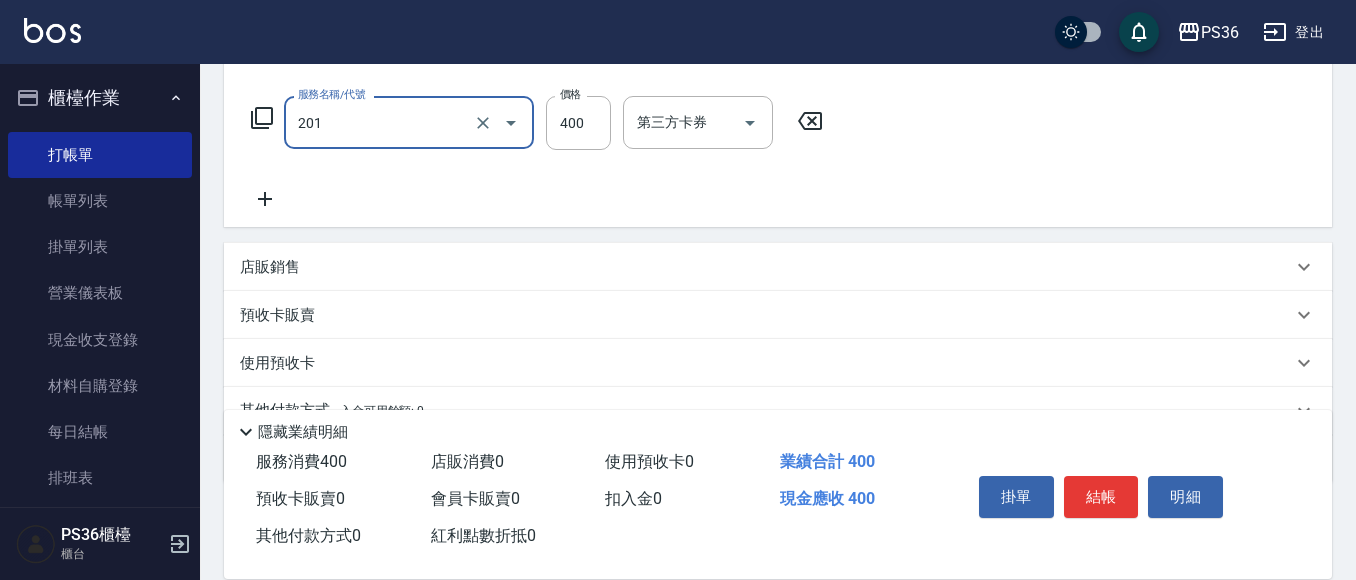 type on "C級洗剪(201)" 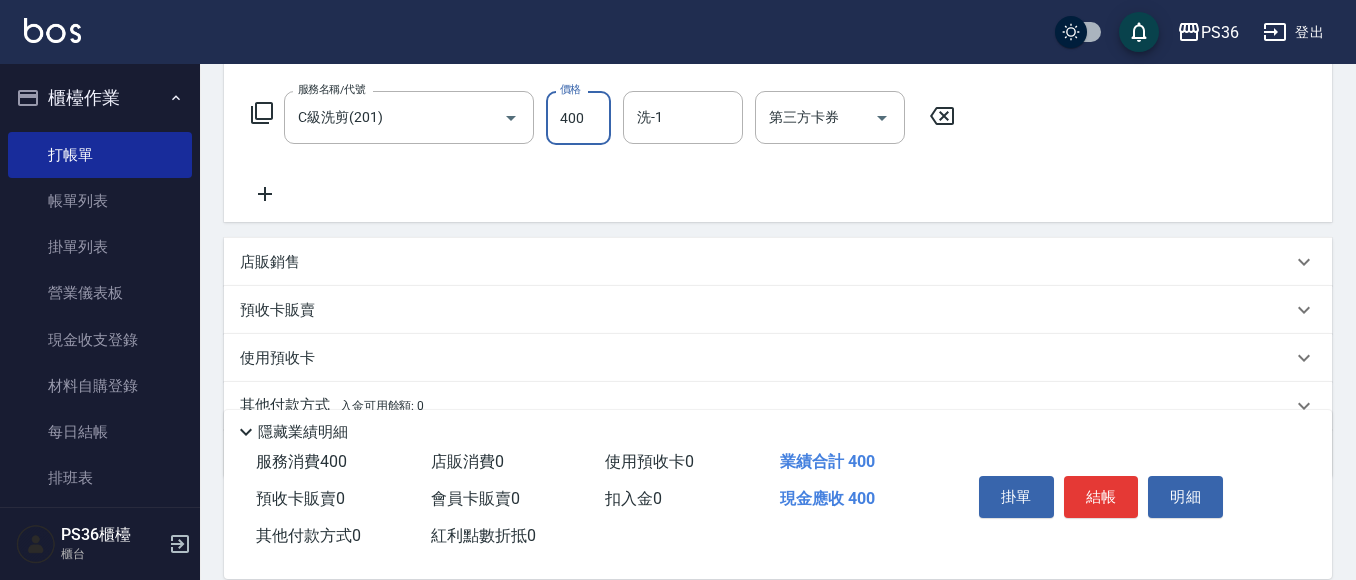 scroll, scrollTop: 395, scrollLeft: 0, axis: vertical 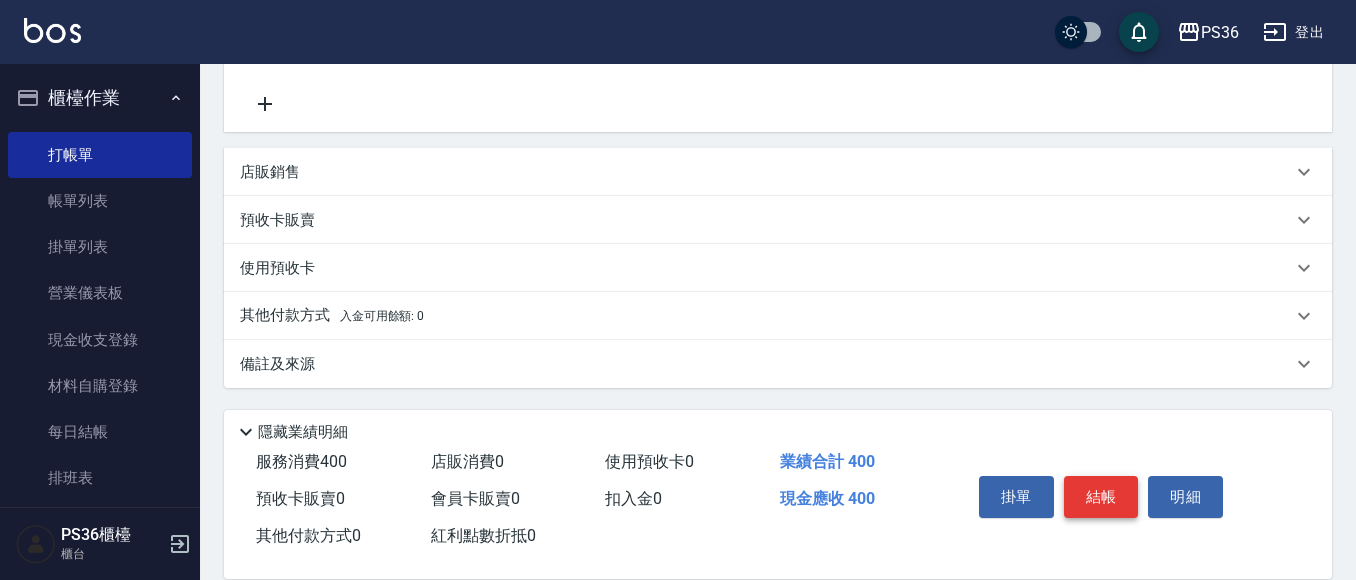 click on "結帳" at bounding box center [1101, 497] 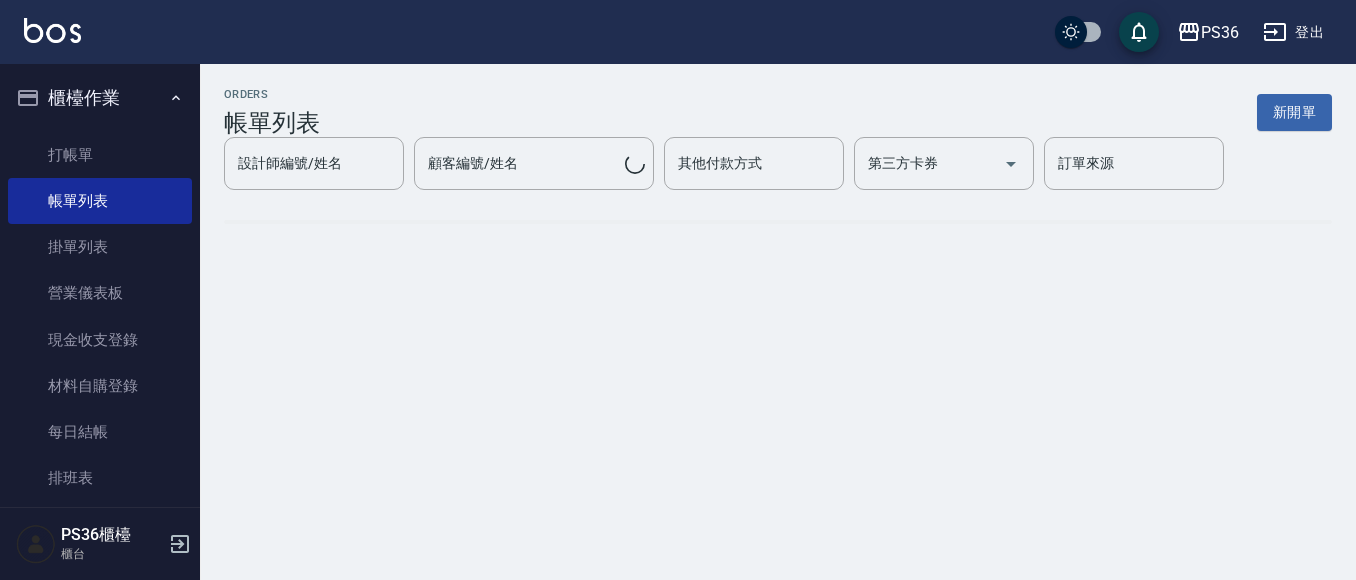 scroll, scrollTop: 0, scrollLeft: 0, axis: both 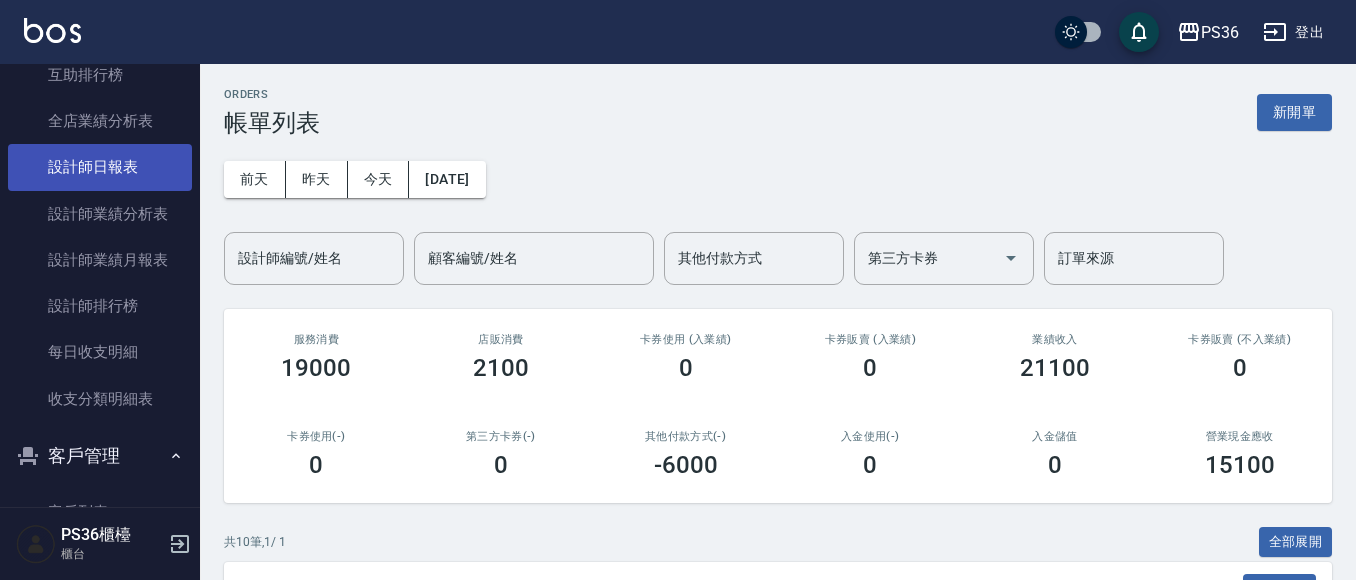 click on "設計師日報表" at bounding box center [100, 167] 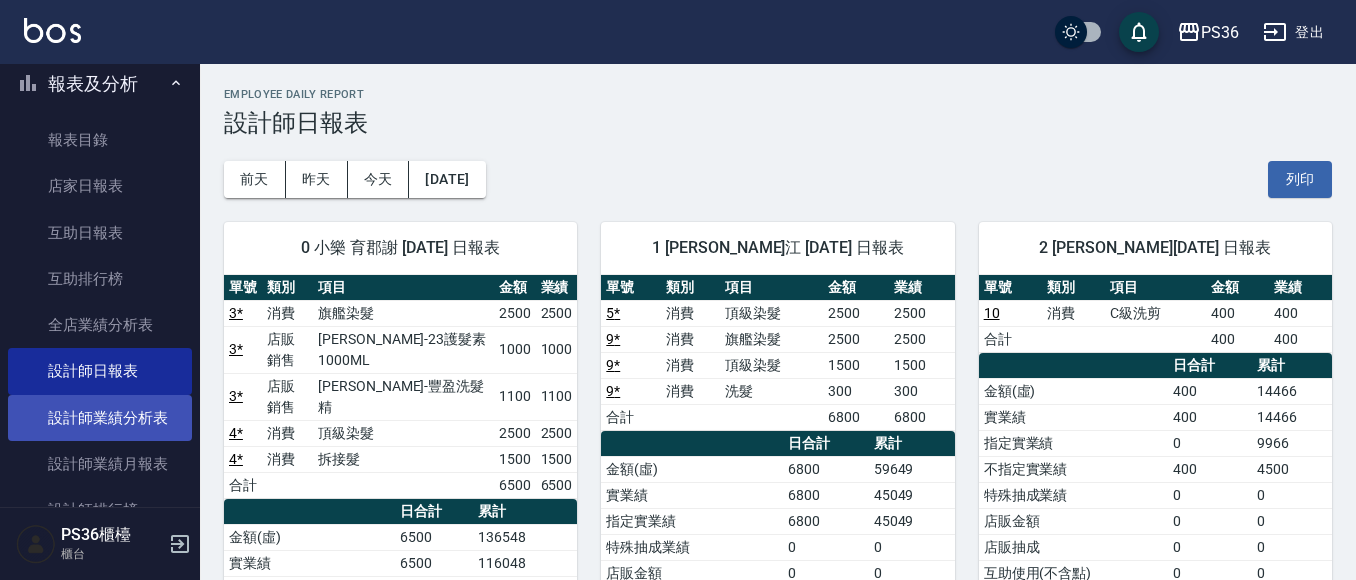 scroll, scrollTop: 400, scrollLeft: 0, axis: vertical 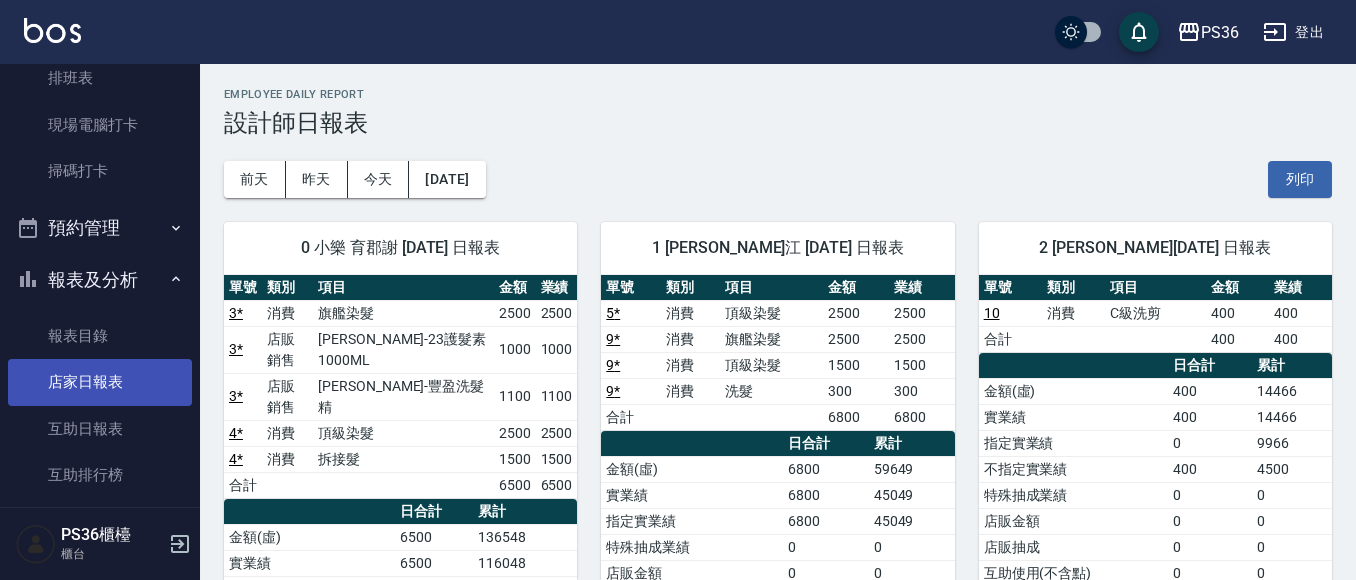 click on "店家日報表" at bounding box center [100, 382] 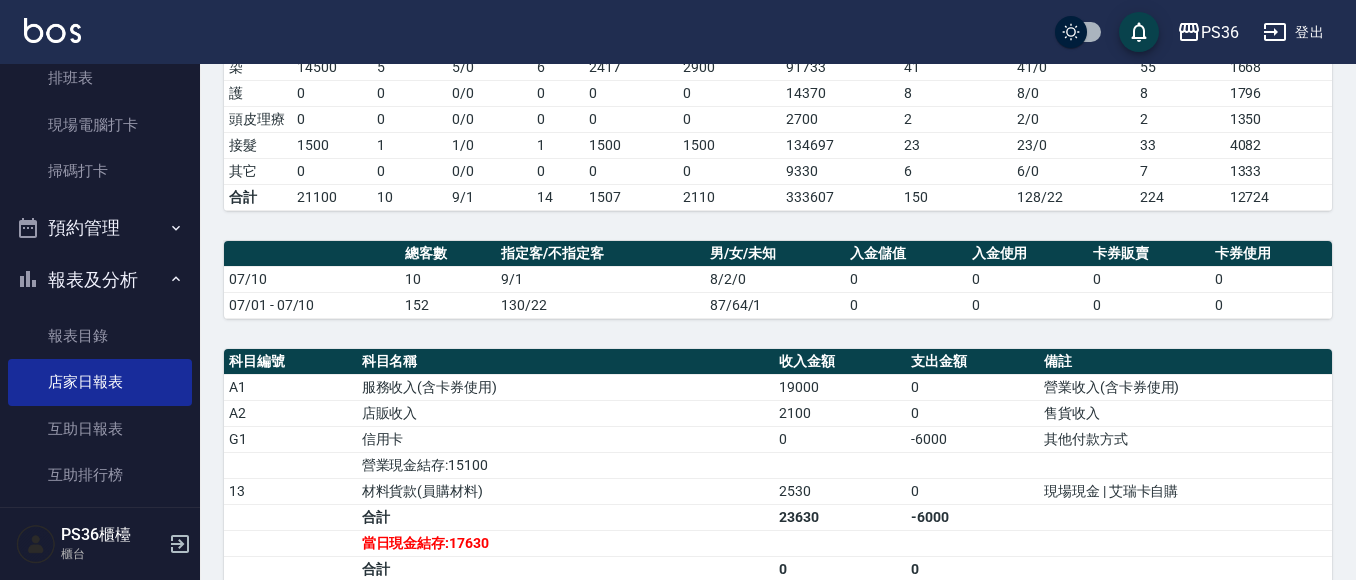 scroll, scrollTop: 500, scrollLeft: 0, axis: vertical 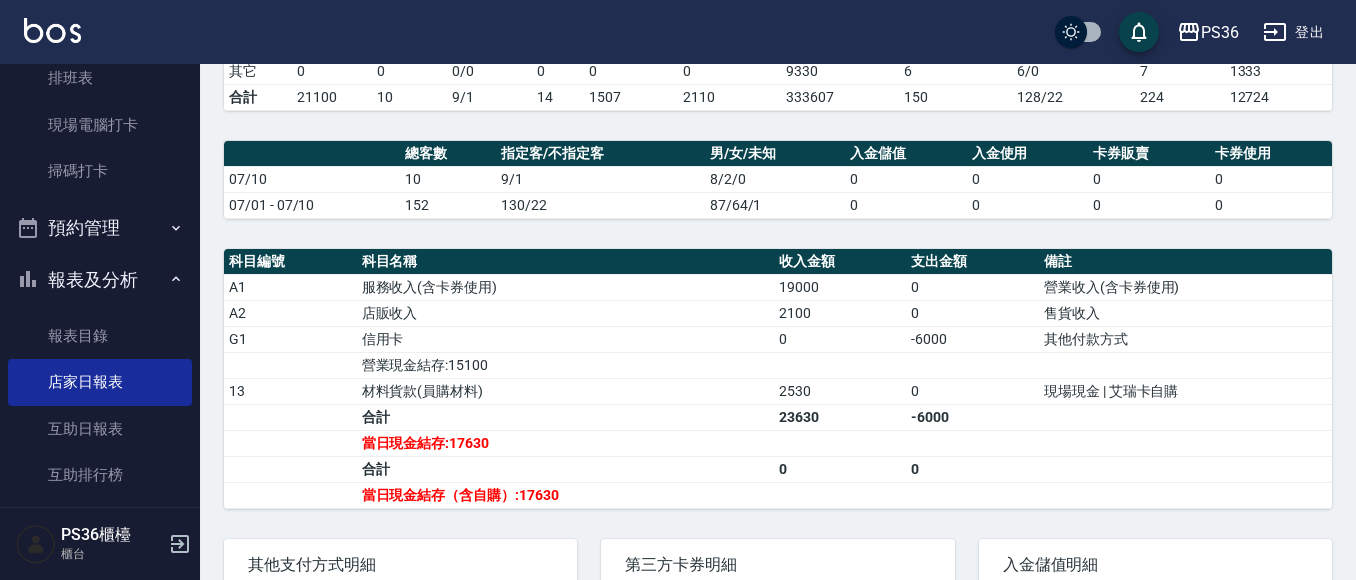 click on "-6000" at bounding box center [972, 339] 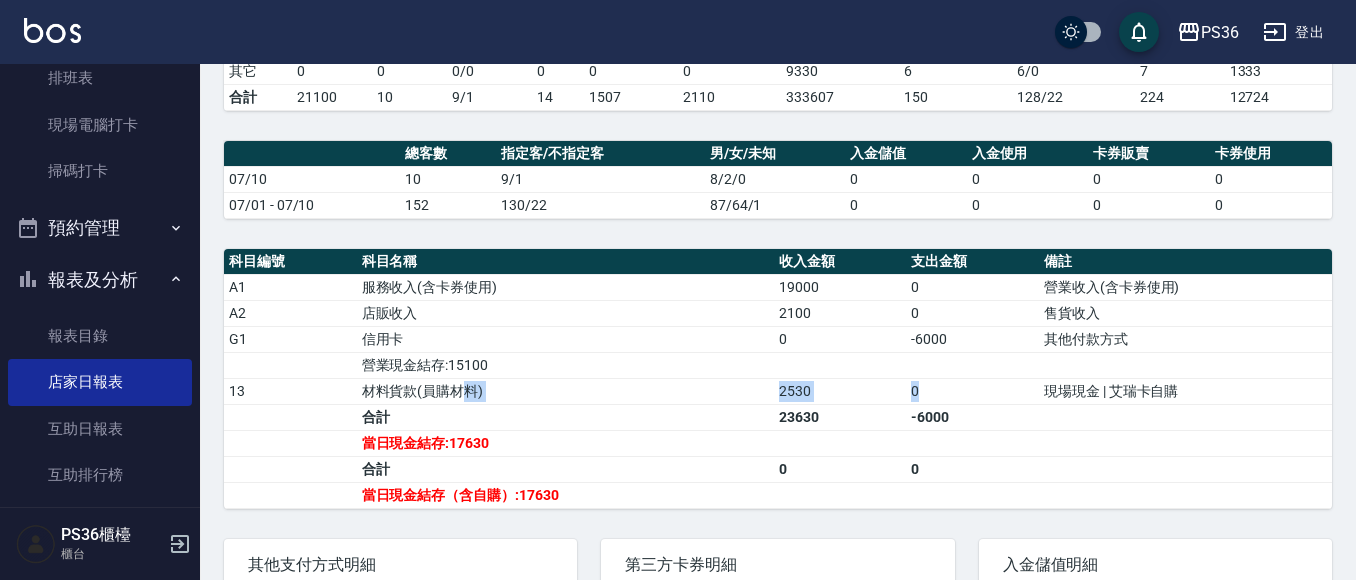 drag, startPoint x: 459, startPoint y: 409, endPoint x: 926, endPoint y: 405, distance: 467.01712 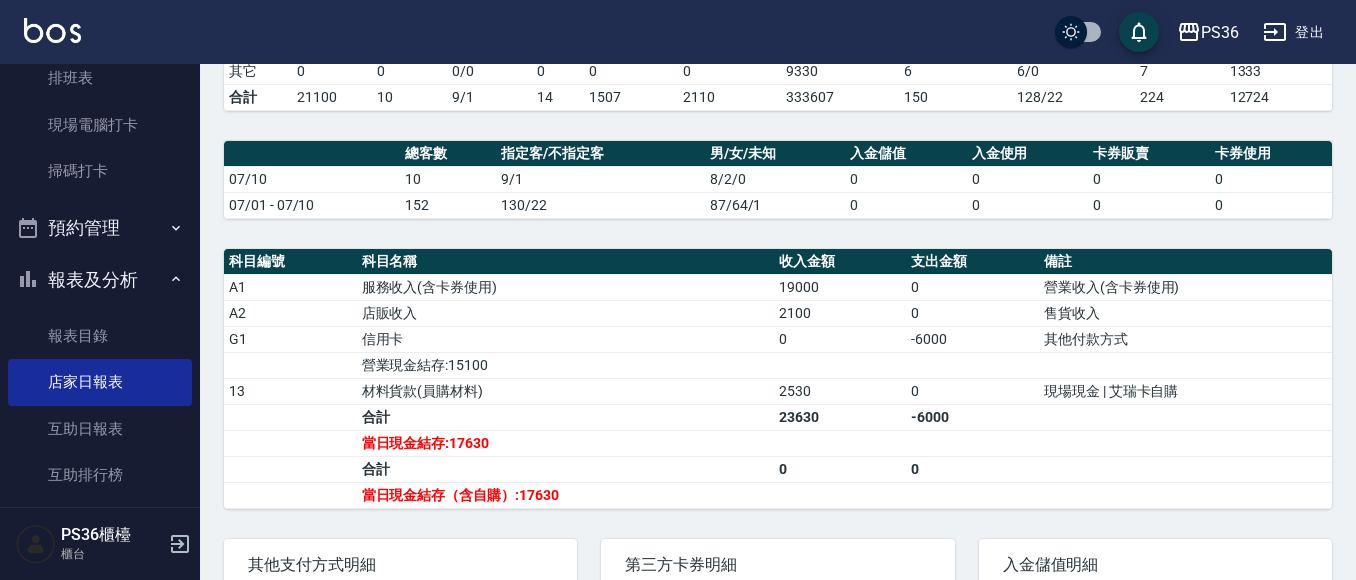 click on "合計" at bounding box center [565, 417] 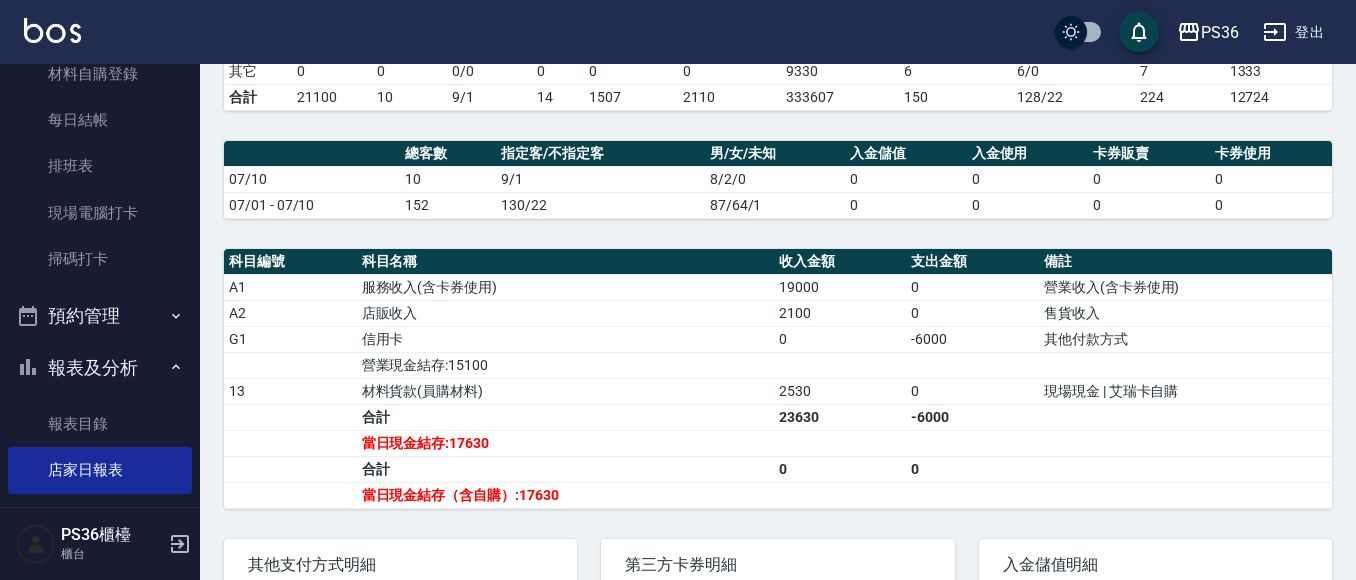 scroll, scrollTop: 0, scrollLeft: 0, axis: both 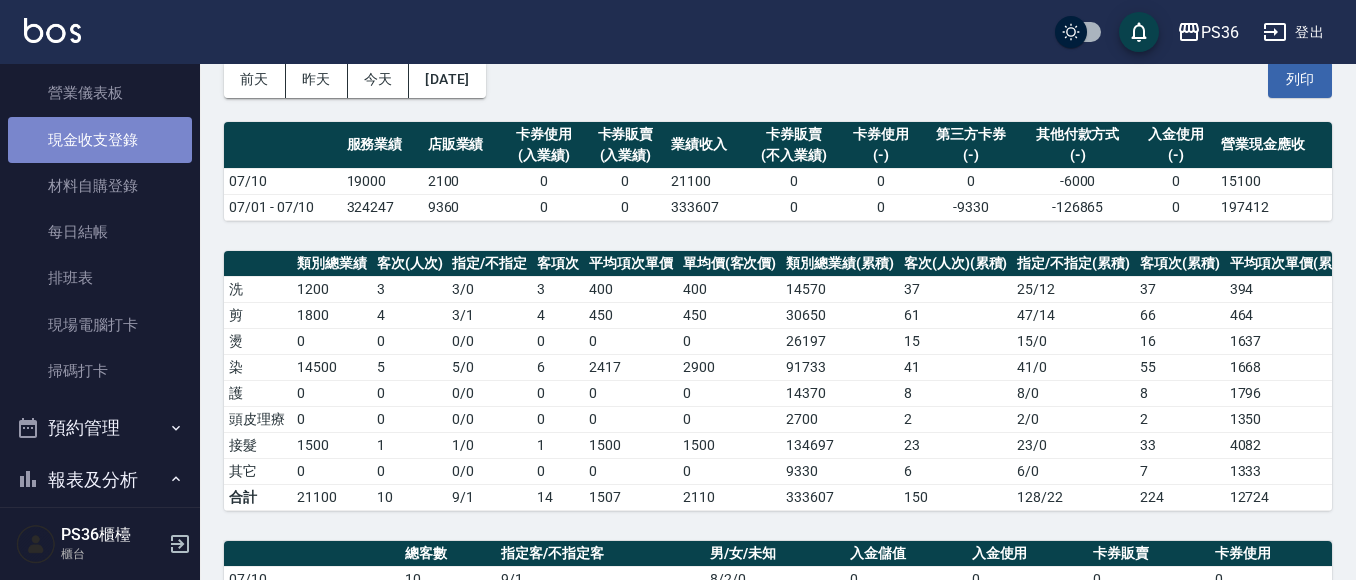 click on "現金收支登錄" at bounding box center (100, 140) 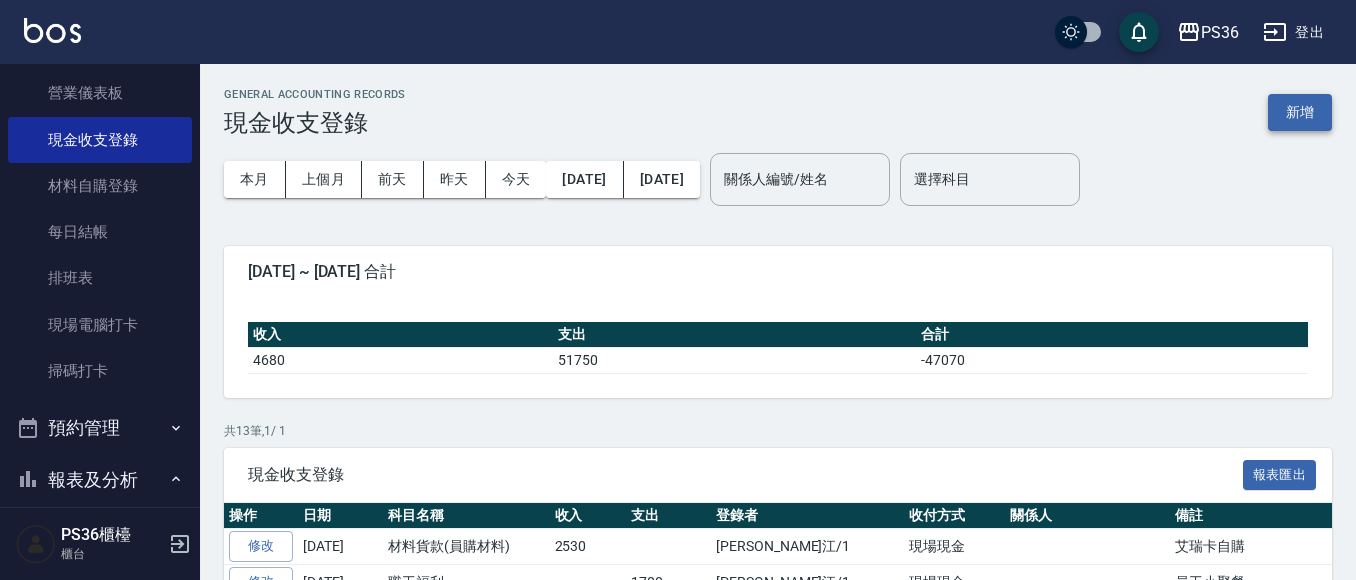 click on "新增" at bounding box center (1300, 112) 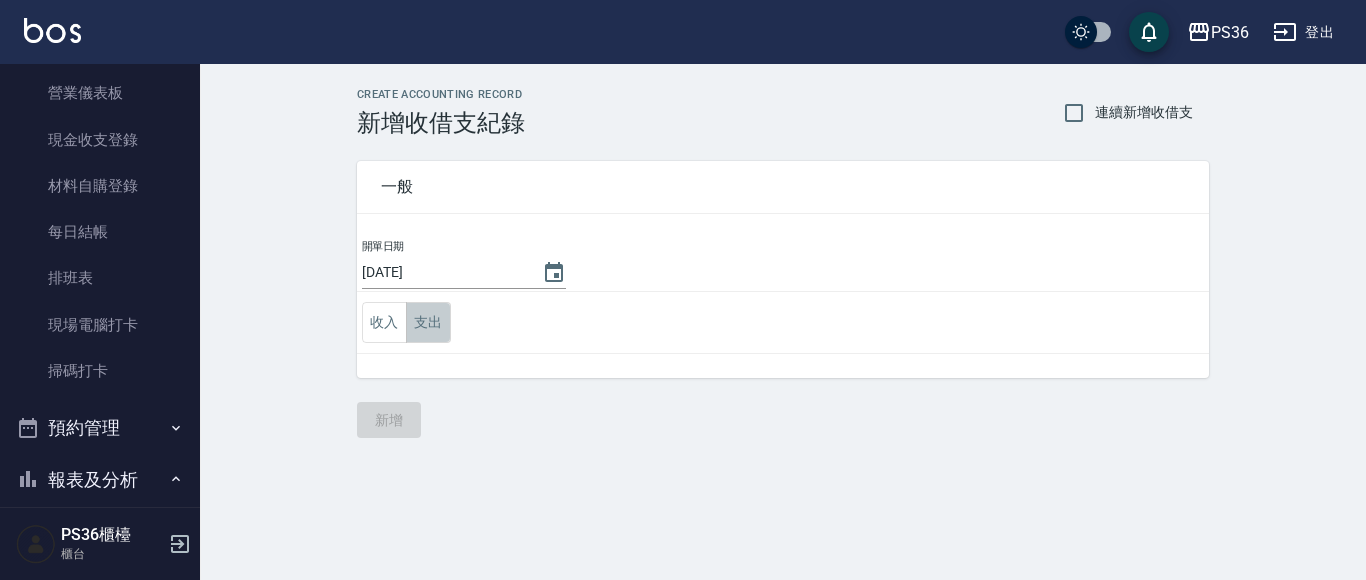 click on "支出" at bounding box center (428, 322) 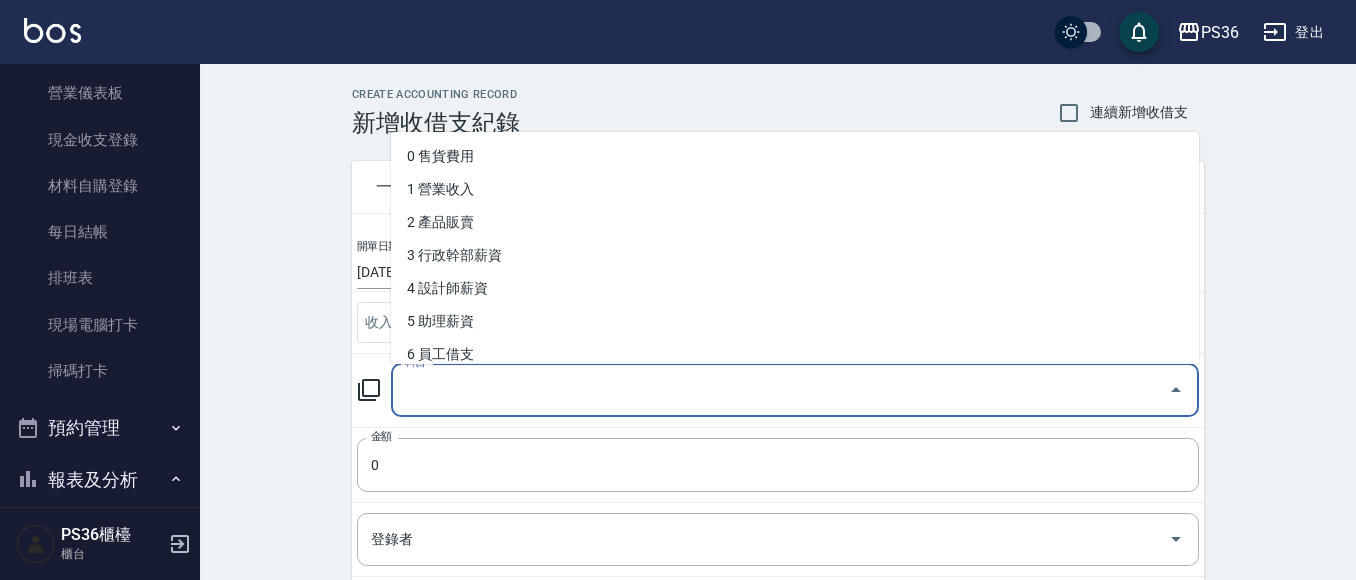 click on "科目" at bounding box center [780, 390] 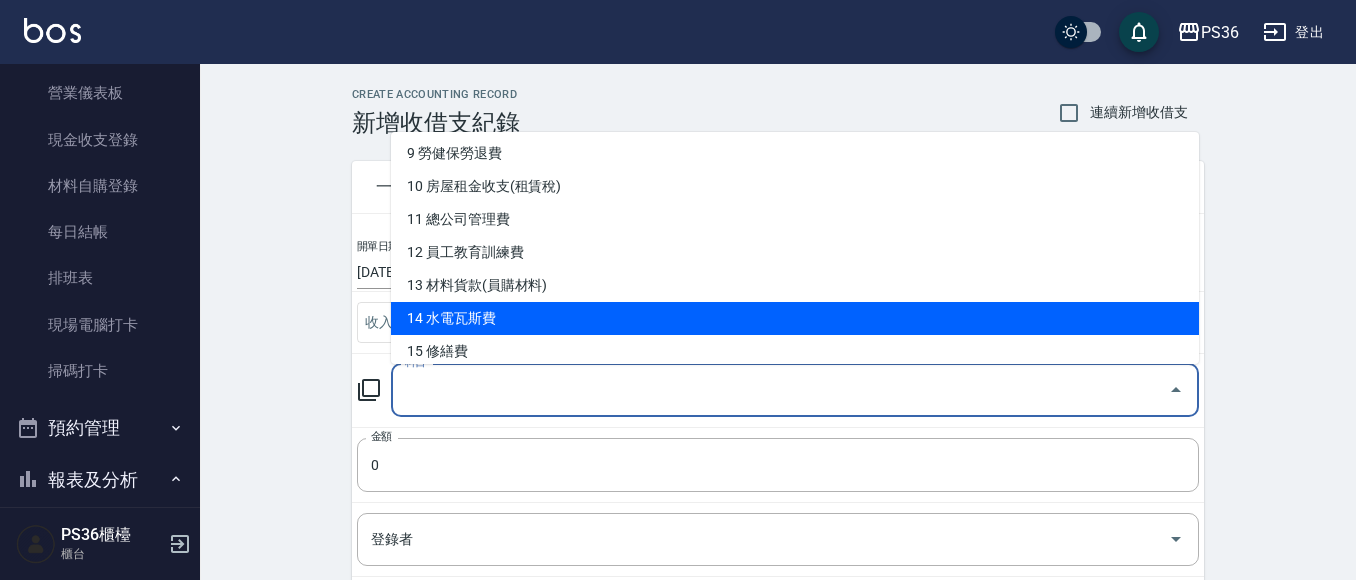 scroll, scrollTop: 400, scrollLeft: 0, axis: vertical 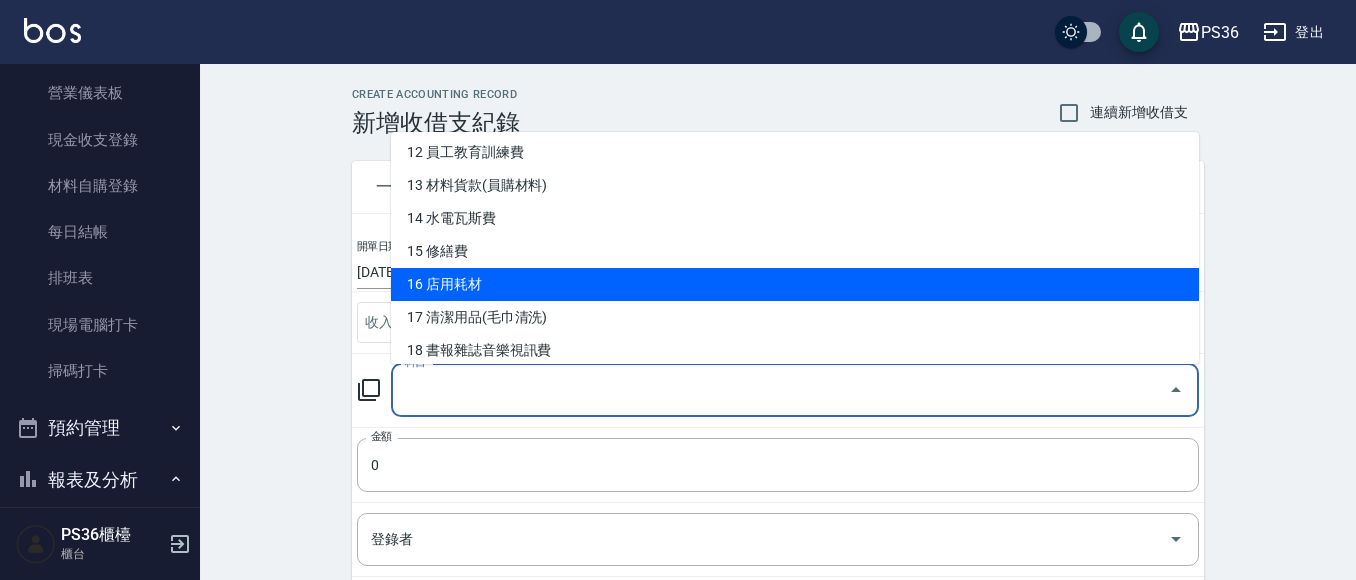 click on "16 店用耗材" at bounding box center (795, 284) 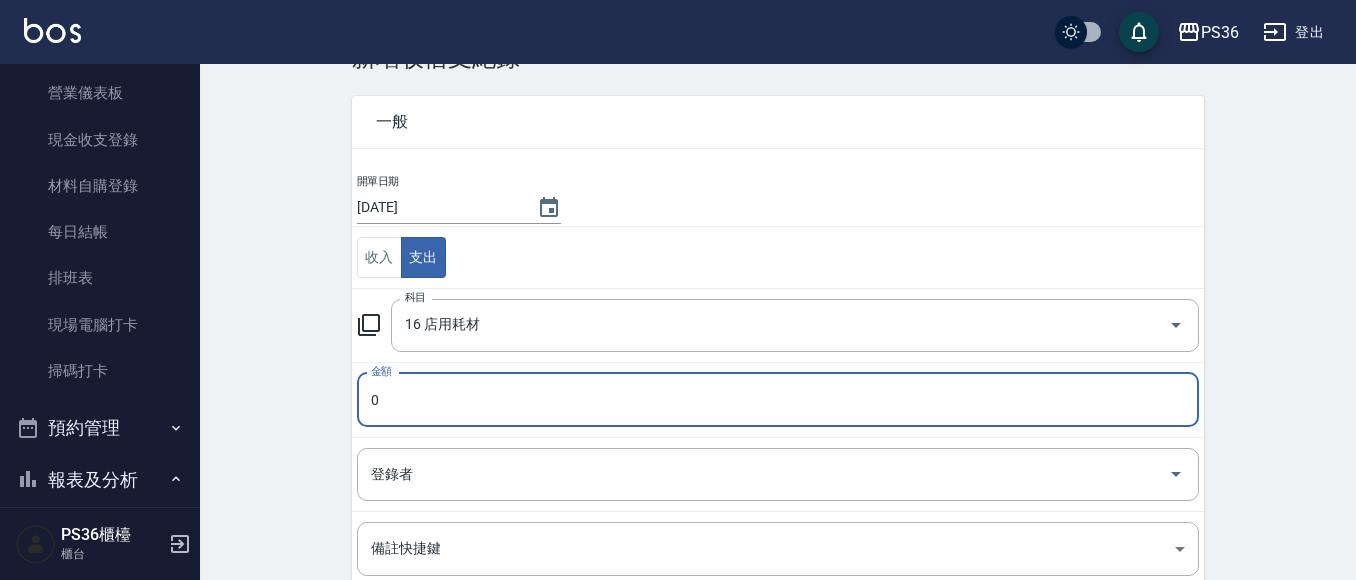 scroll, scrollTop: 100, scrollLeft: 0, axis: vertical 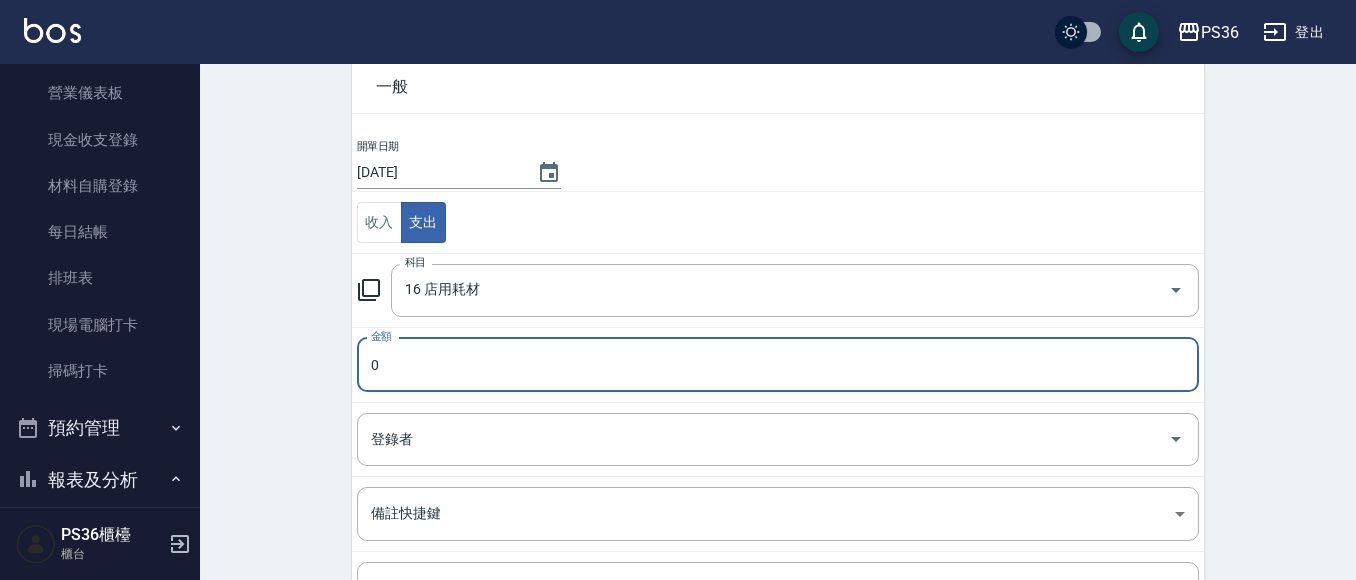 click on "0" at bounding box center (778, 365) 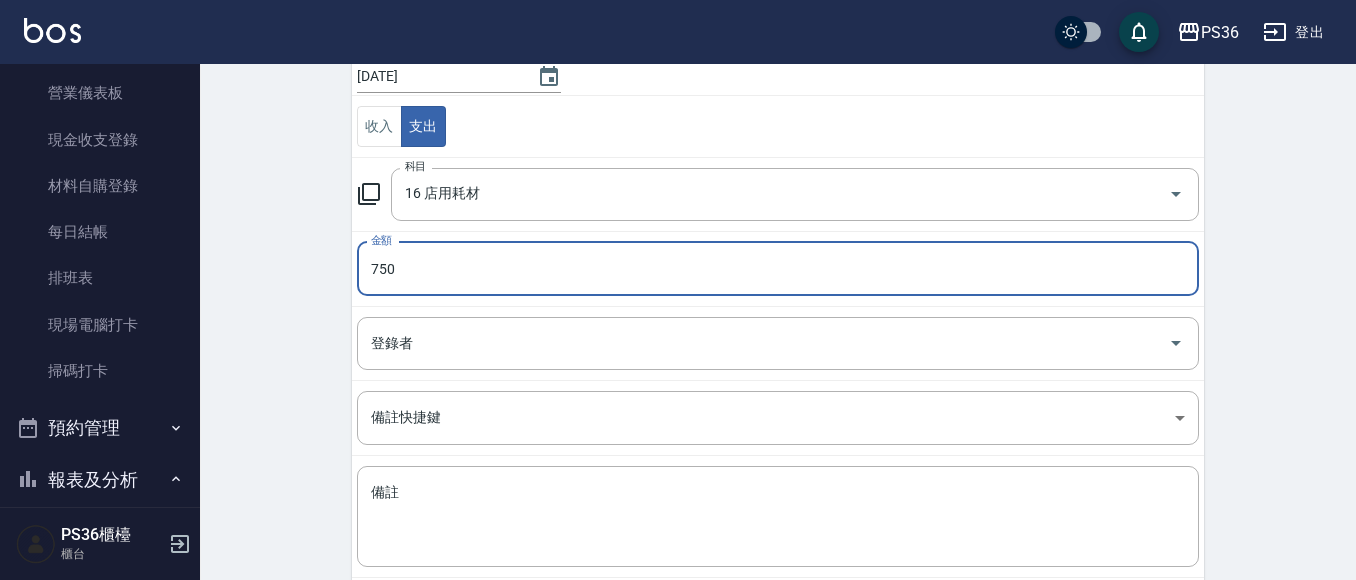 scroll, scrollTop: 303, scrollLeft: 0, axis: vertical 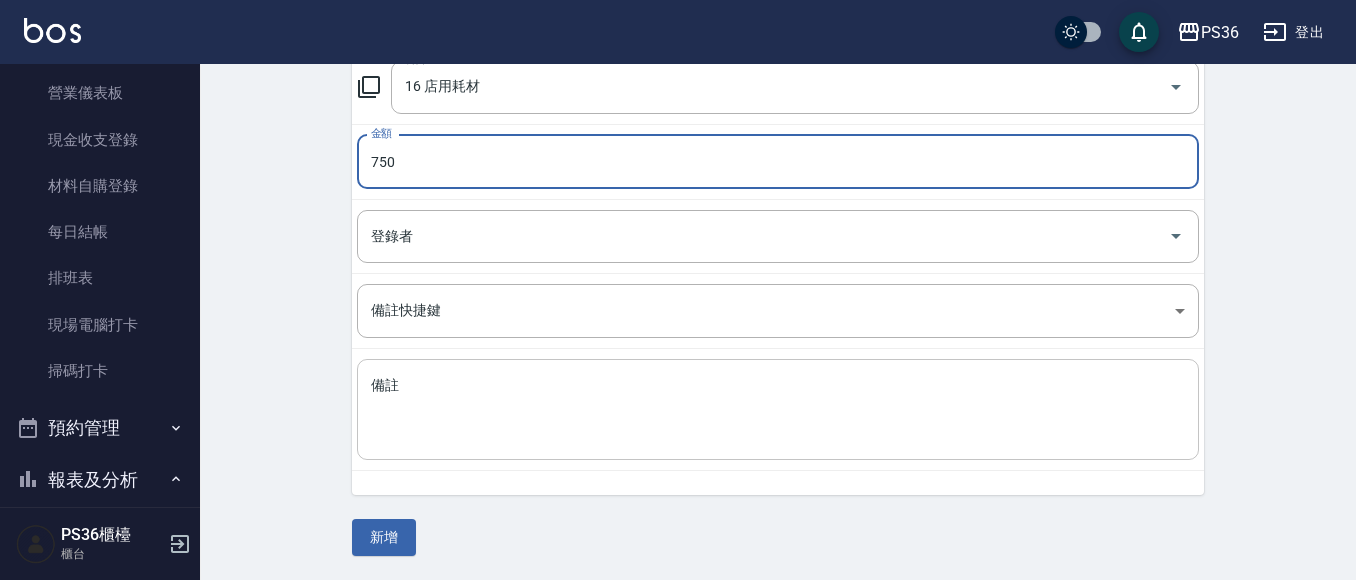 type on "750" 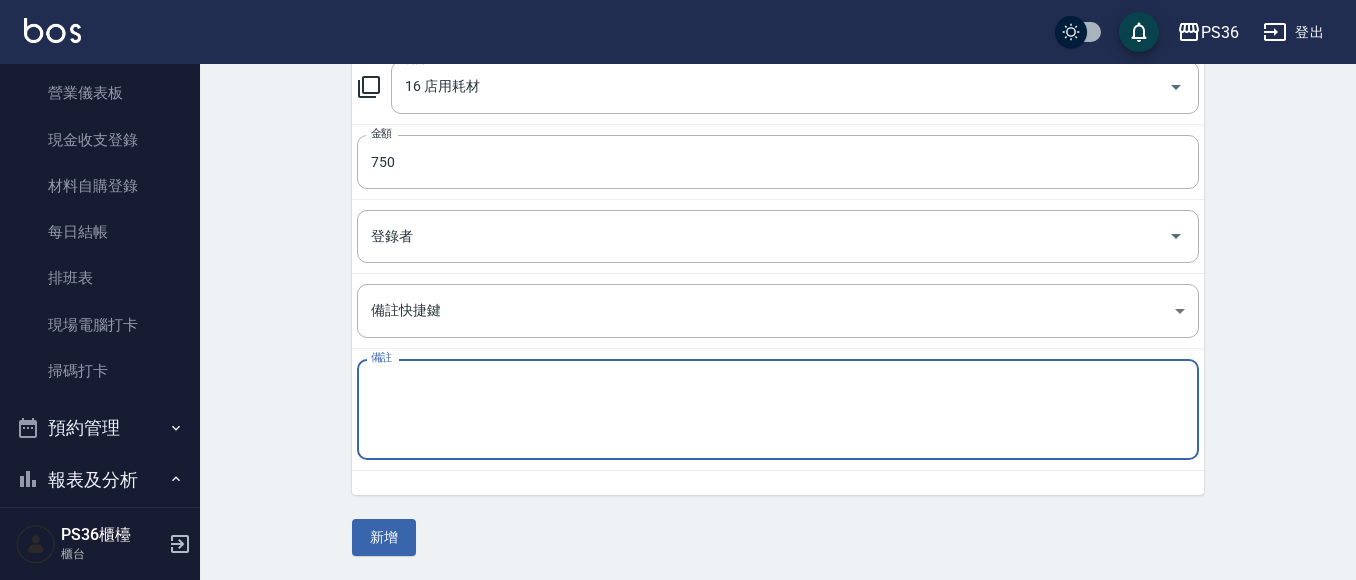 click on "備註" at bounding box center (778, 410) 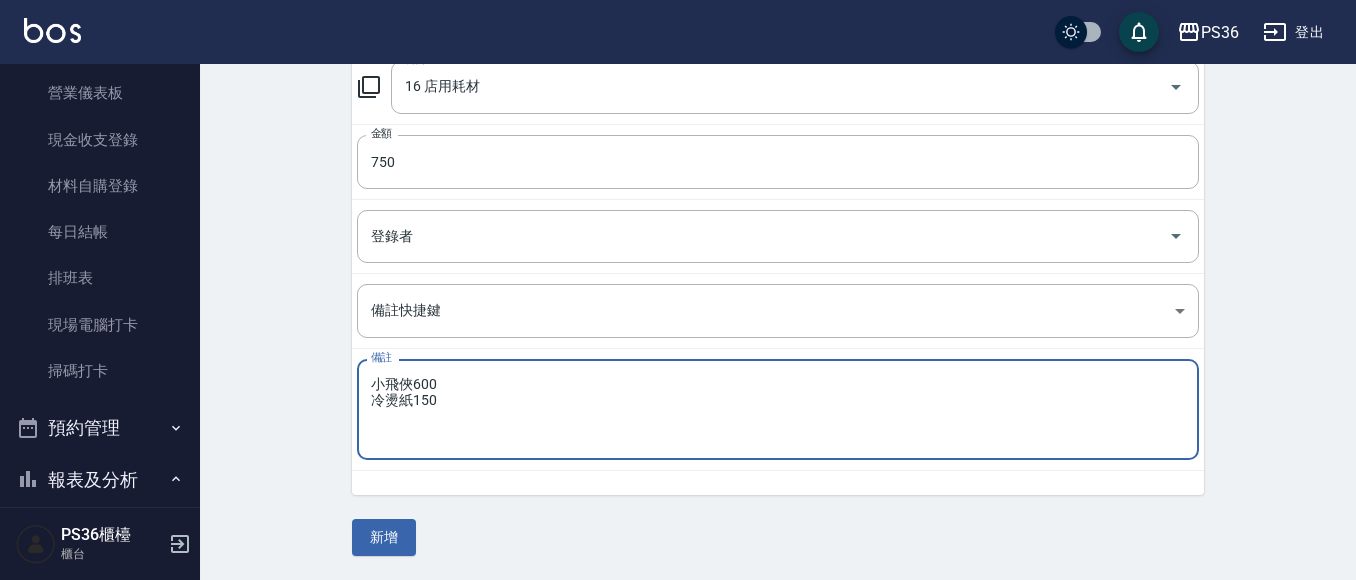 type on "小飛俠600
冷燙紙150" 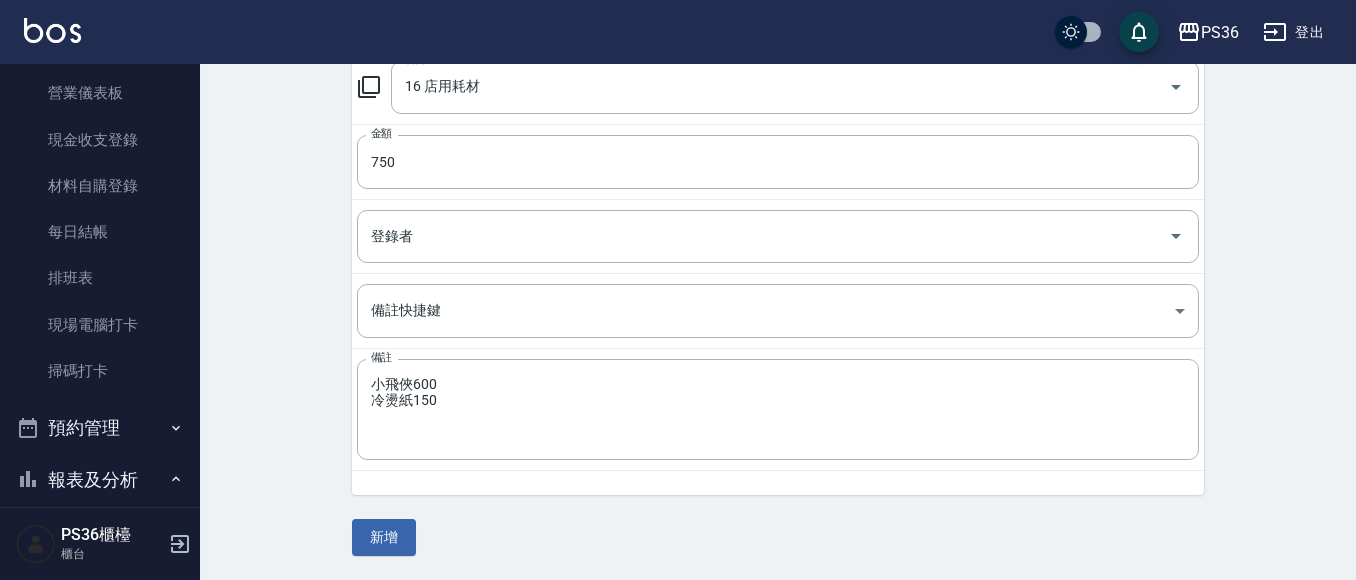 click on "一般 開單日期 2025/07/10 收入 支出 科目 16 店用耗材 科目 金額 750 金額 登錄者 登錄者 備註快捷鍵 ​ 備註快捷鍵 備註 小飛俠600
冷燙紙150 x 備註 新增" at bounding box center (778, 195) 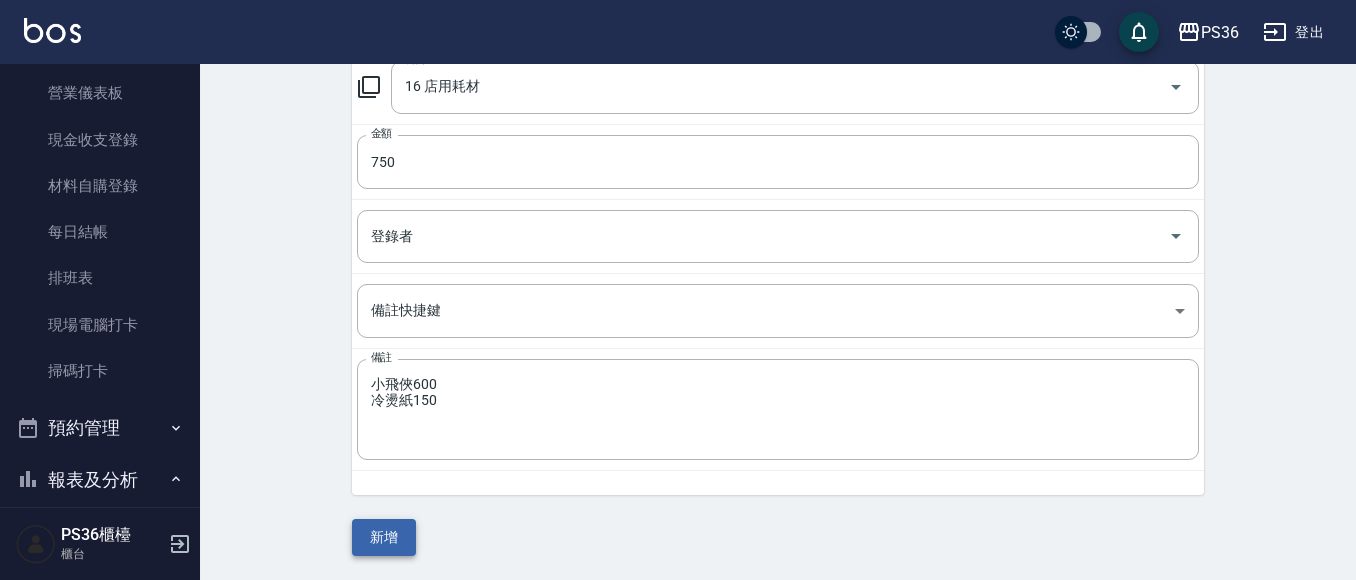 click on "新增" at bounding box center [384, 537] 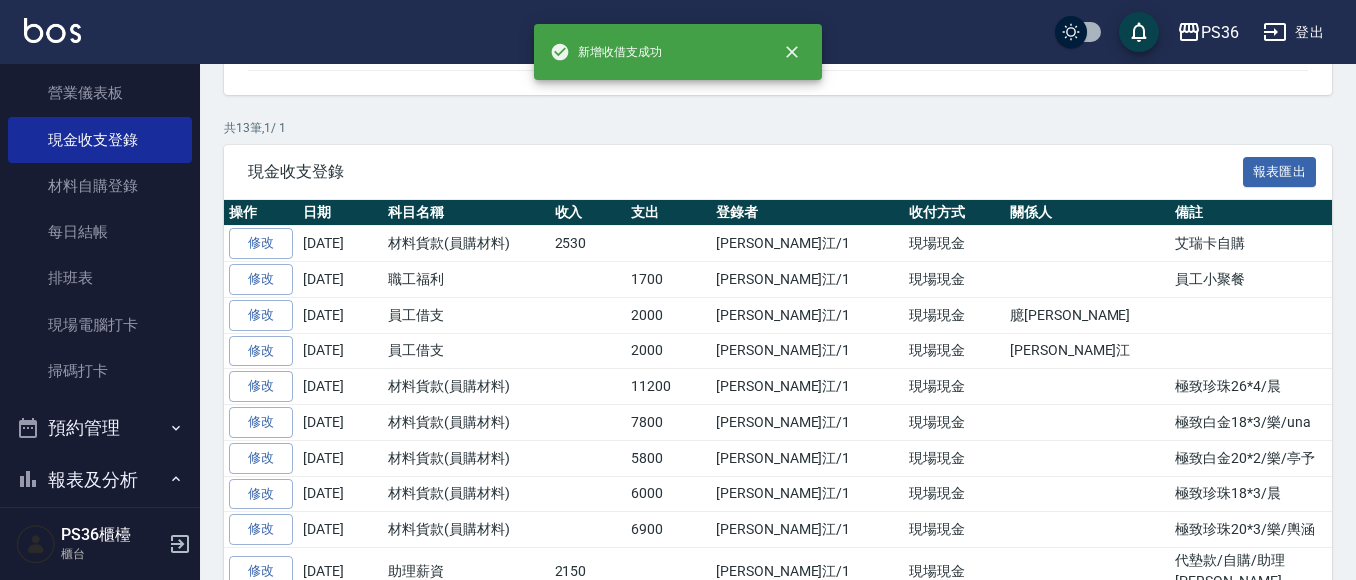 scroll, scrollTop: 0, scrollLeft: 0, axis: both 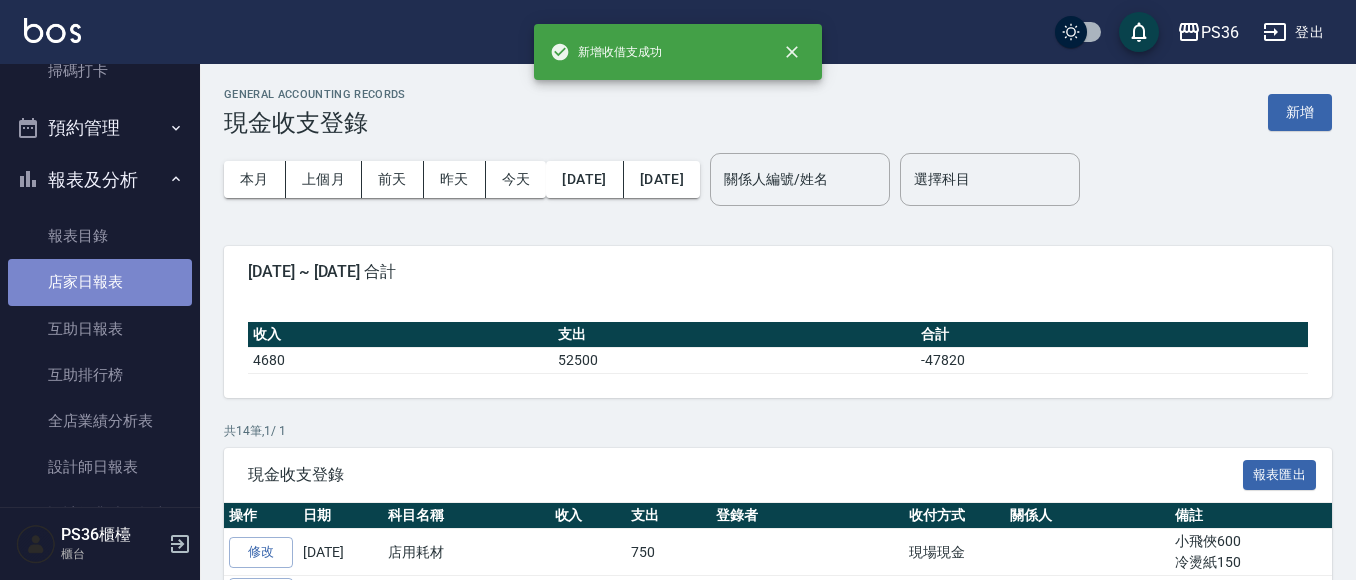click on "店家日報表" at bounding box center [100, 282] 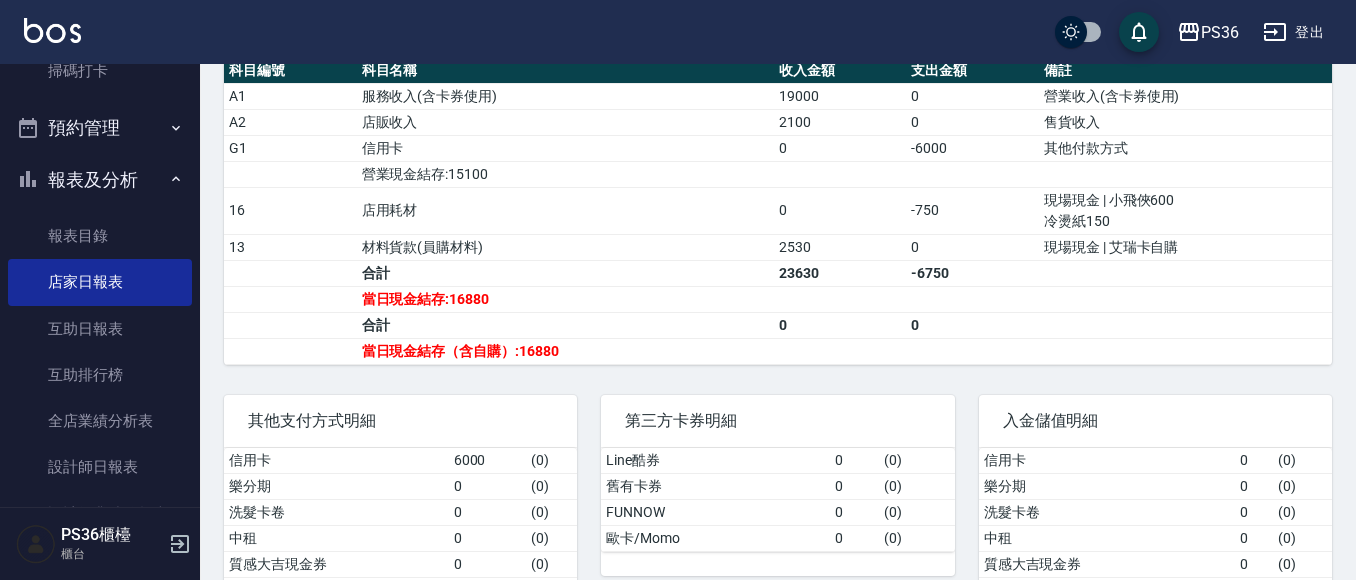scroll, scrollTop: 700, scrollLeft: 0, axis: vertical 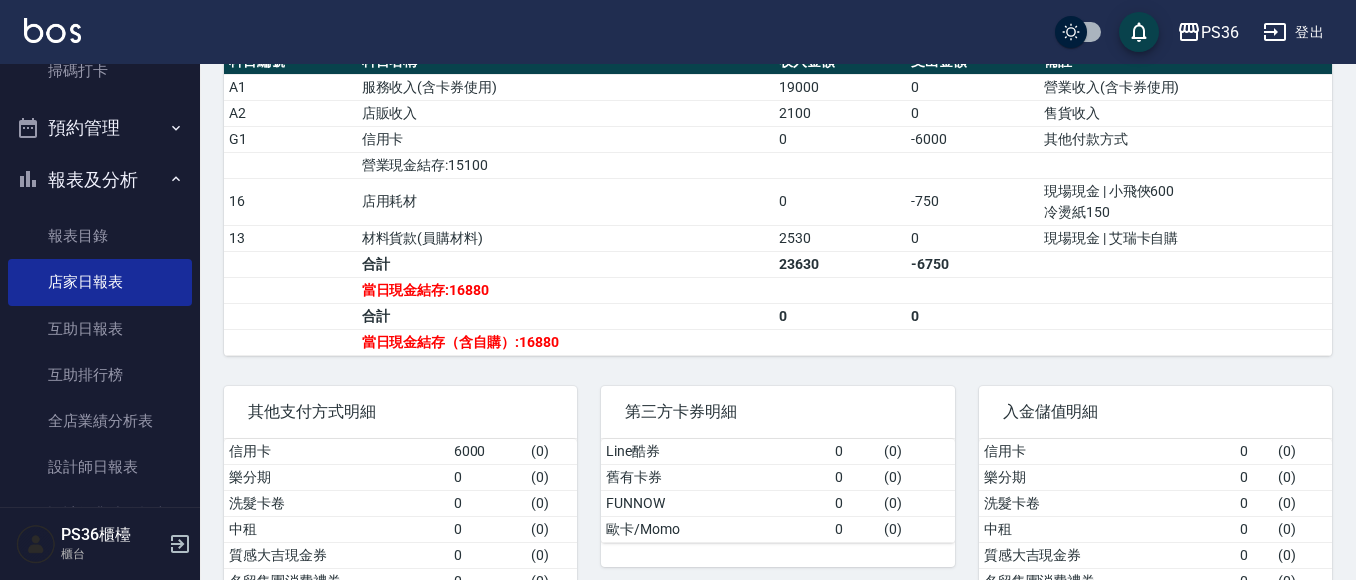 click on "當日現金結存（含自購）:16880" at bounding box center (565, 342) 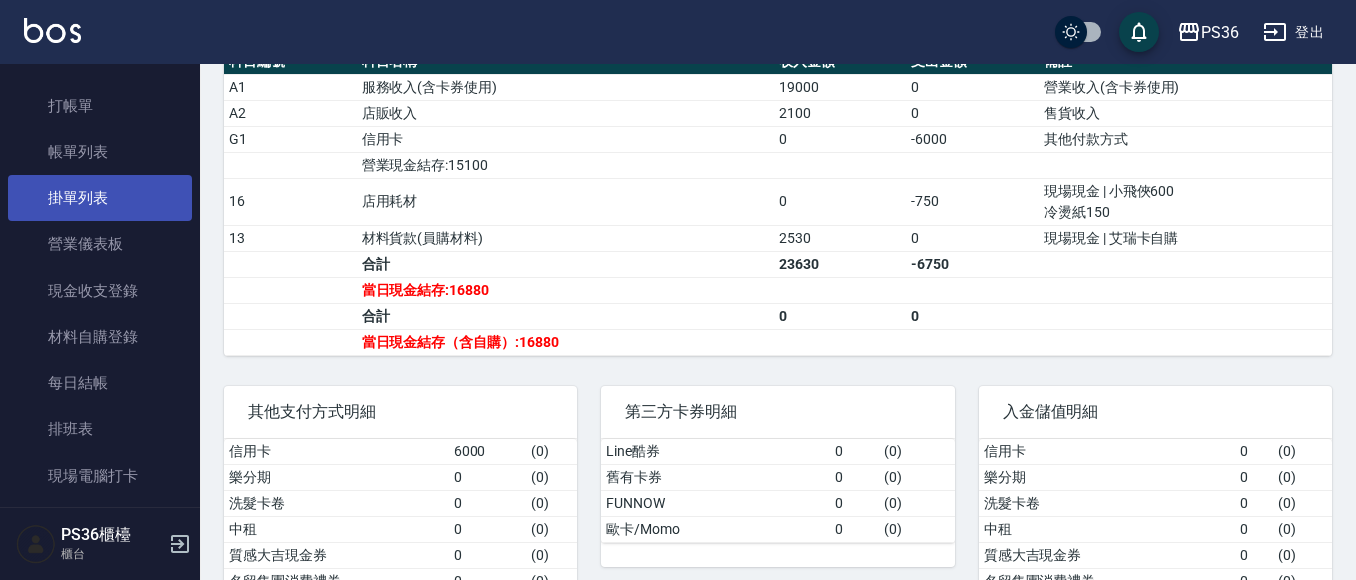 scroll, scrollTop: 0, scrollLeft: 0, axis: both 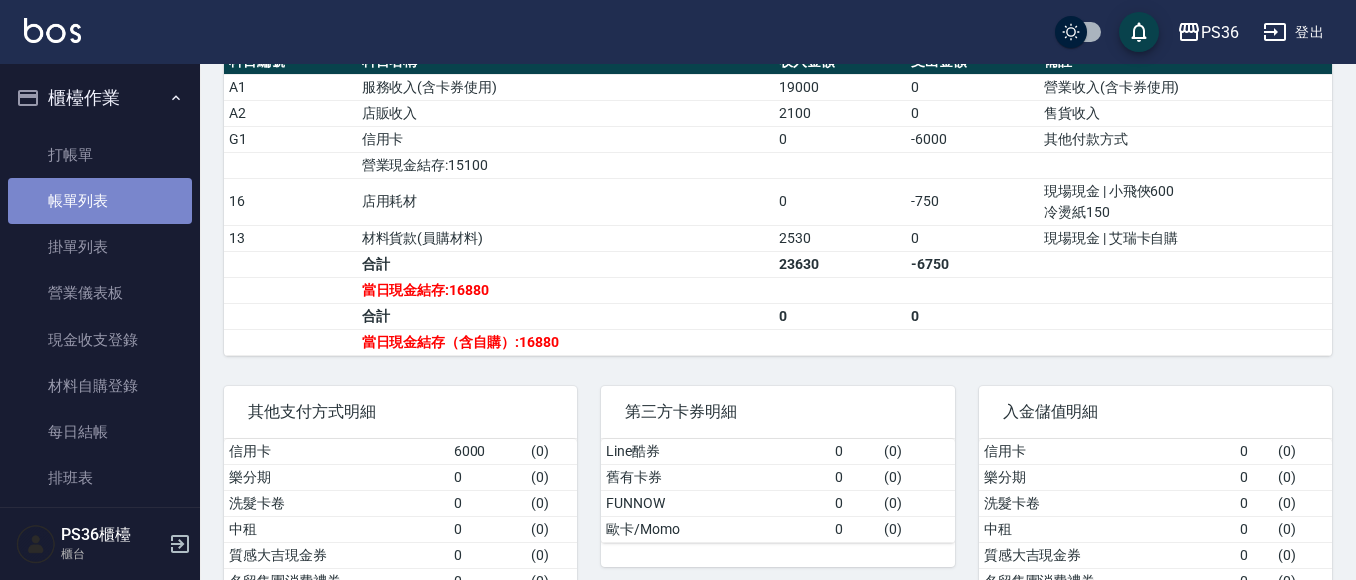 click on "帳單列表" at bounding box center (100, 201) 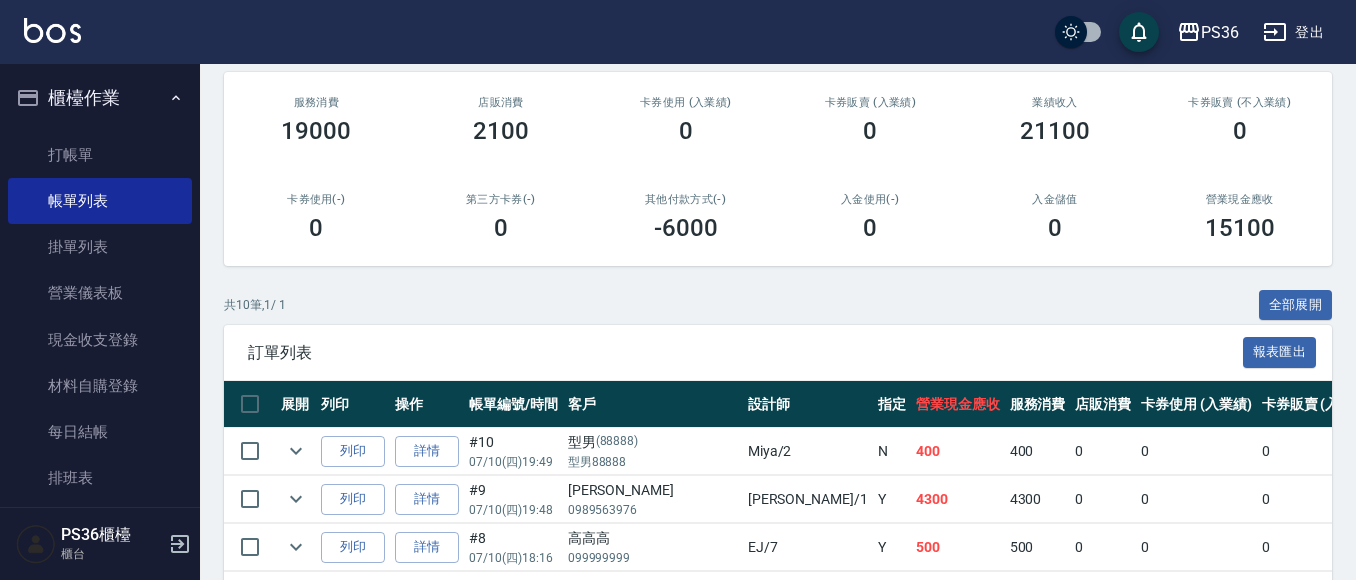 scroll, scrollTop: 0, scrollLeft: 0, axis: both 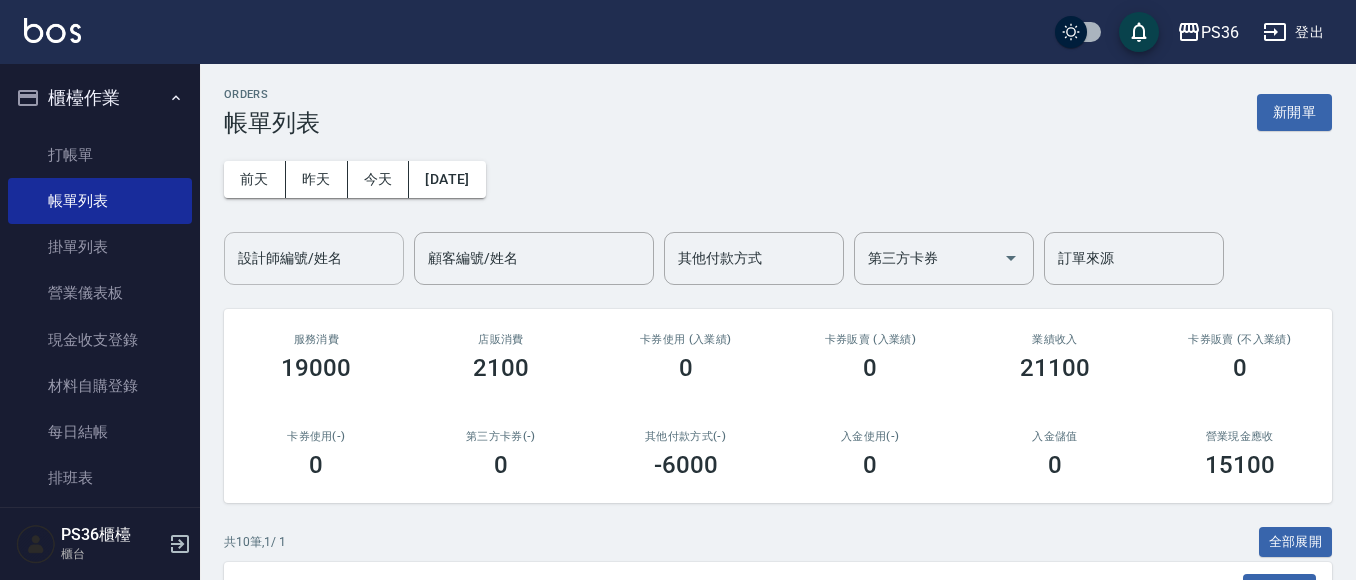 click on "設計師編號/姓名" at bounding box center [314, 258] 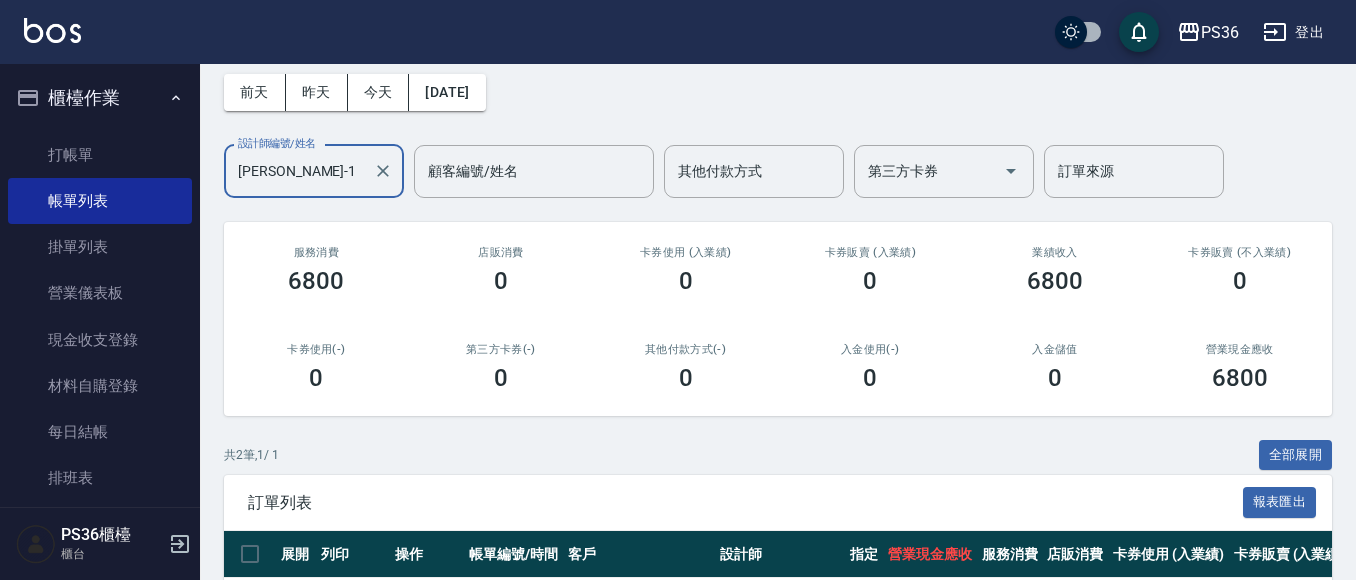 scroll, scrollTop: 276, scrollLeft: 0, axis: vertical 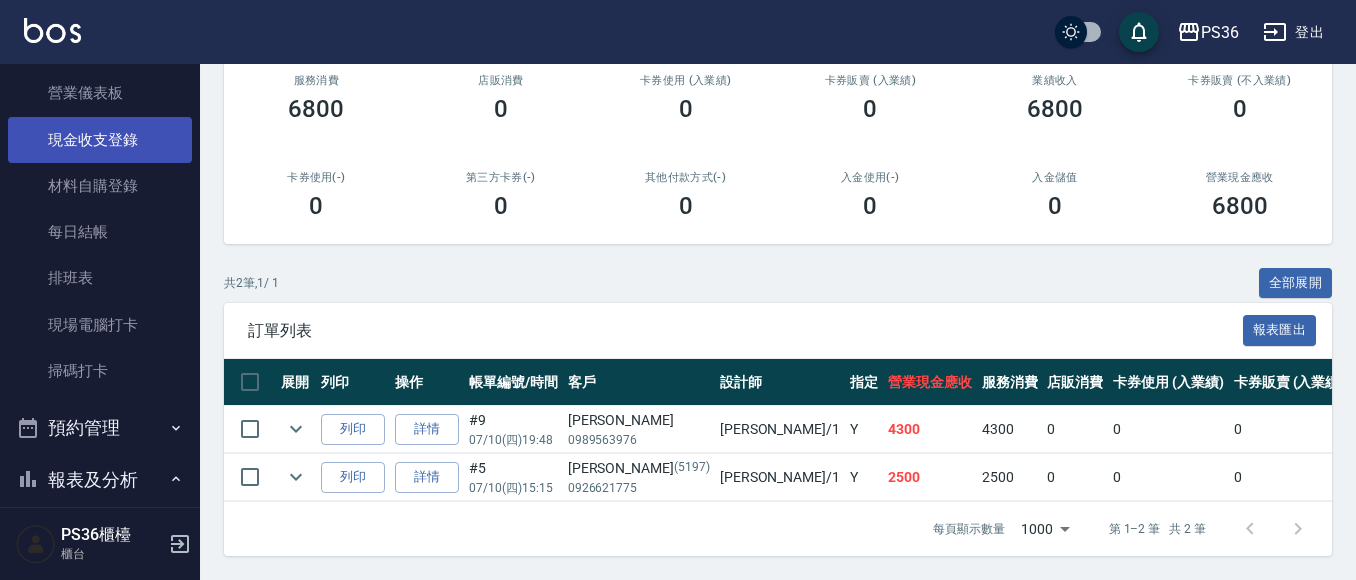 type on "Daniel-1" 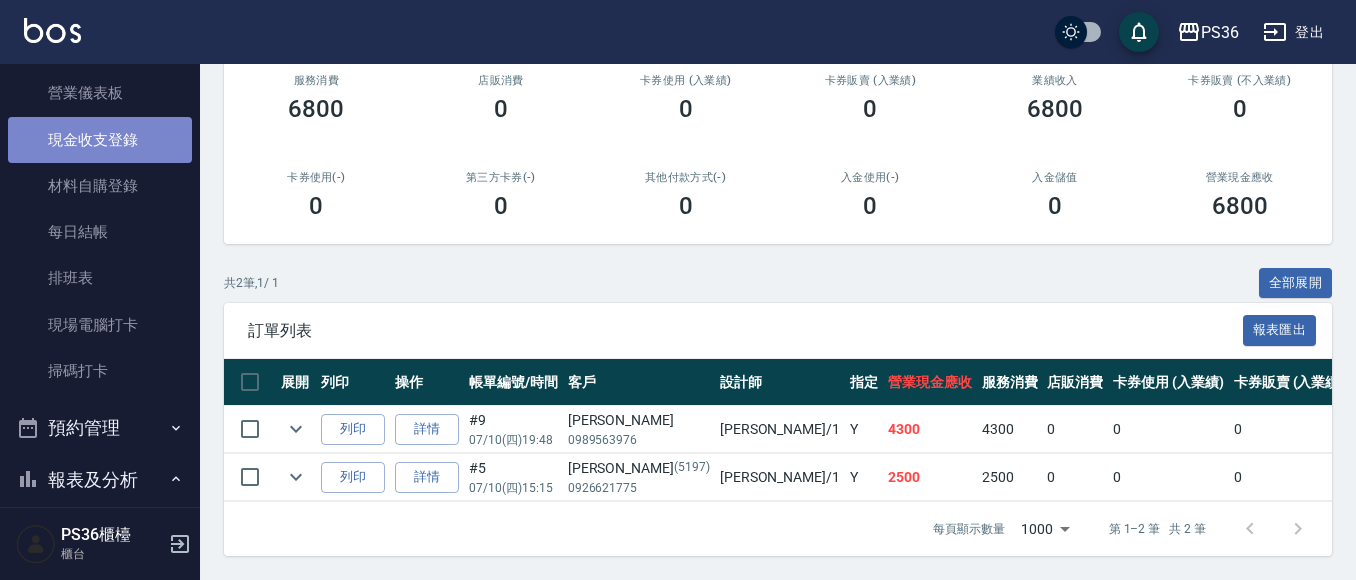click on "現金收支登錄" at bounding box center (100, 140) 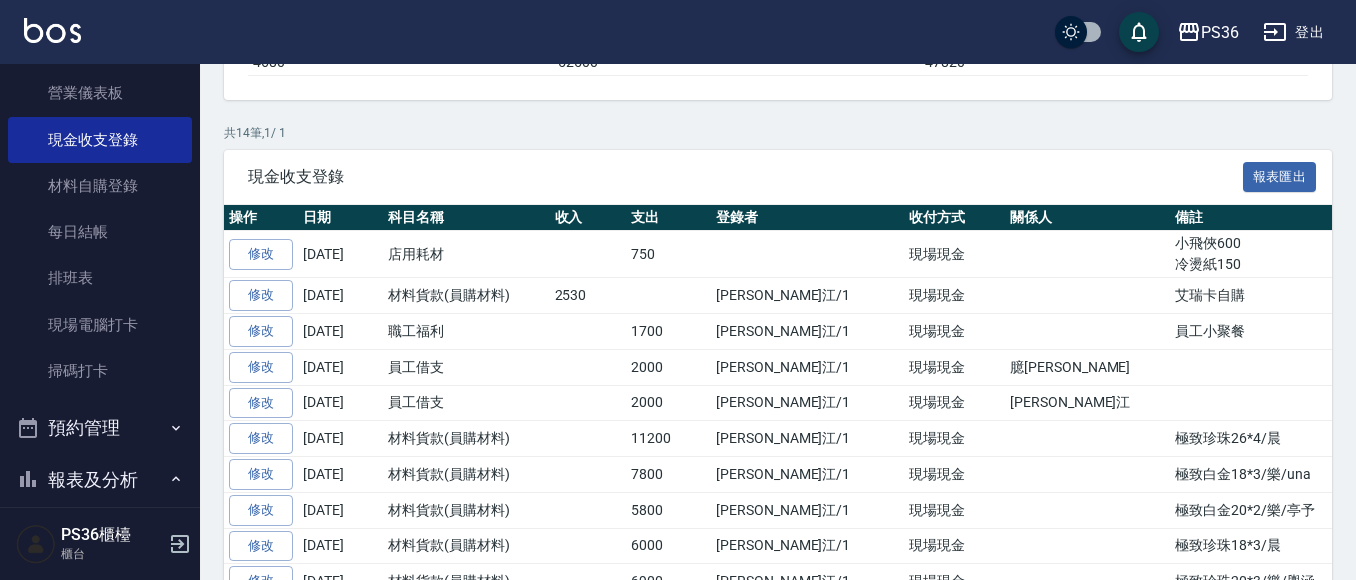 scroll, scrollTop: 300, scrollLeft: 0, axis: vertical 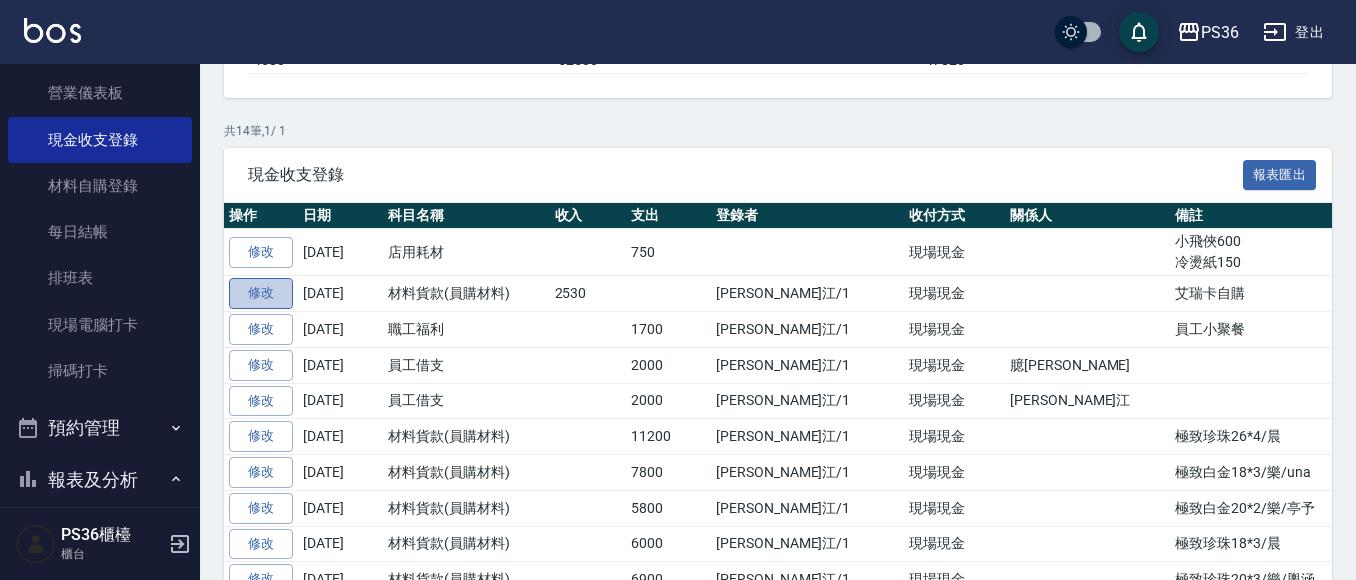 click on "修改" at bounding box center [261, 293] 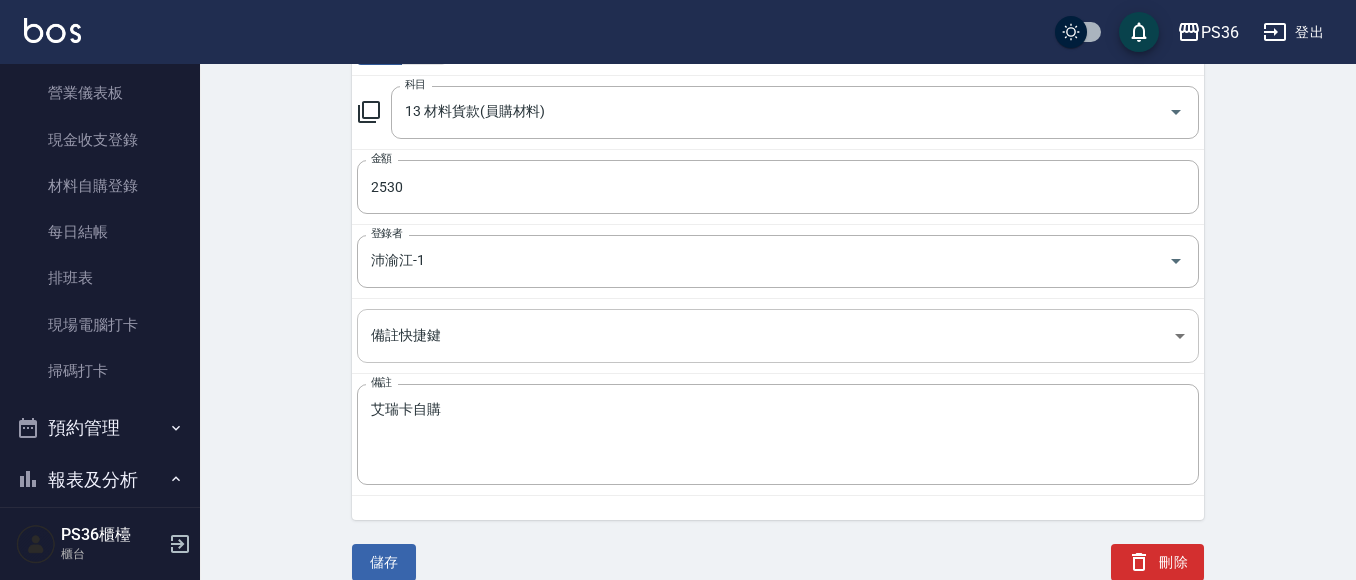 scroll, scrollTop: 279, scrollLeft: 0, axis: vertical 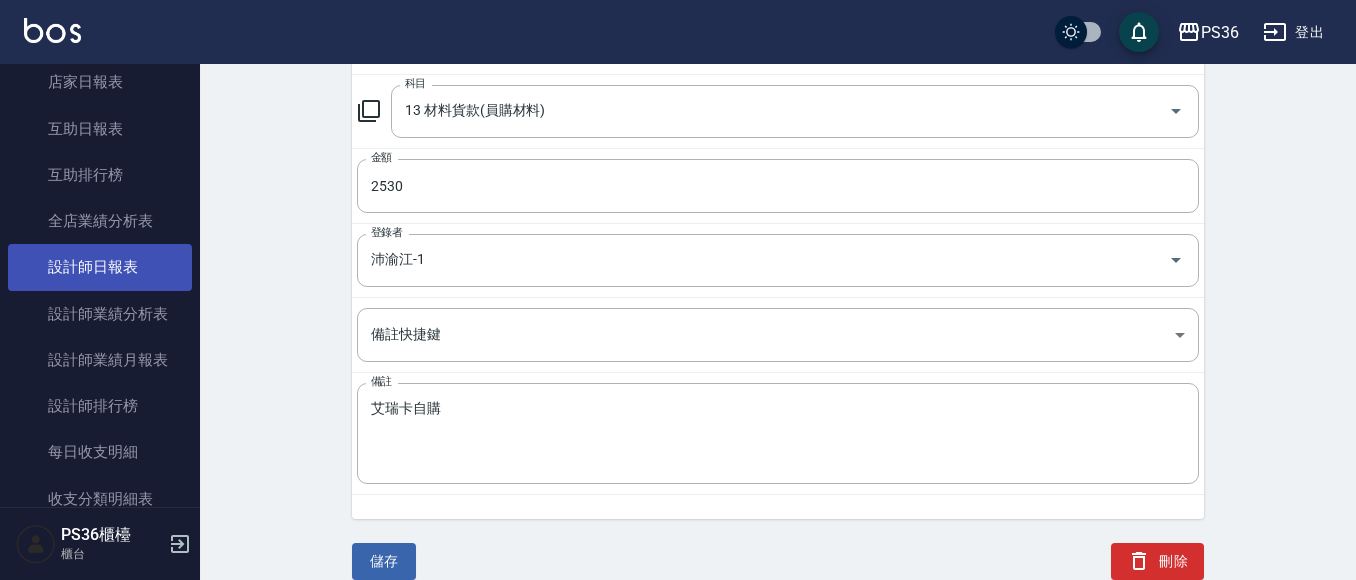 click on "設計師日報表" at bounding box center [100, 267] 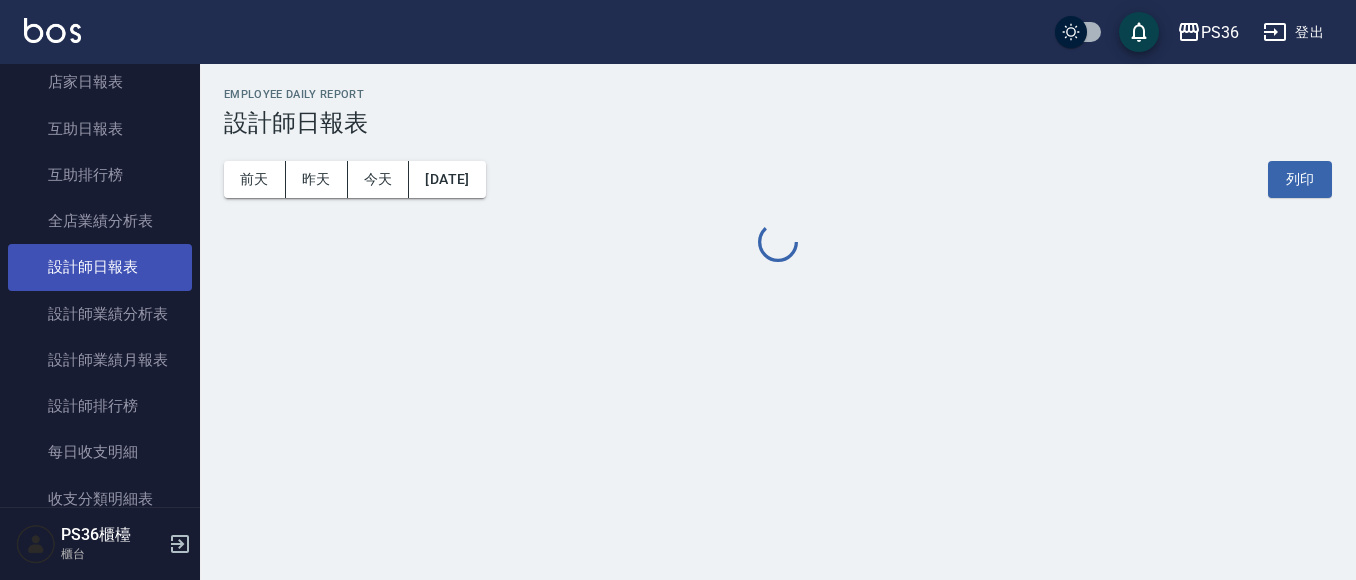 scroll, scrollTop: 0, scrollLeft: 0, axis: both 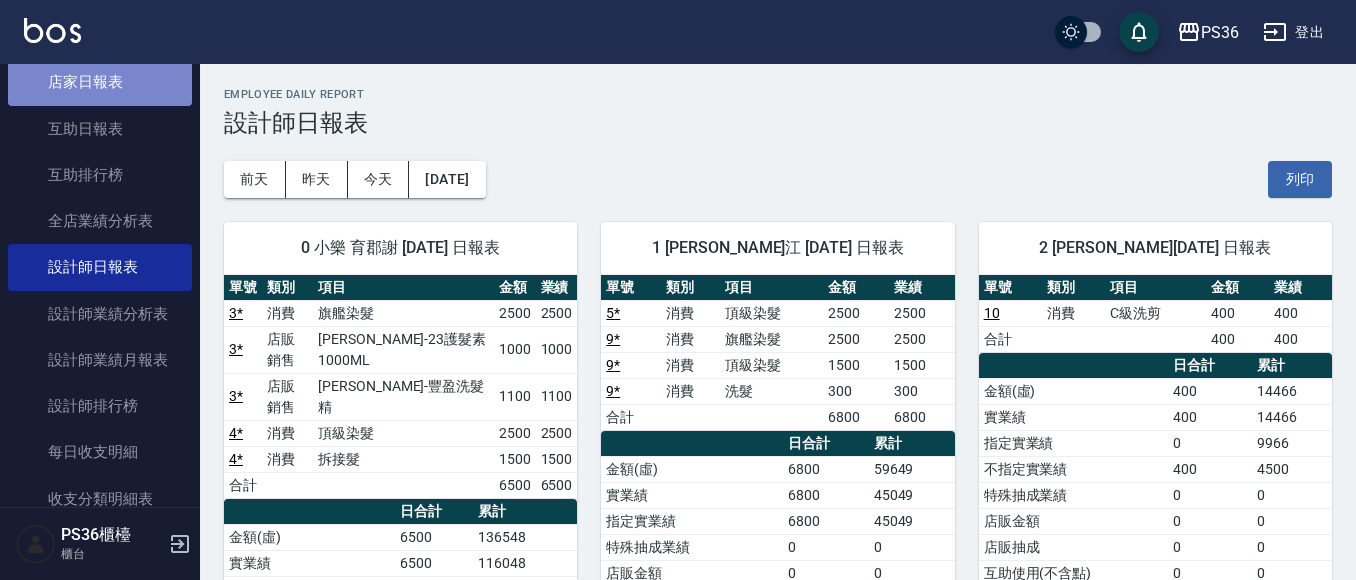 click on "店家日報表" at bounding box center (100, 82) 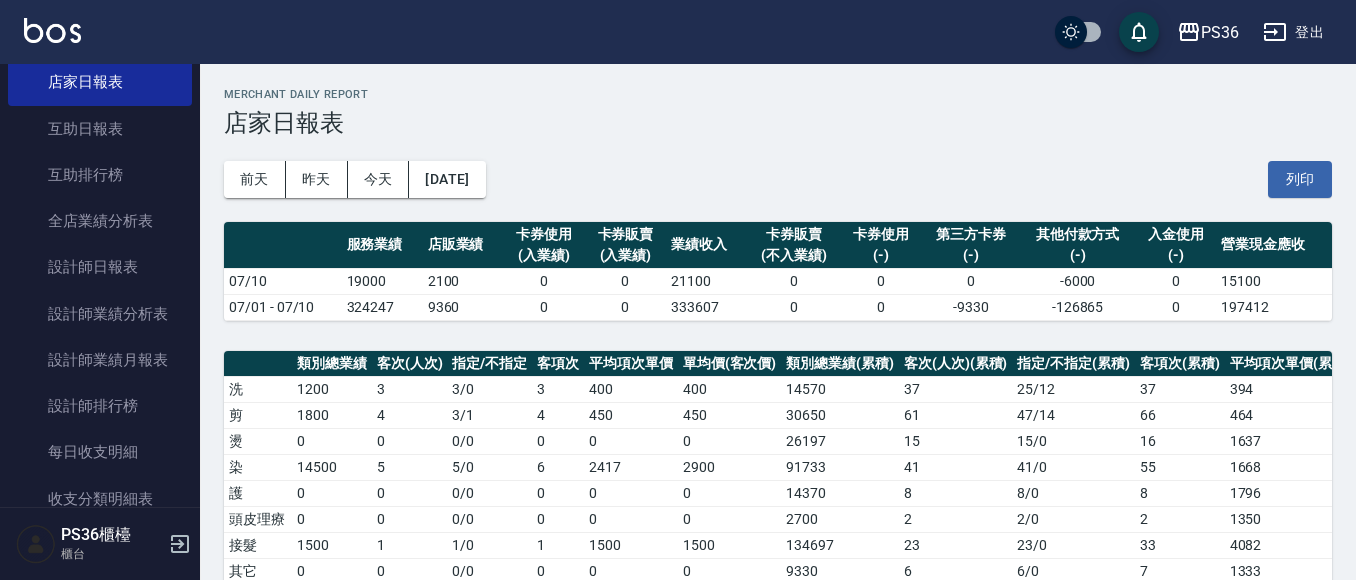 scroll, scrollTop: 500, scrollLeft: 0, axis: vertical 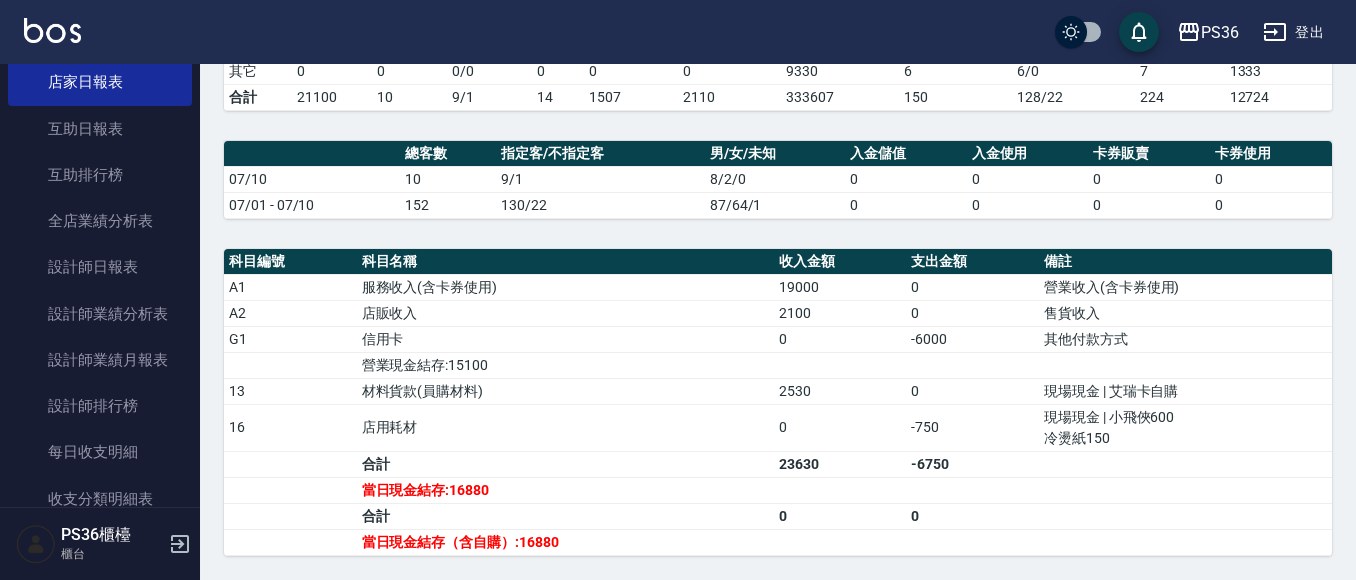 click on "2530" at bounding box center [840, 391] 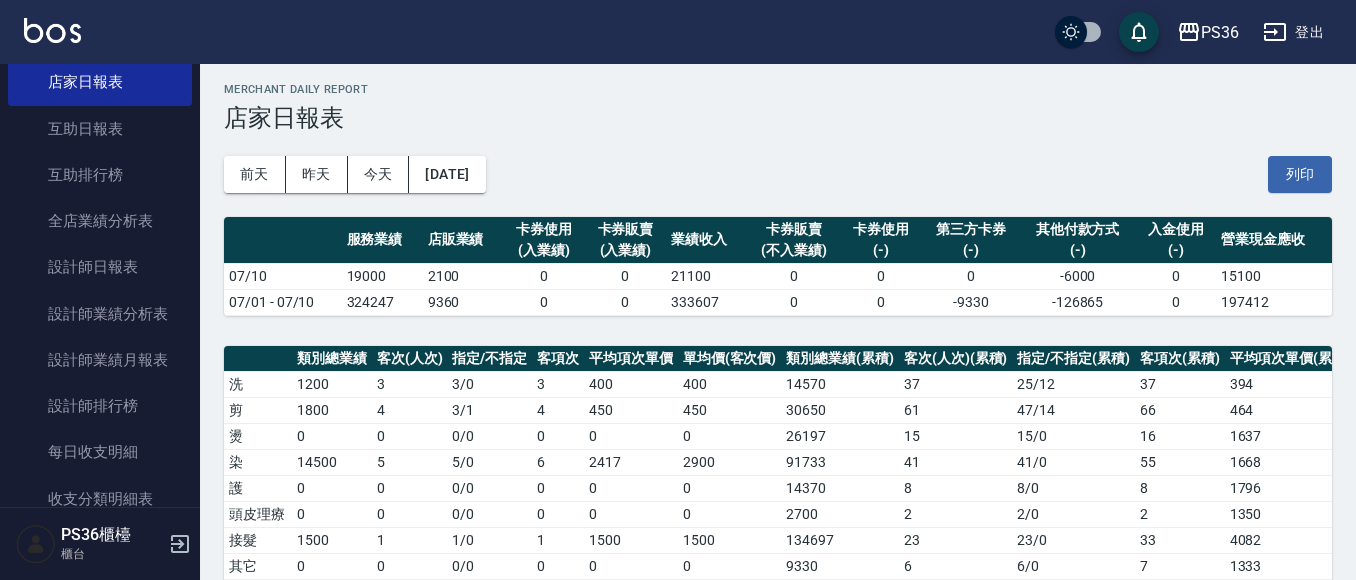 scroll, scrollTop: 0, scrollLeft: 0, axis: both 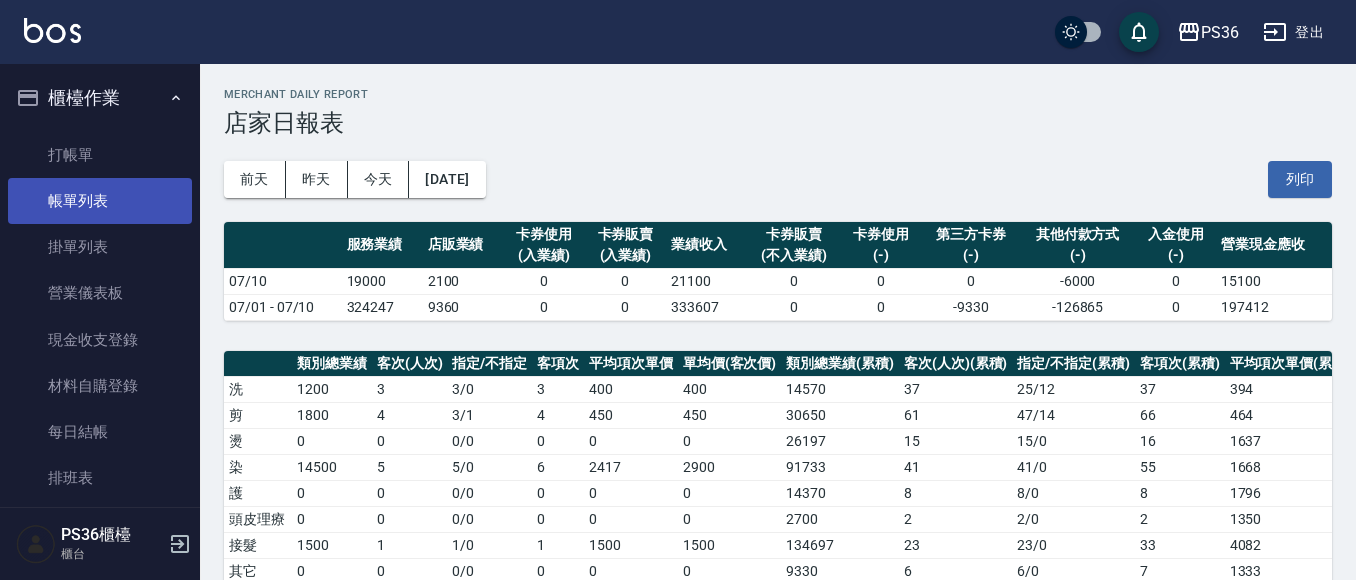 click on "帳單列表" at bounding box center [100, 201] 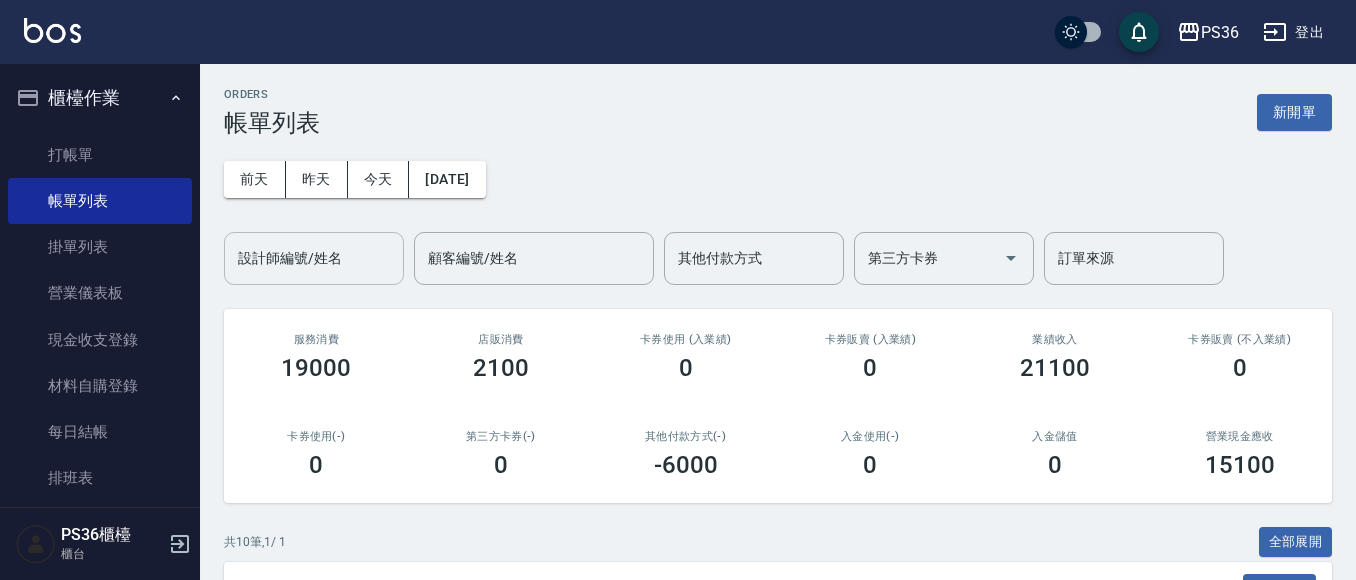 click on "前天" at bounding box center (255, 179) 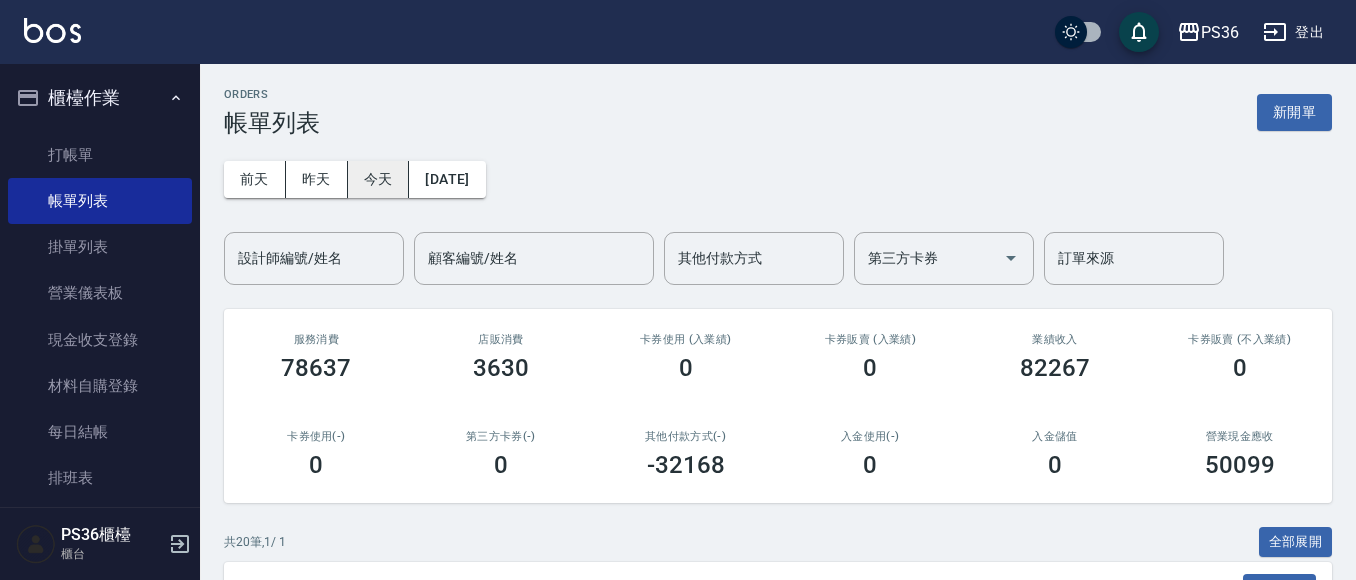 click on "今天" at bounding box center [379, 179] 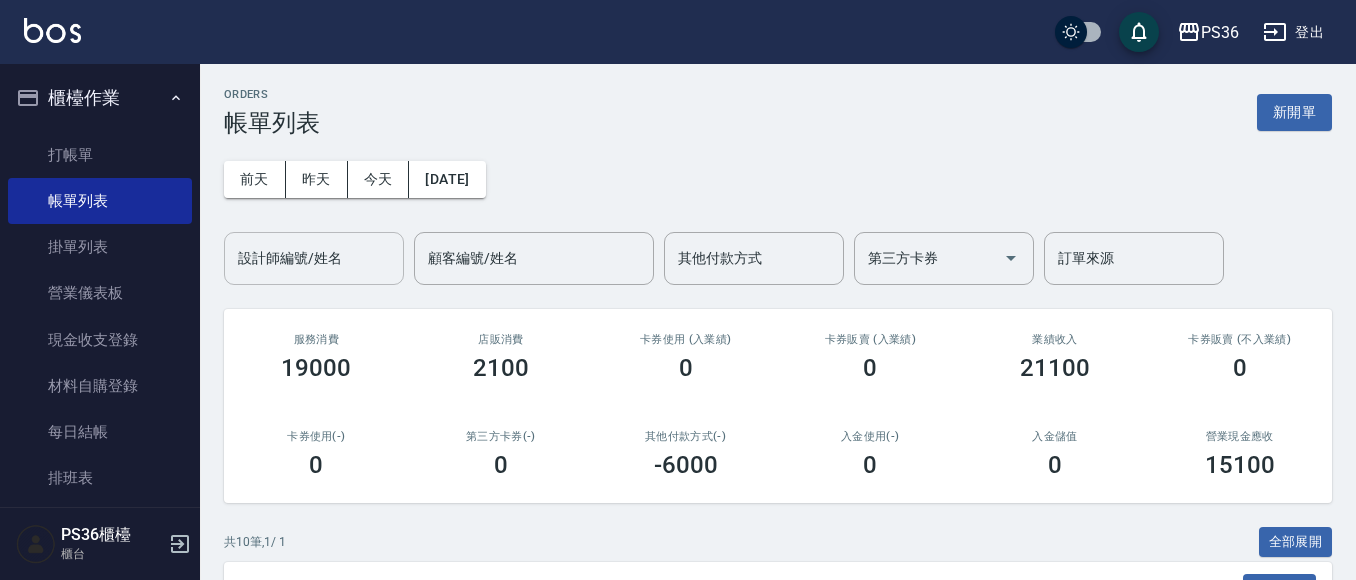 click on "設計師編號/姓名 設計師編號/姓名" at bounding box center (314, 258) 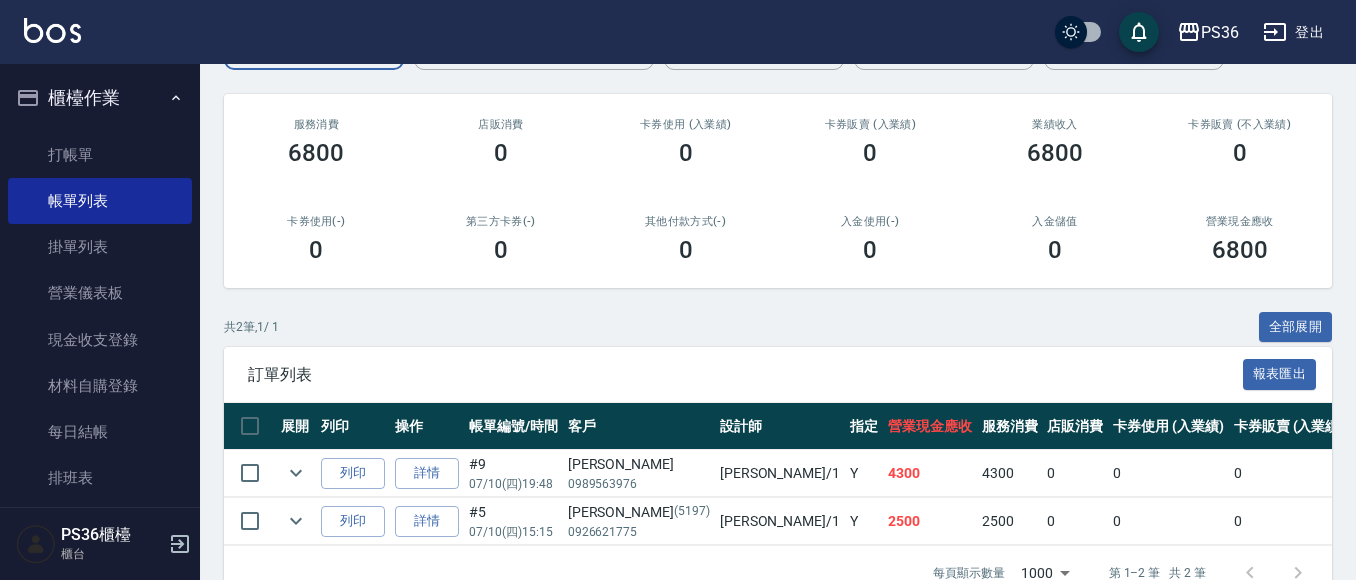 scroll, scrollTop: 276, scrollLeft: 0, axis: vertical 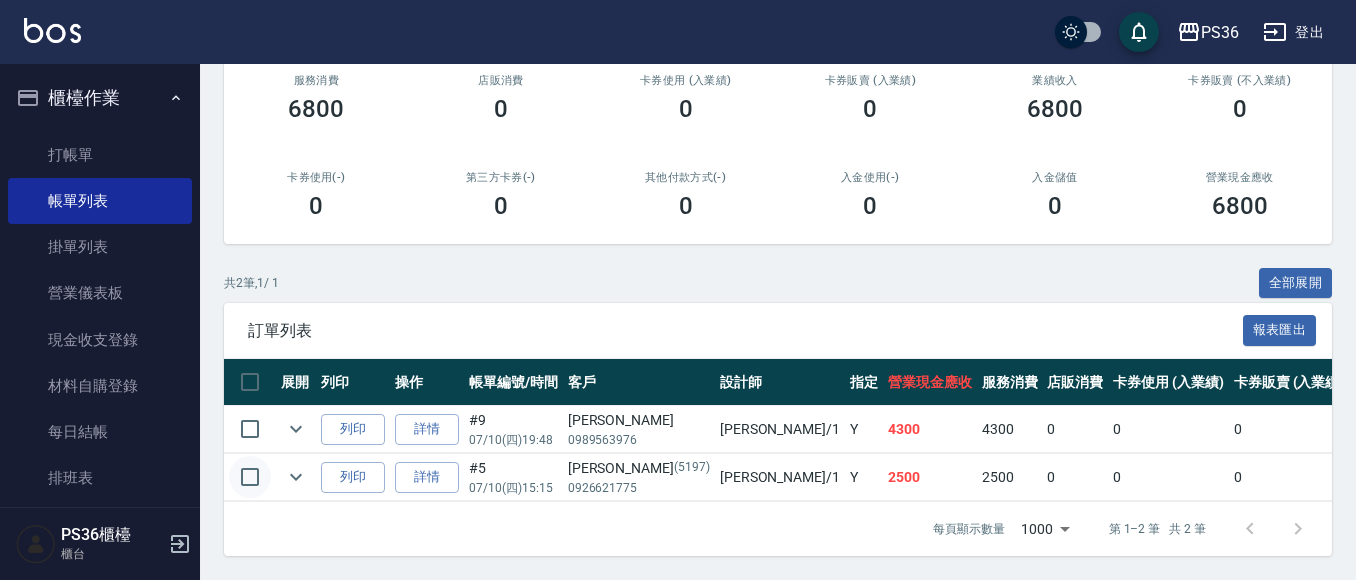 type on "Daniel-1" 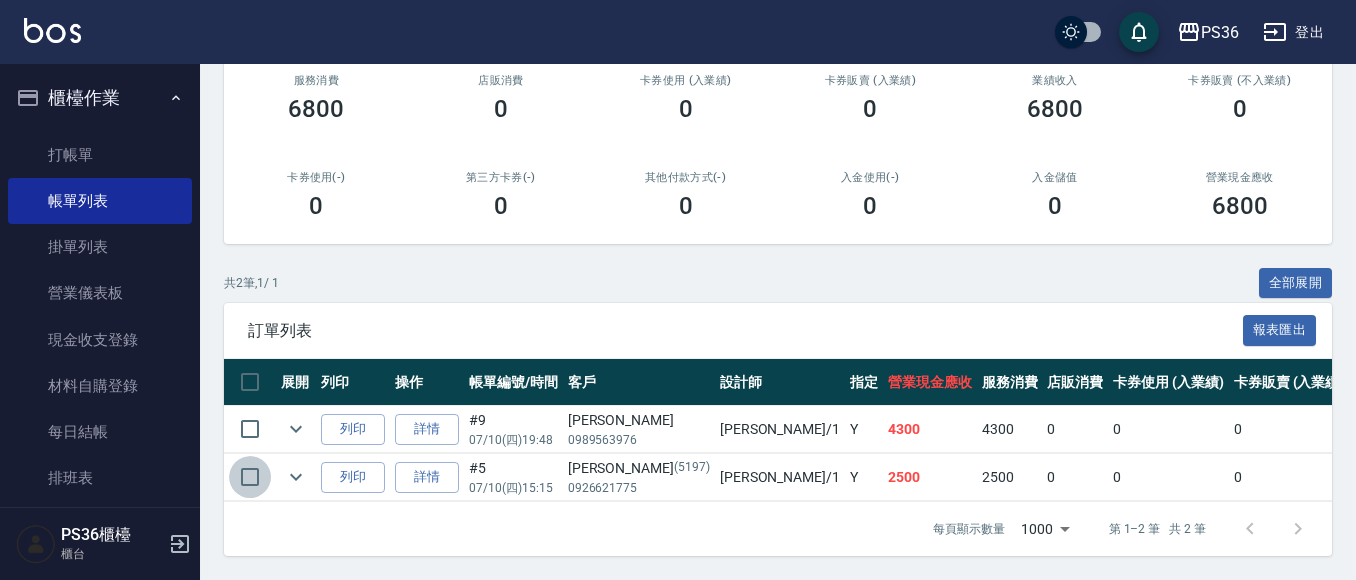 click at bounding box center (250, 477) 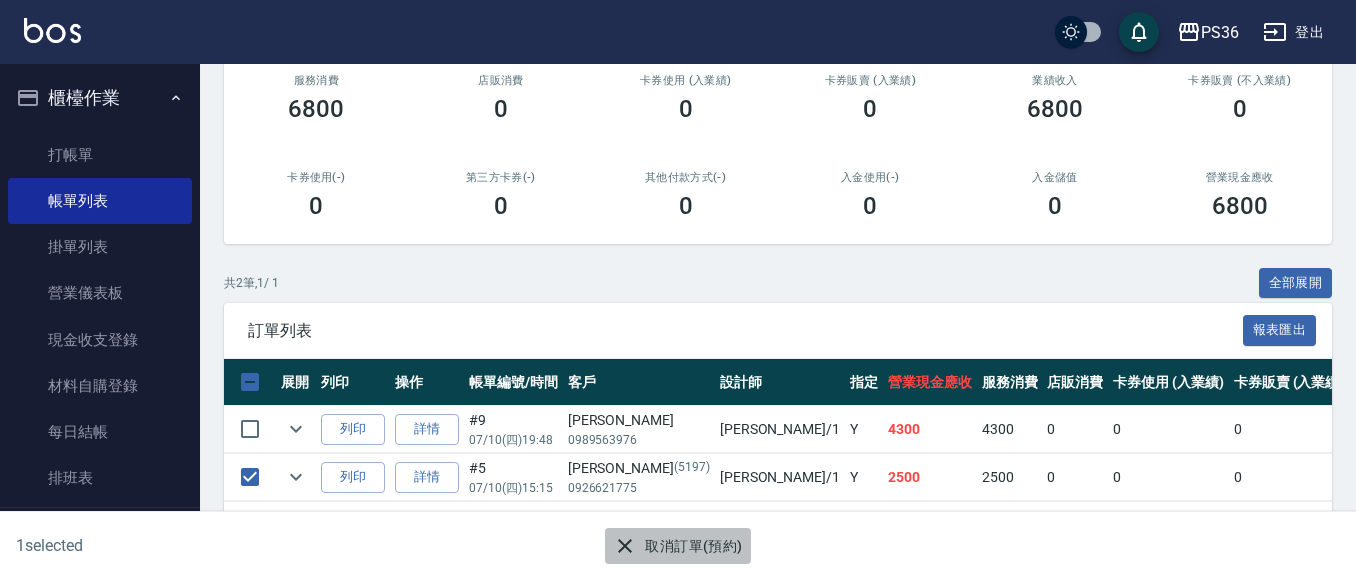 click on "取消訂單(預約)" at bounding box center [677, 546] 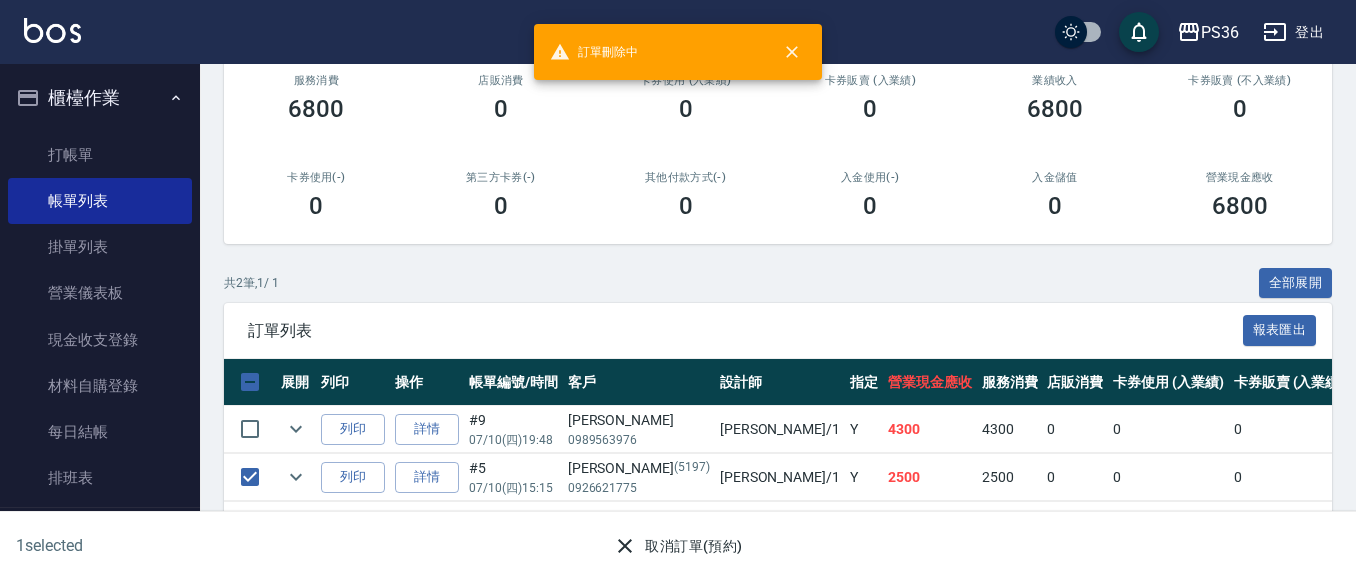 scroll, scrollTop: 0, scrollLeft: 0, axis: both 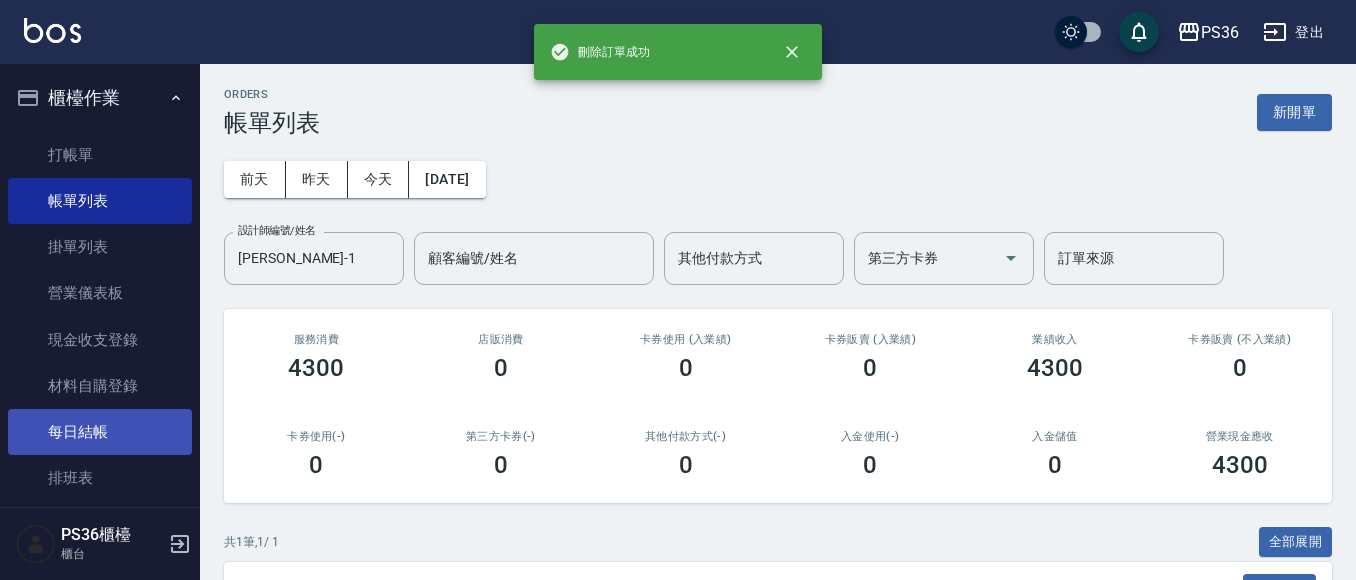 click on "每日結帳" at bounding box center (100, 432) 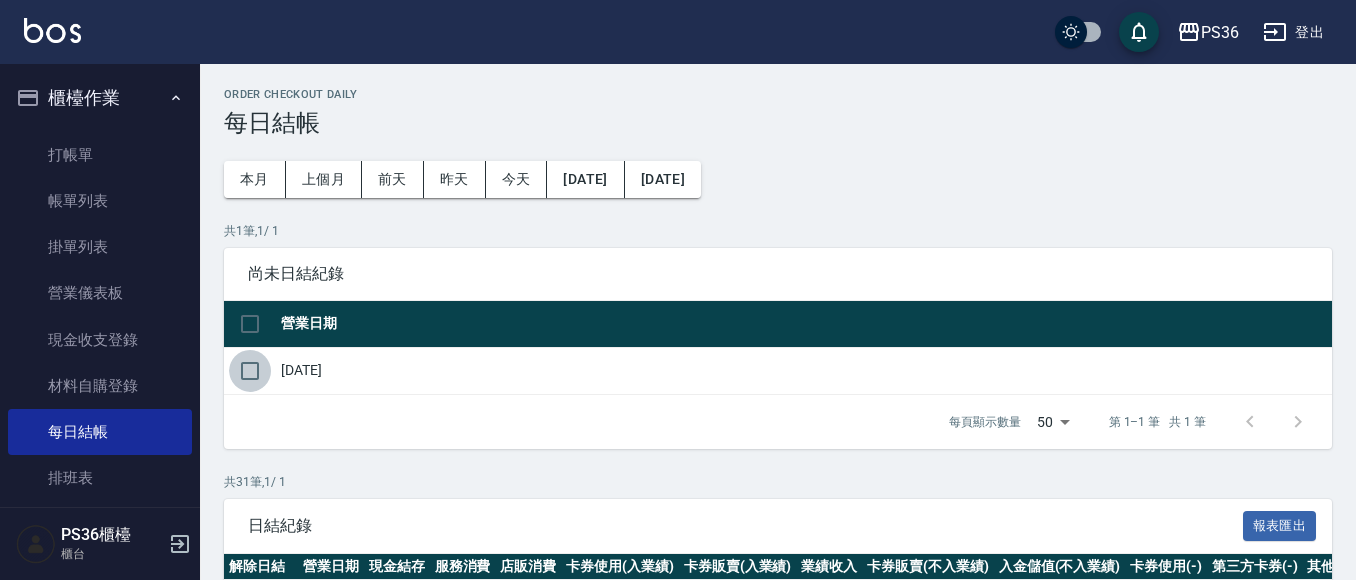 click at bounding box center (250, 371) 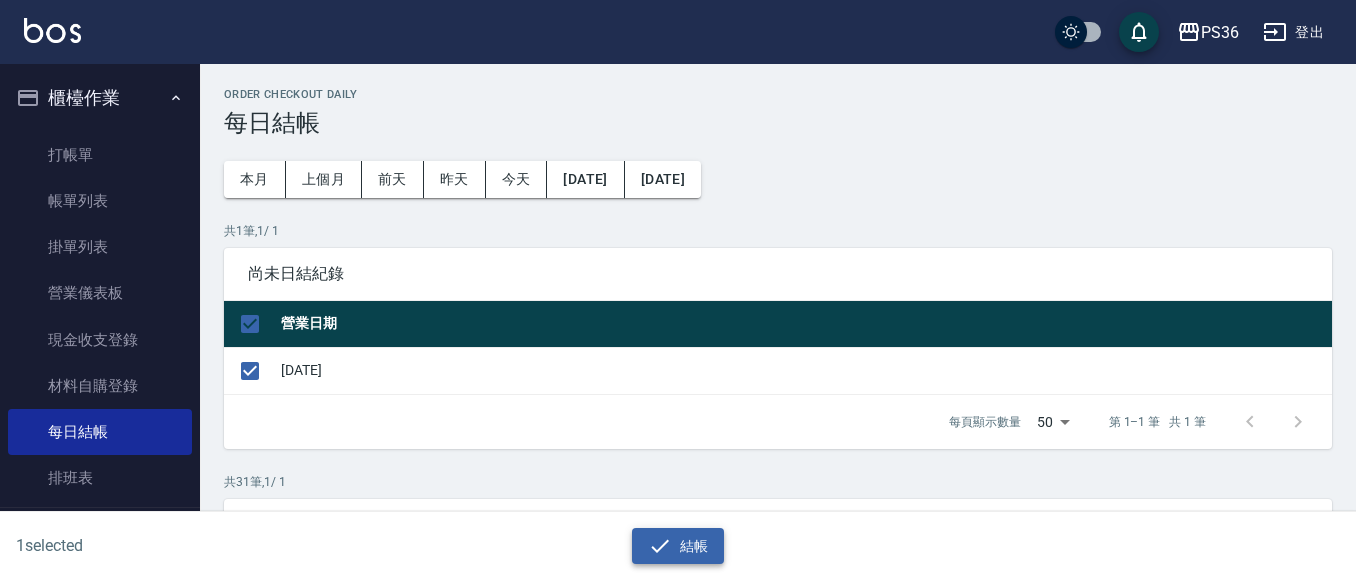 click on "結帳" at bounding box center (678, 546) 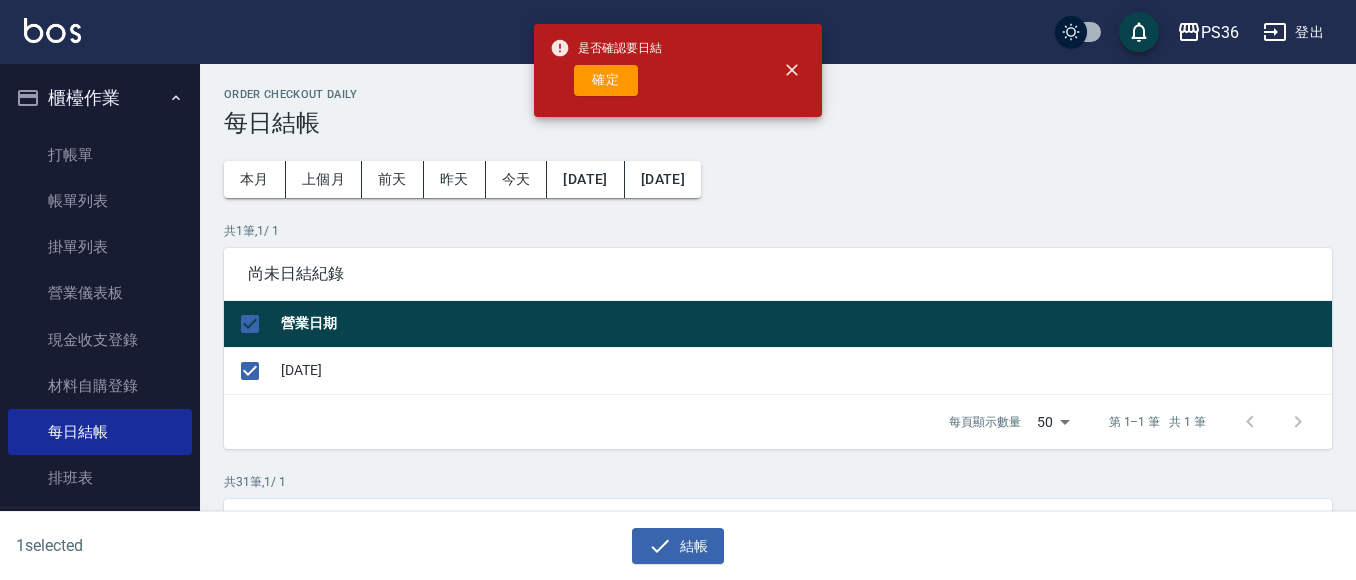 click on "是否確認要日結 確定" at bounding box center [606, 70] 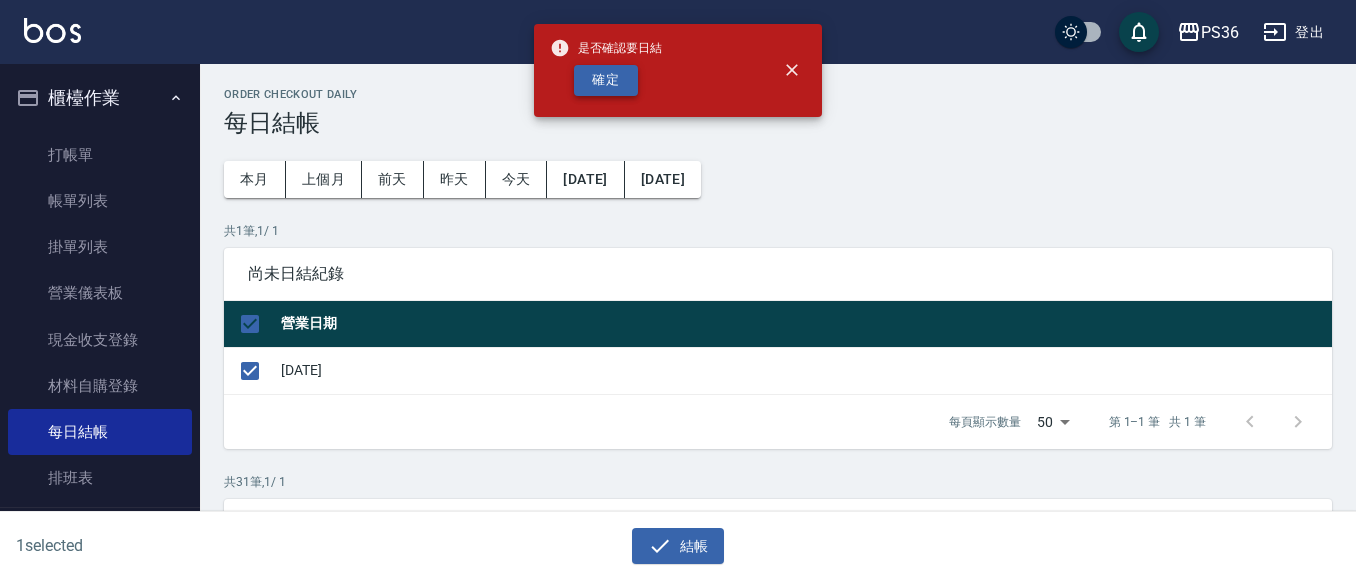 click on "確定" at bounding box center [606, 80] 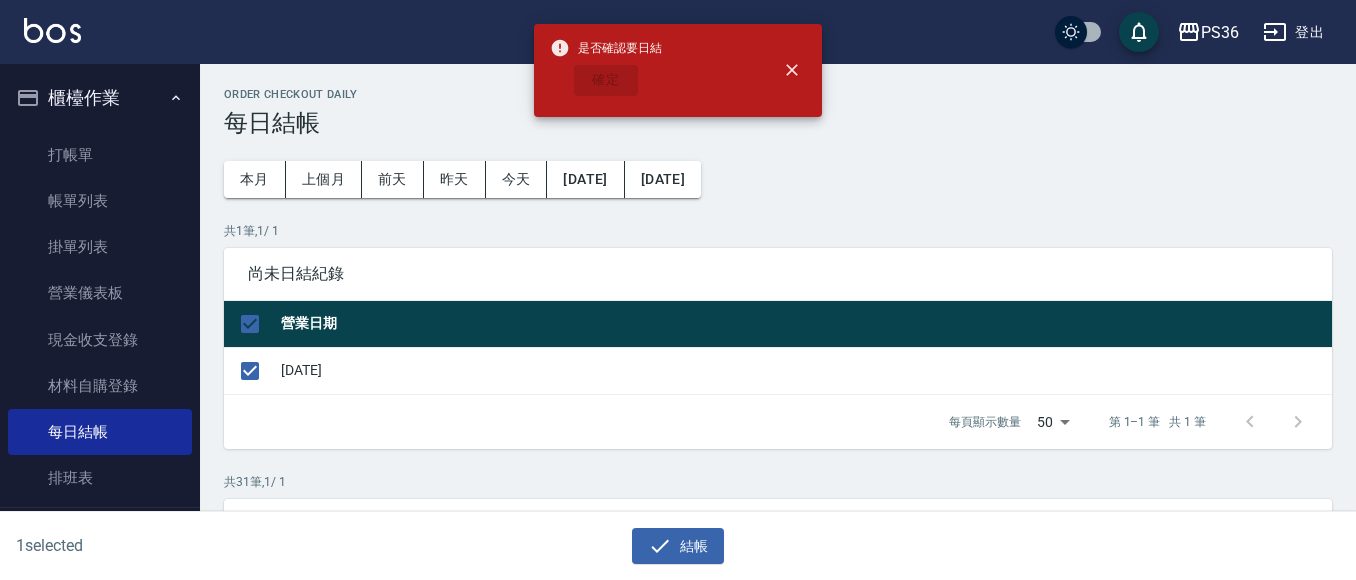 checkbox on "false" 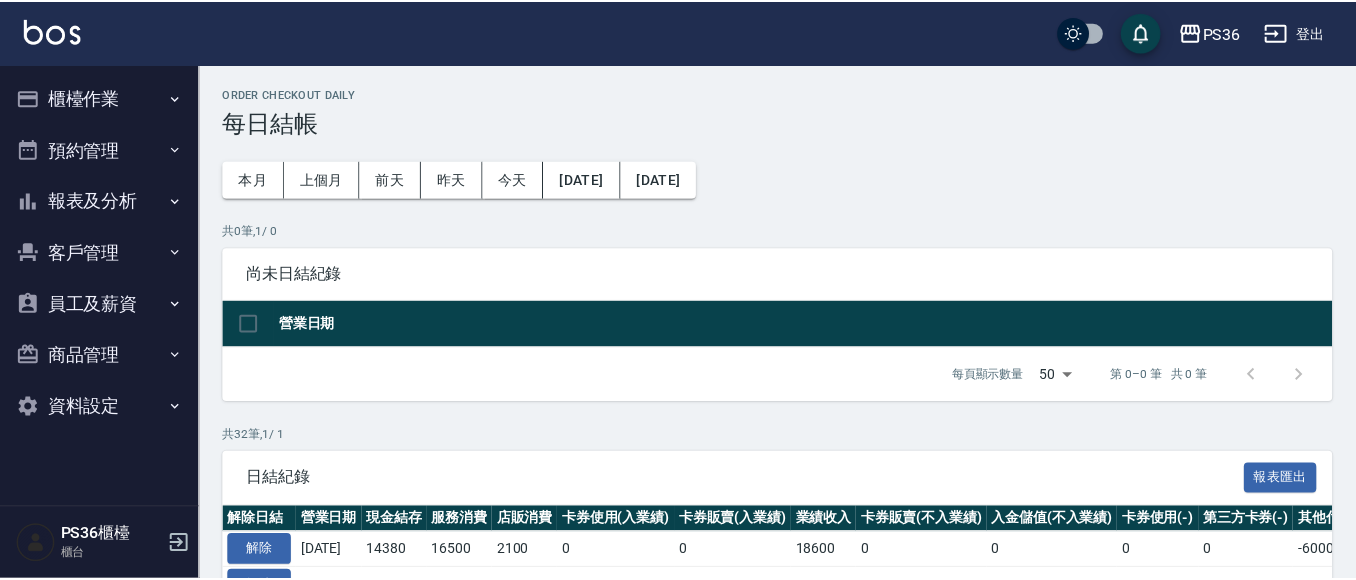 scroll, scrollTop: 0, scrollLeft: 0, axis: both 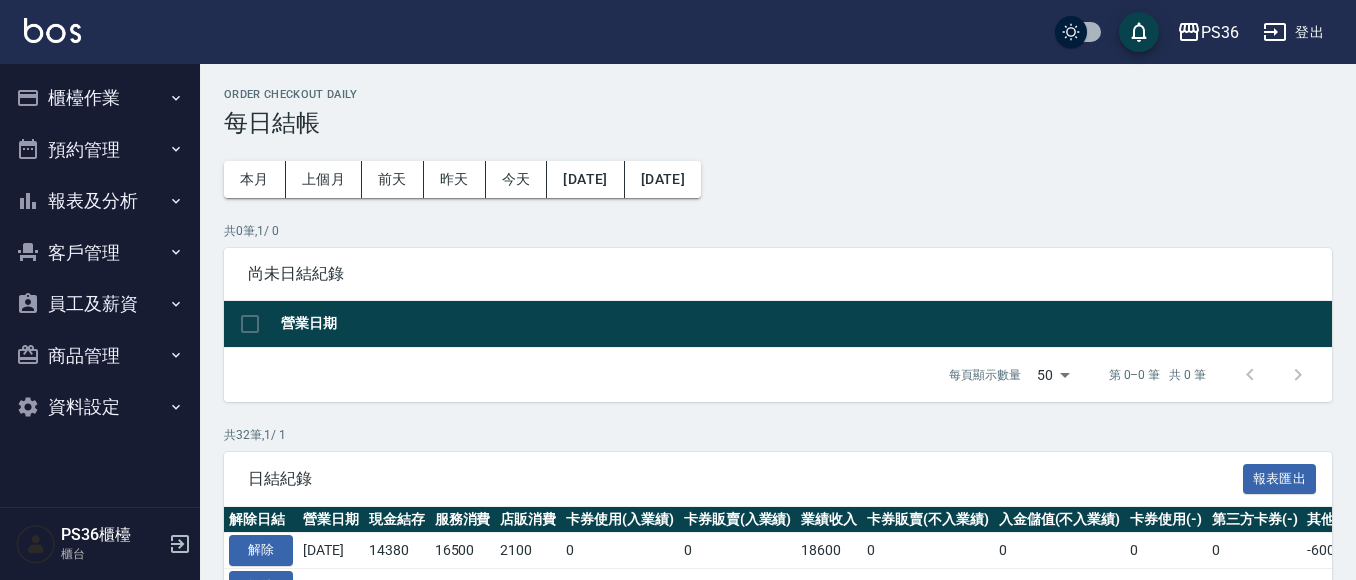 click on "預約管理" at bounding box center (100, 150) 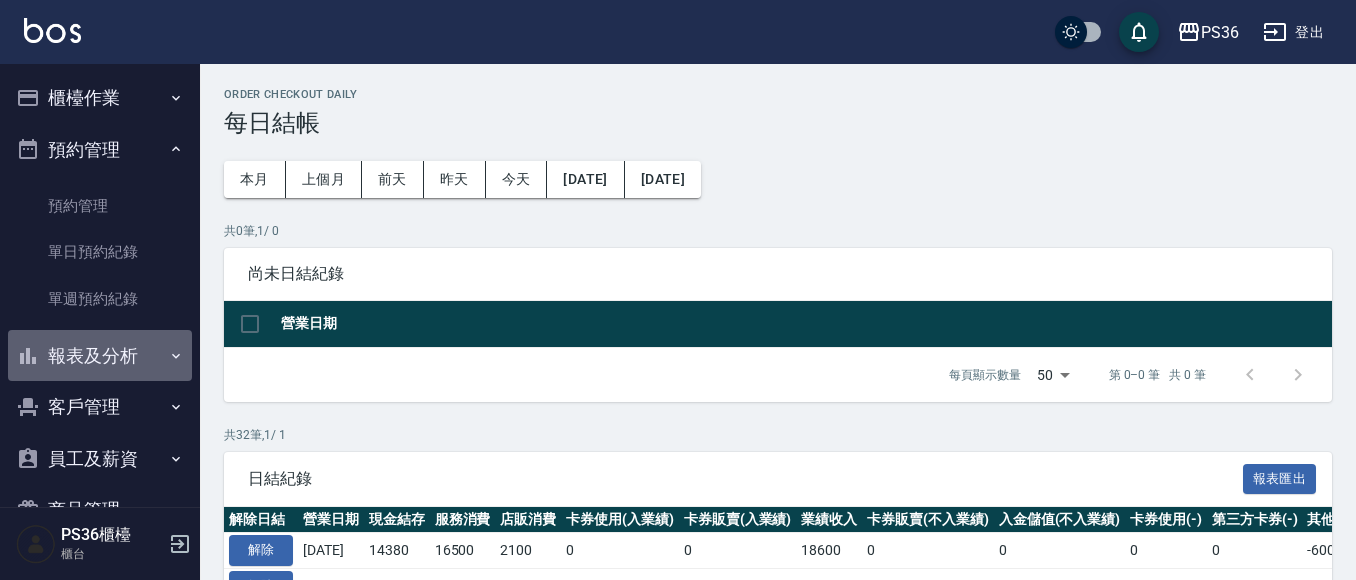 click on "報表及分析" at bounding box center [100, 356] 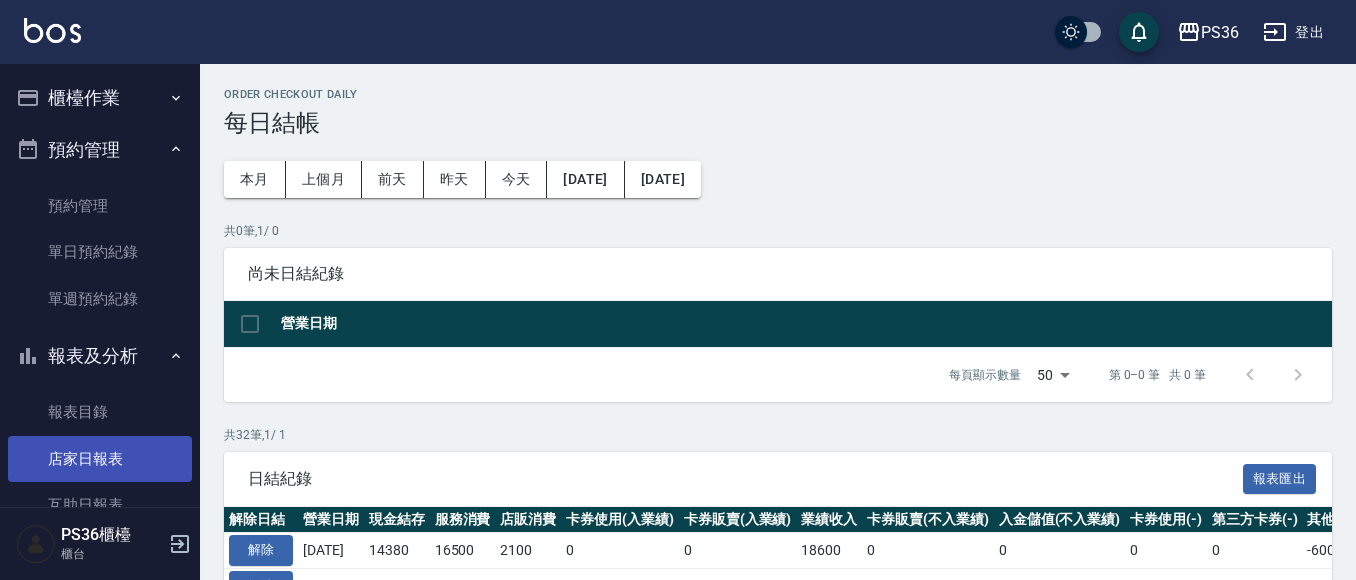click on "店家日報表" at bounding box center [100, 459] 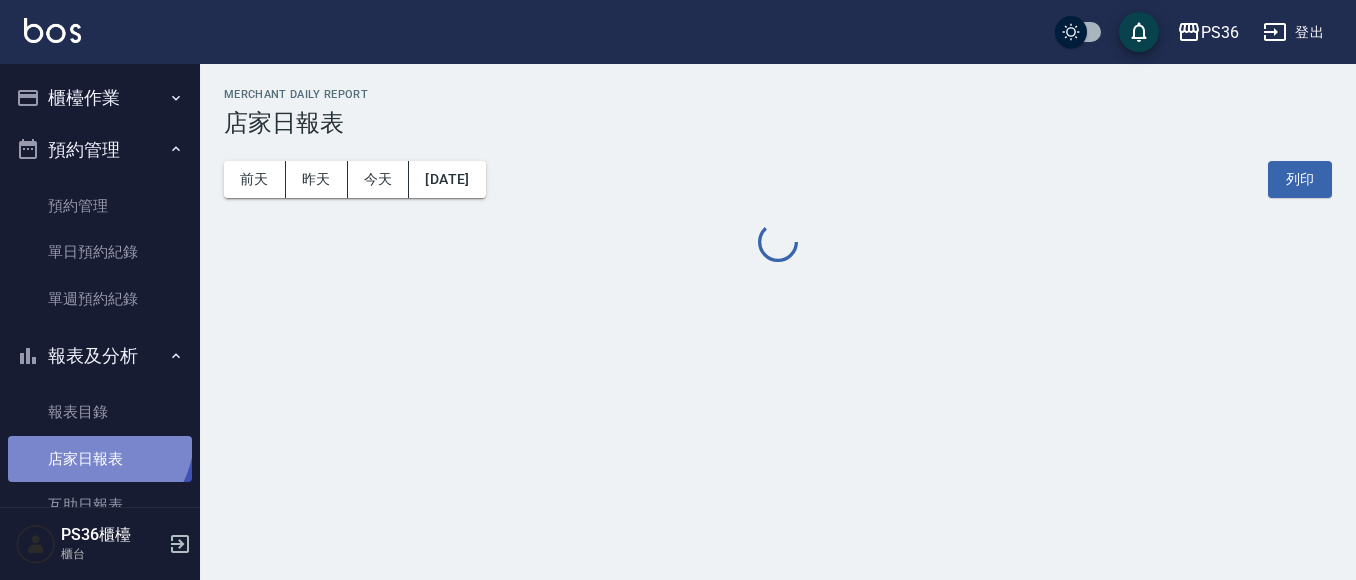 click on "店家日報表" at bounding box center [100, 459] 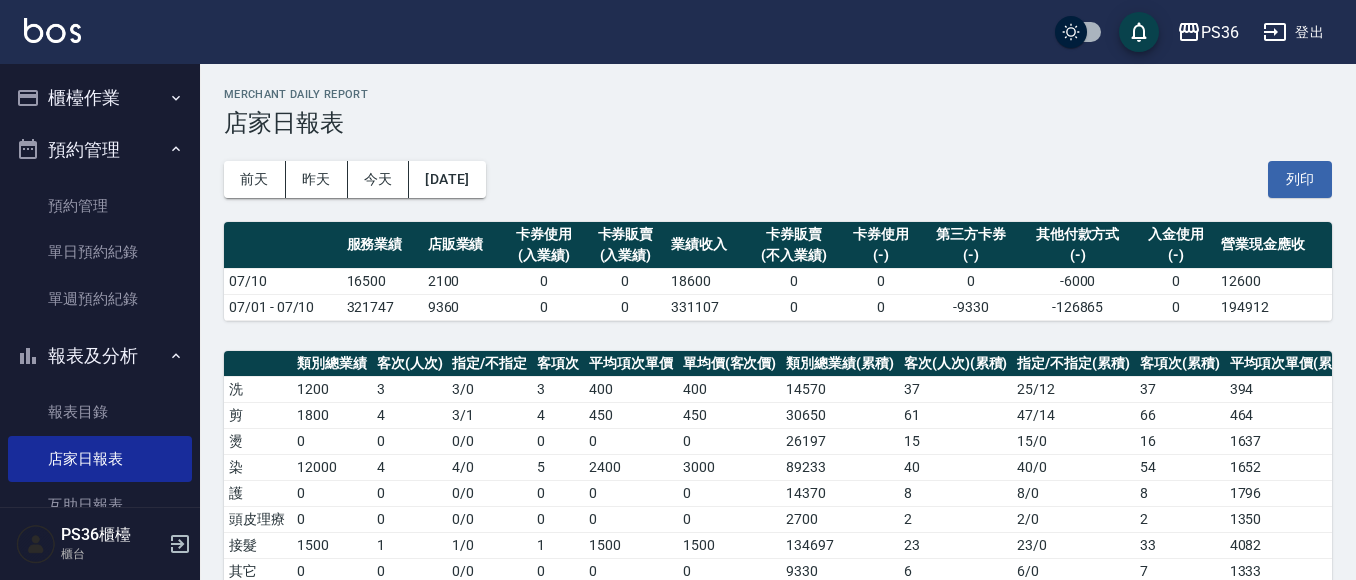 drag, startPoint x: 1231, startPoint y: 619, endPoint x: 1192, endPoint y: 619, distance: 39 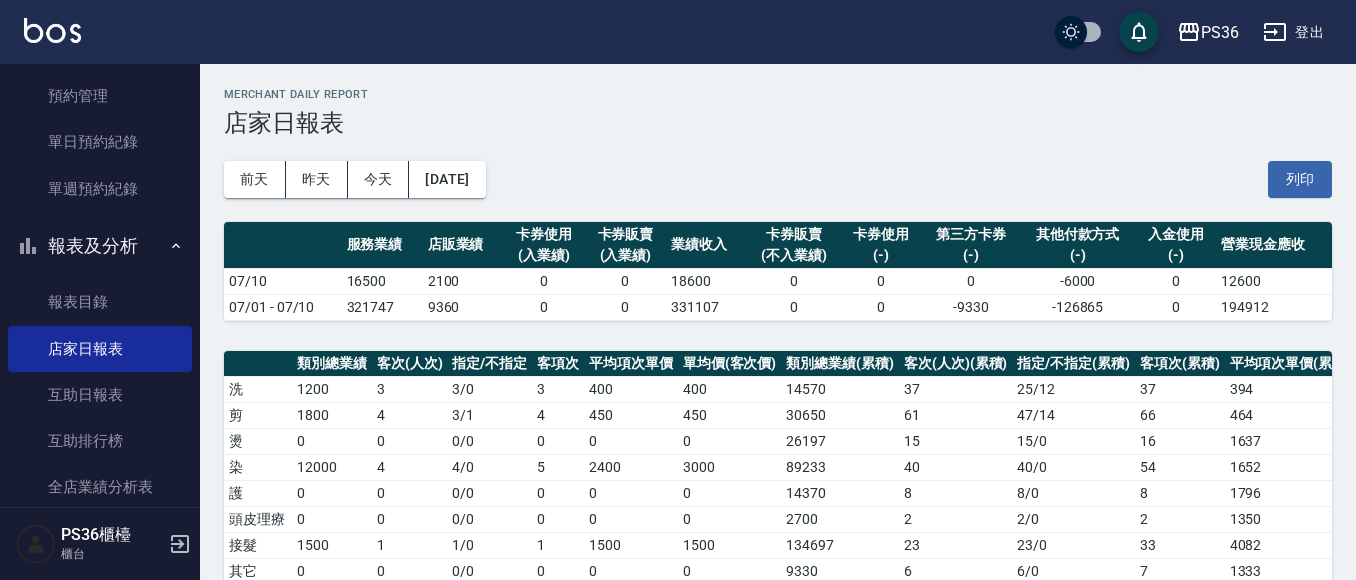 scroll, scrollTop: 300, scrollLeft: 0, axis: vertical 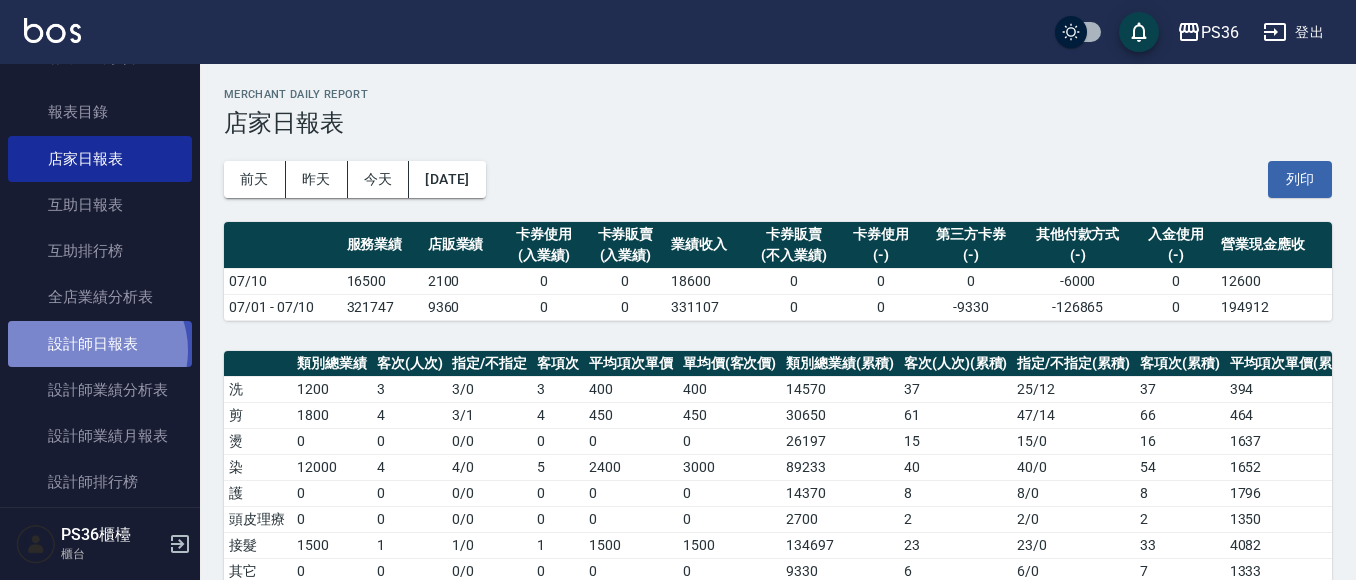 click on "設計師日報表" at bounding box center (100, 344) 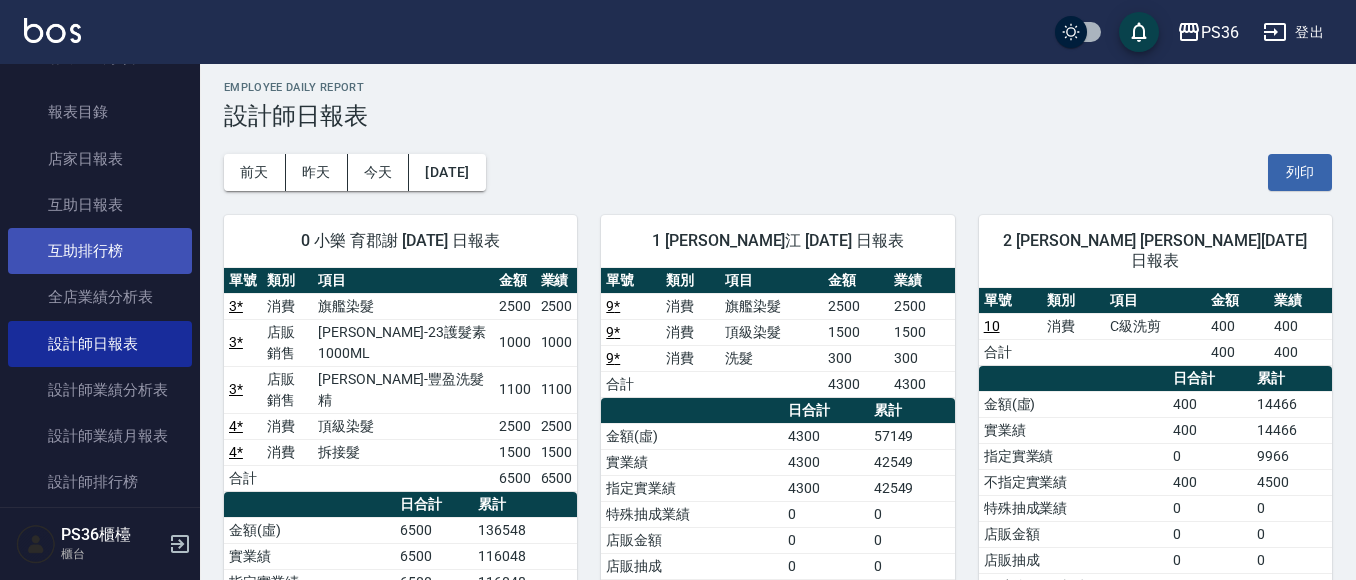 scroll, scrollTop: 0, scrollLeft: 0, axis: both 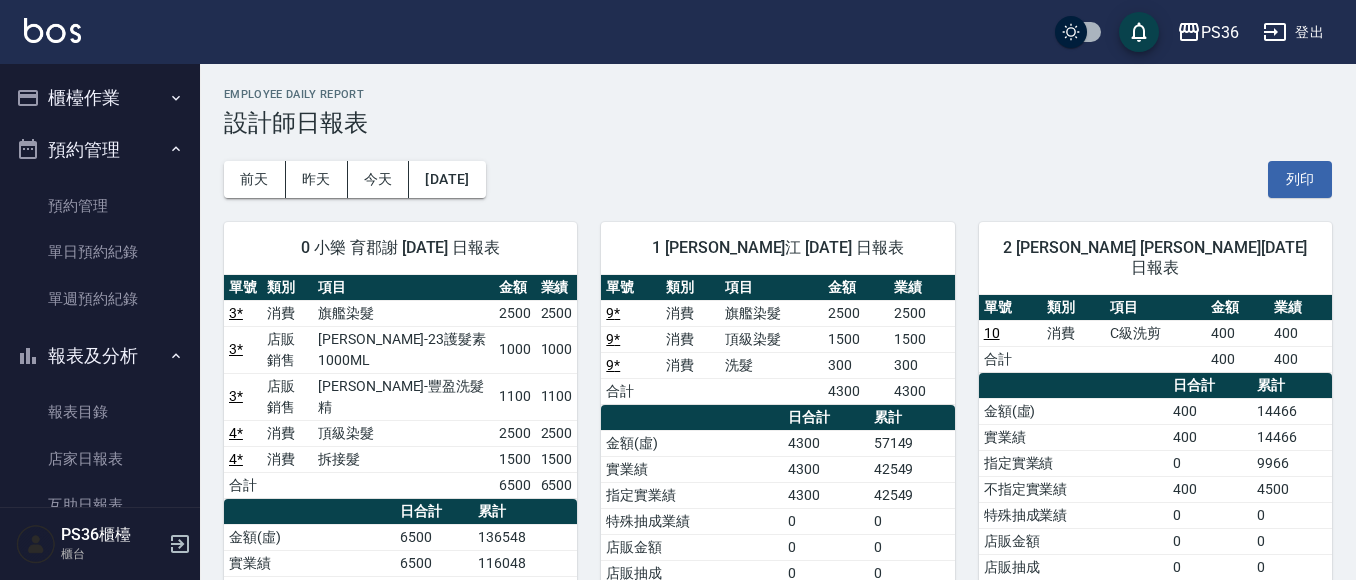 click on "櫃檯作業" at bounding box center [100, 98] 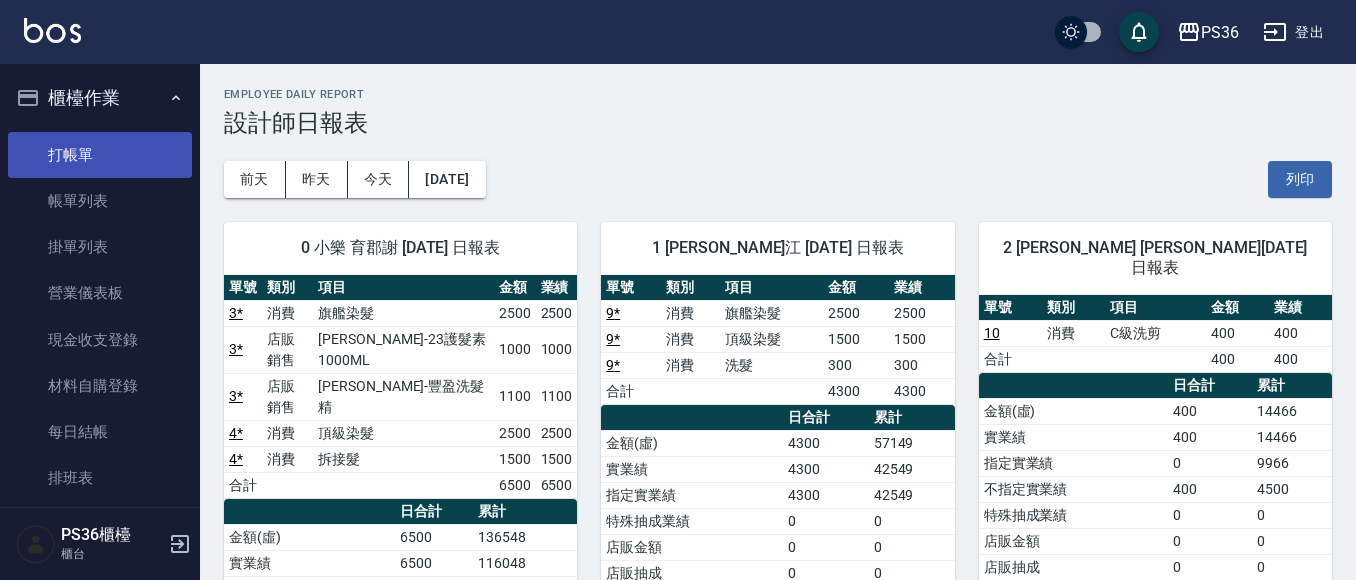 click on "打帳單" at bounding box center [100, 155] 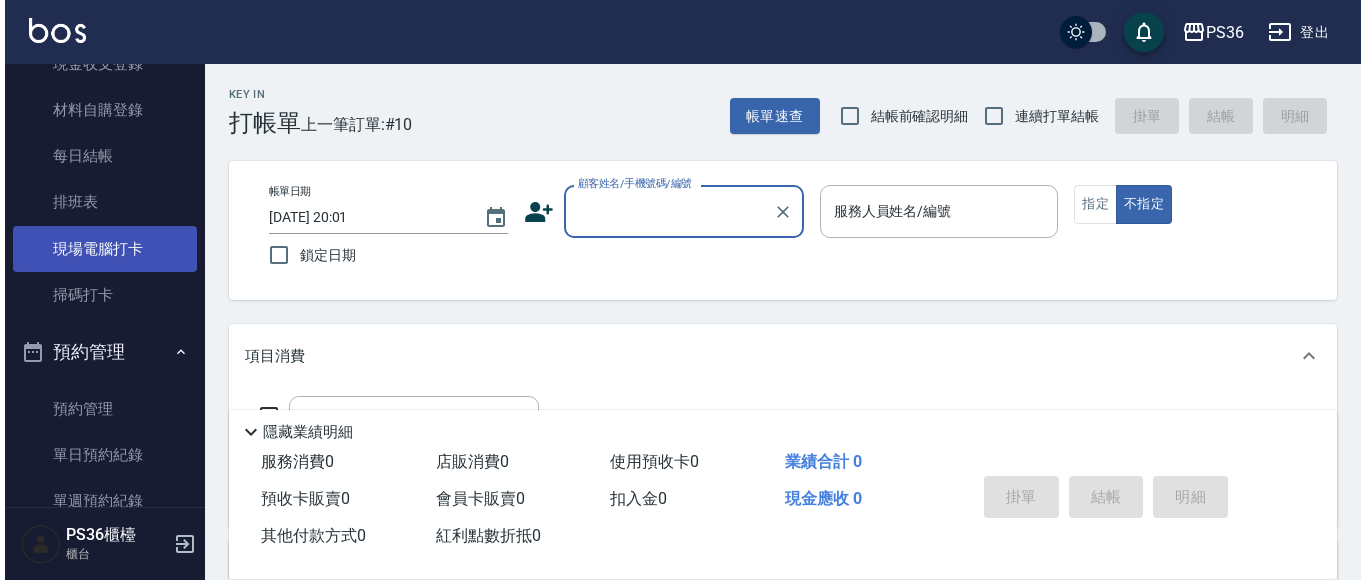 scroll, scrollTop: 300, scrollLeft: 0, axis: vertical 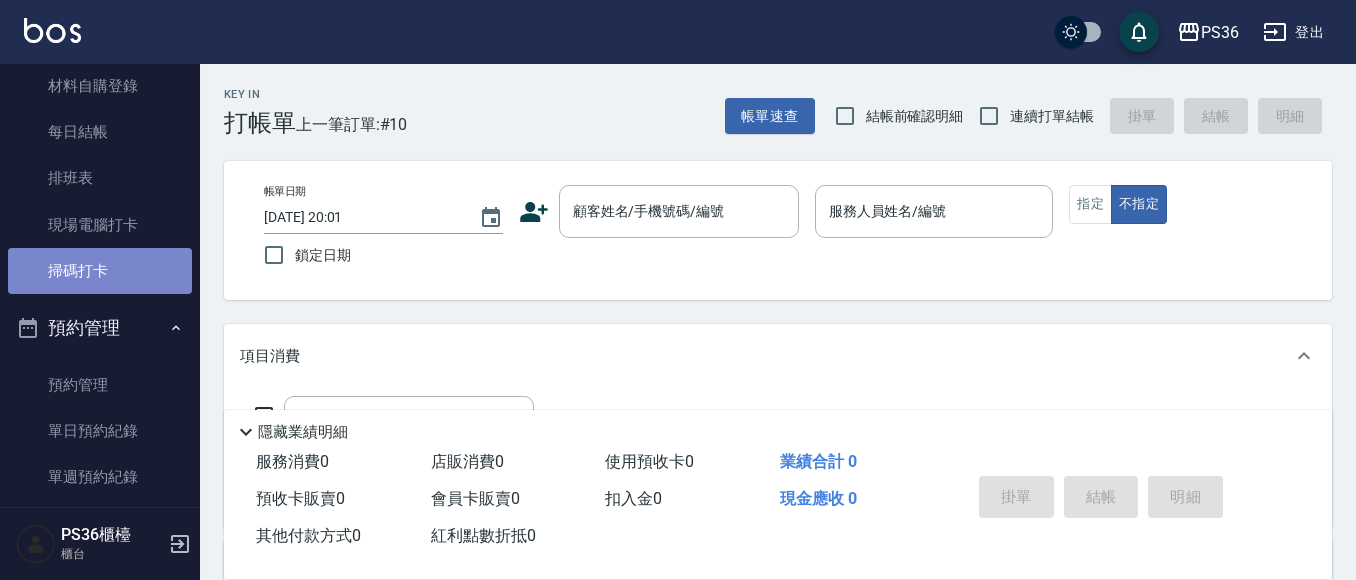 click on "掃碼打卡" at bounding box center [100, 271] 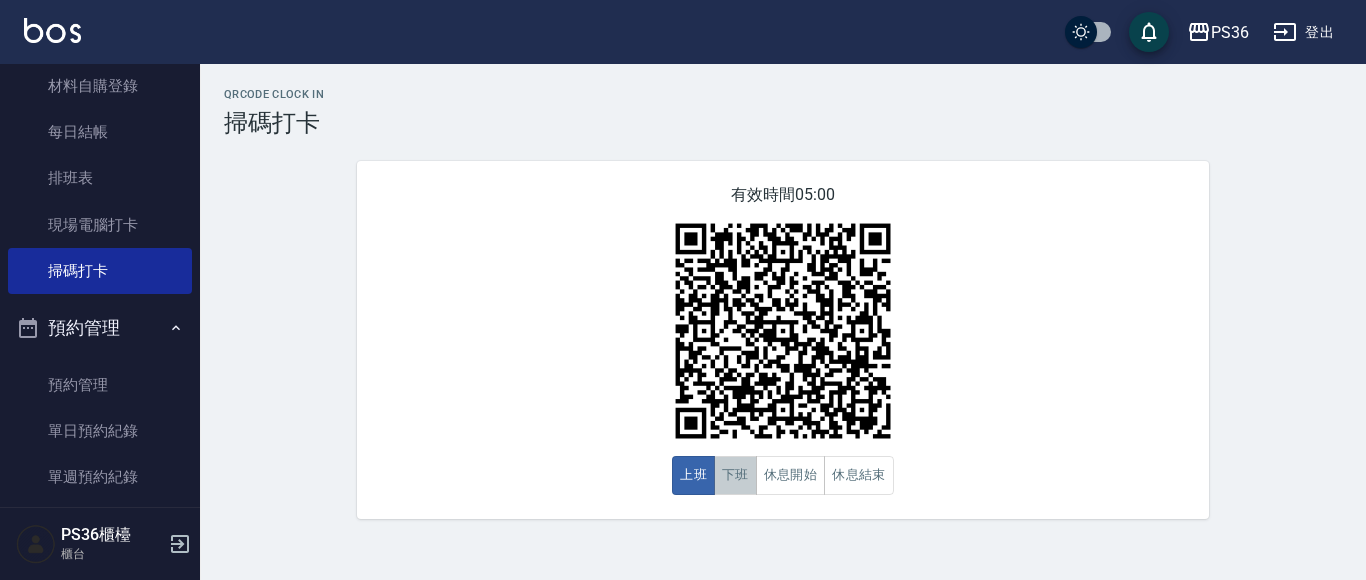 click on "下班" at bounding box center (735, 475) 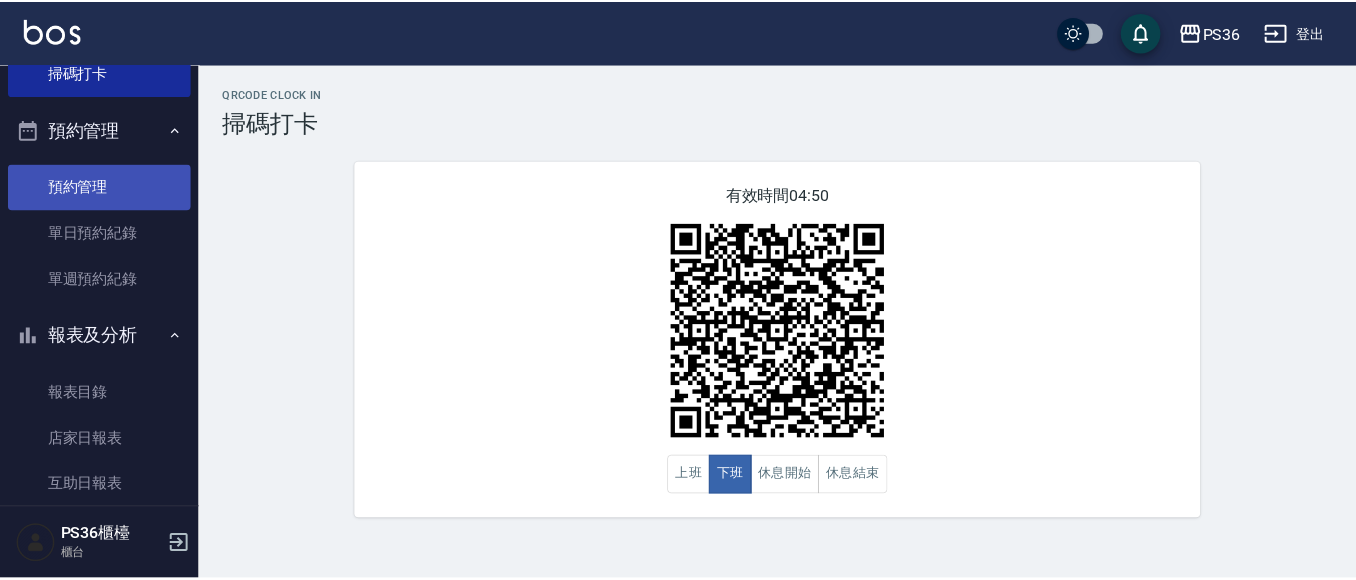 scroll, scrollTop: 500, scrollLeft: 0, axis: vertical 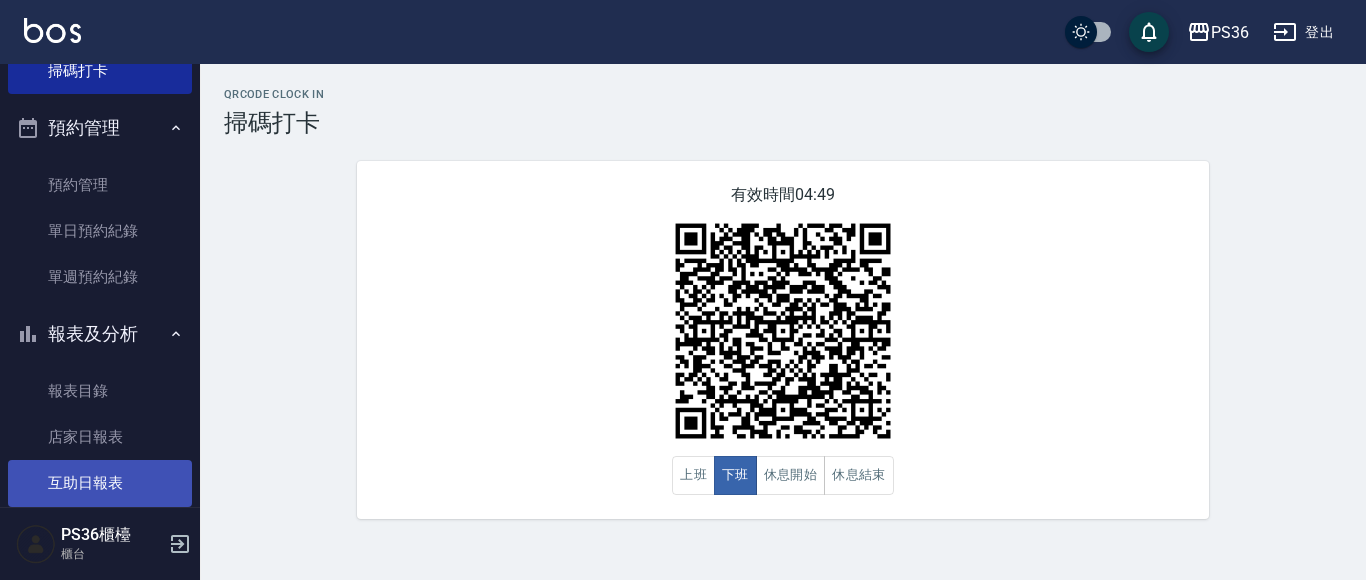 click on "互助日報表" at bounding box center (100, 483) 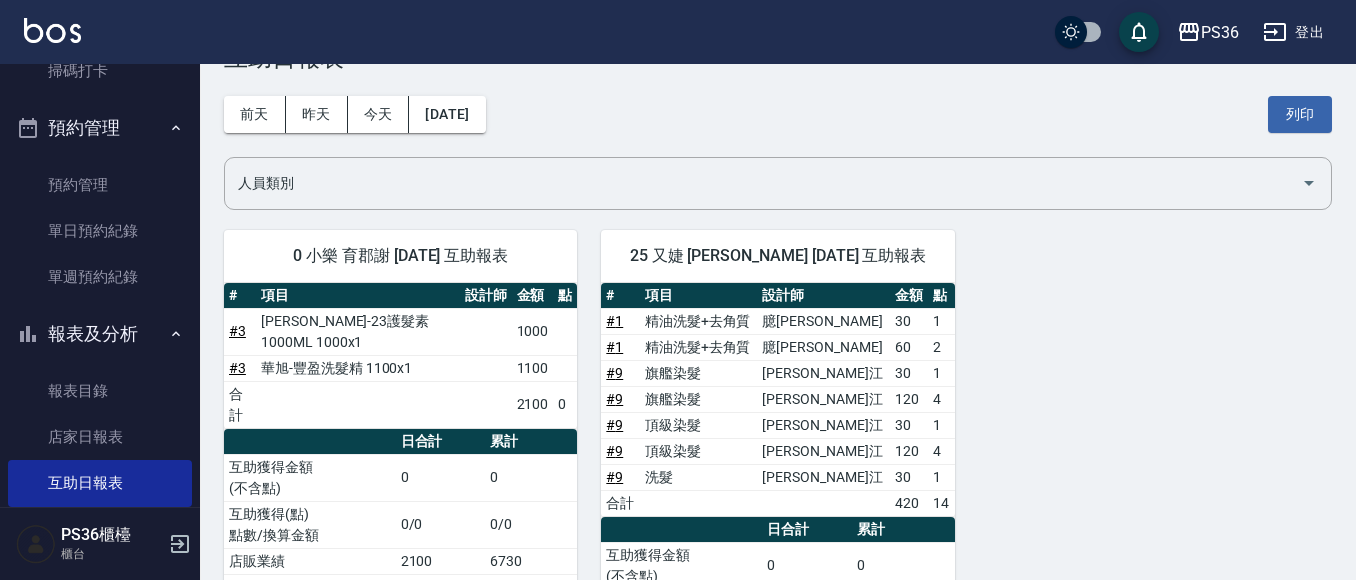 scroll, scrollTop: 100, scrollLeft: 0, axis: vertical 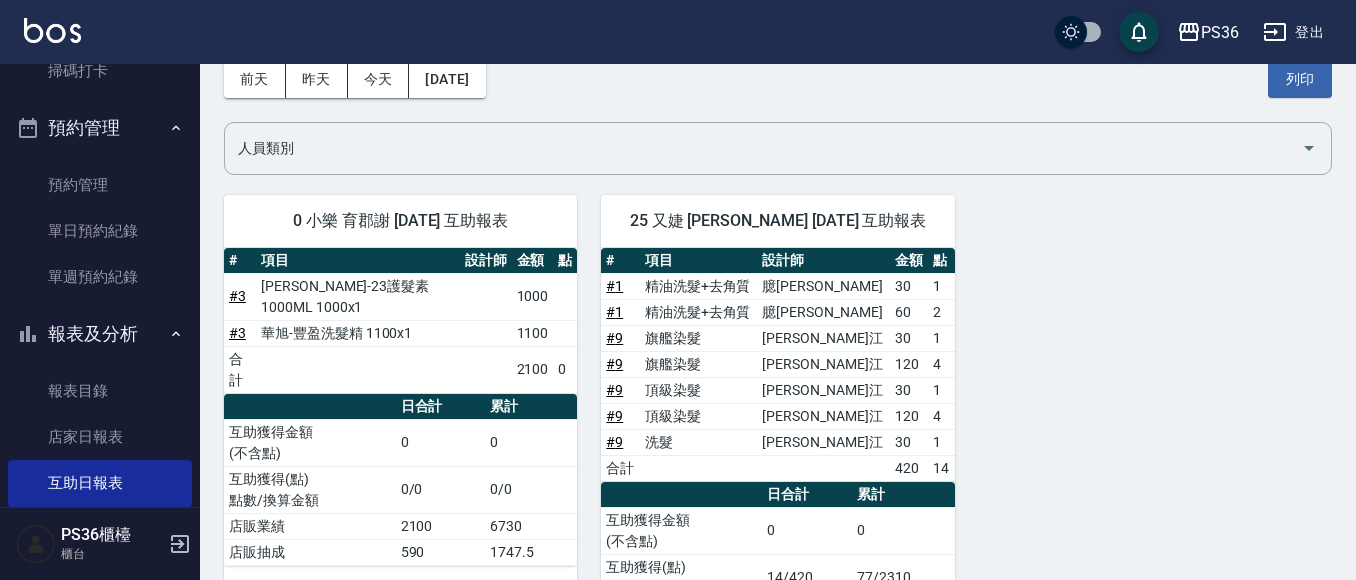 click on "# 9" at bounding box center [614, 338] 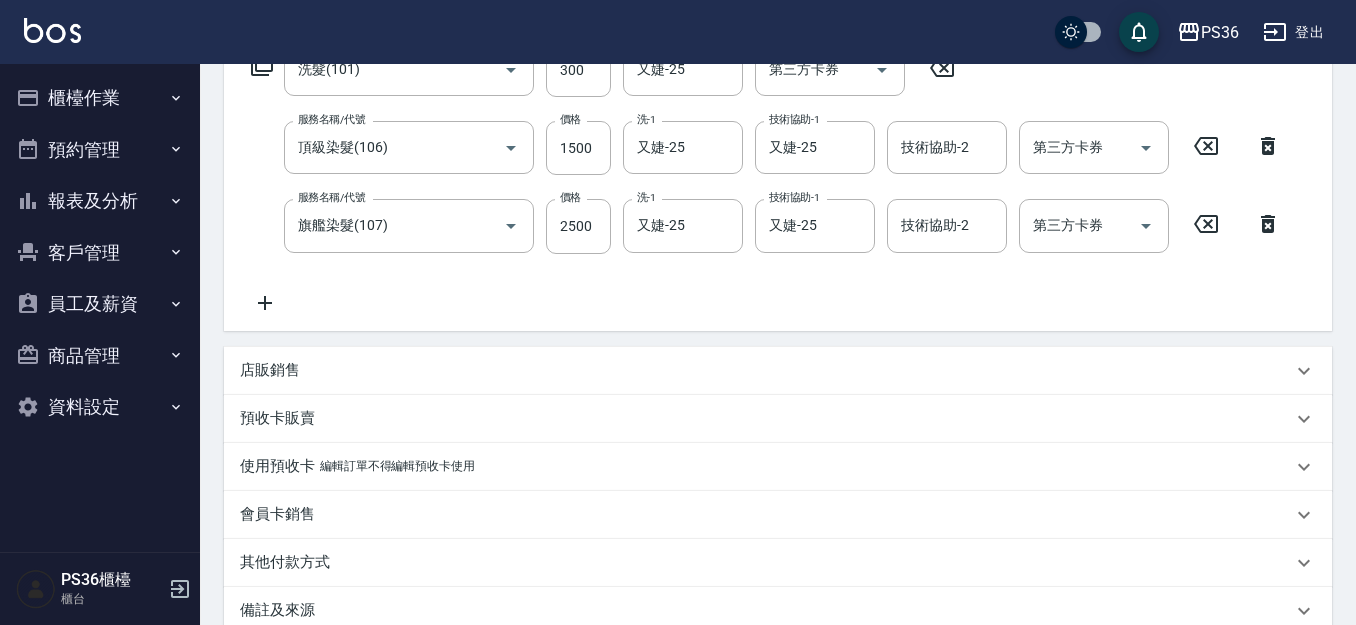 scroll, scrollTop: 0, scrollLeft: 0, axis: both 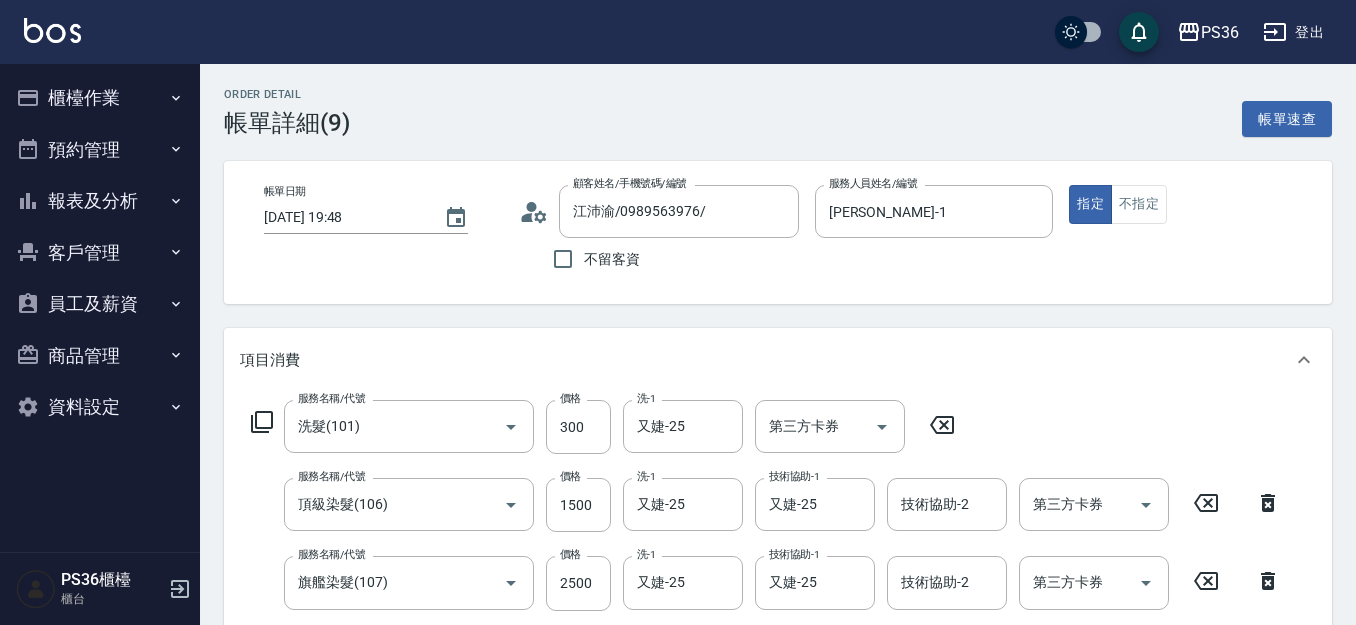 click on "櫃檯作業" at bounding box center (100, 98) 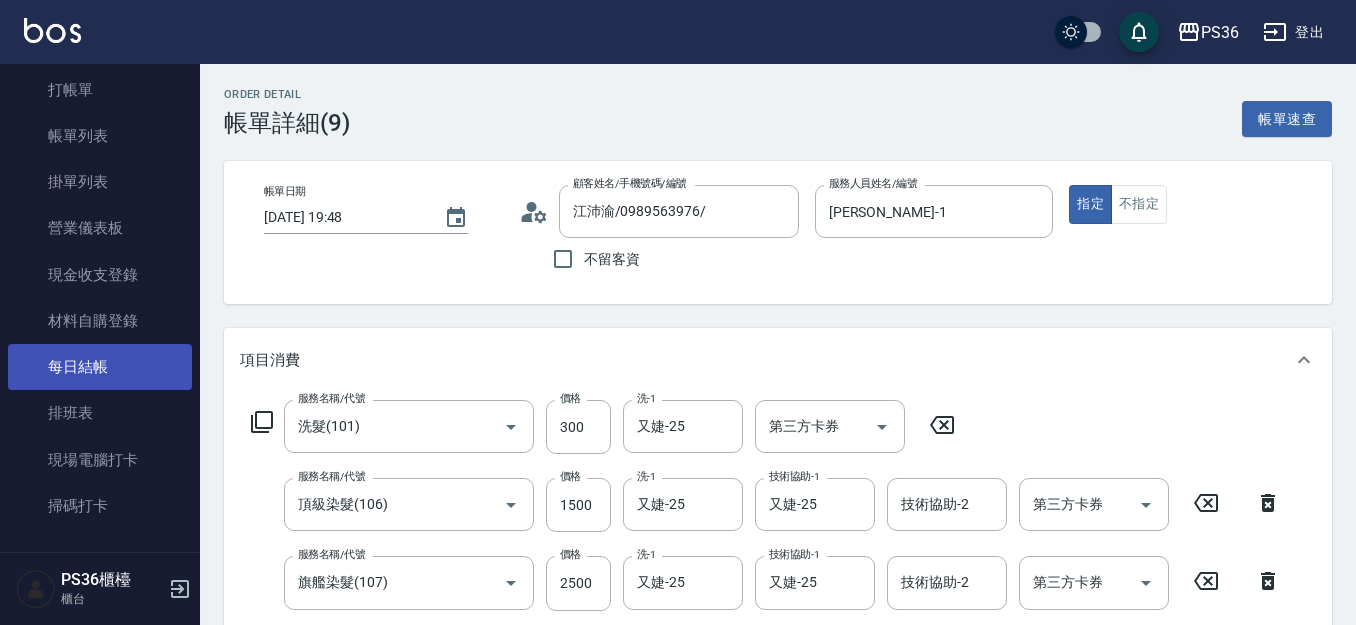 scroll, scrollTop: 100, scrollLeft: 0, axis: vertical 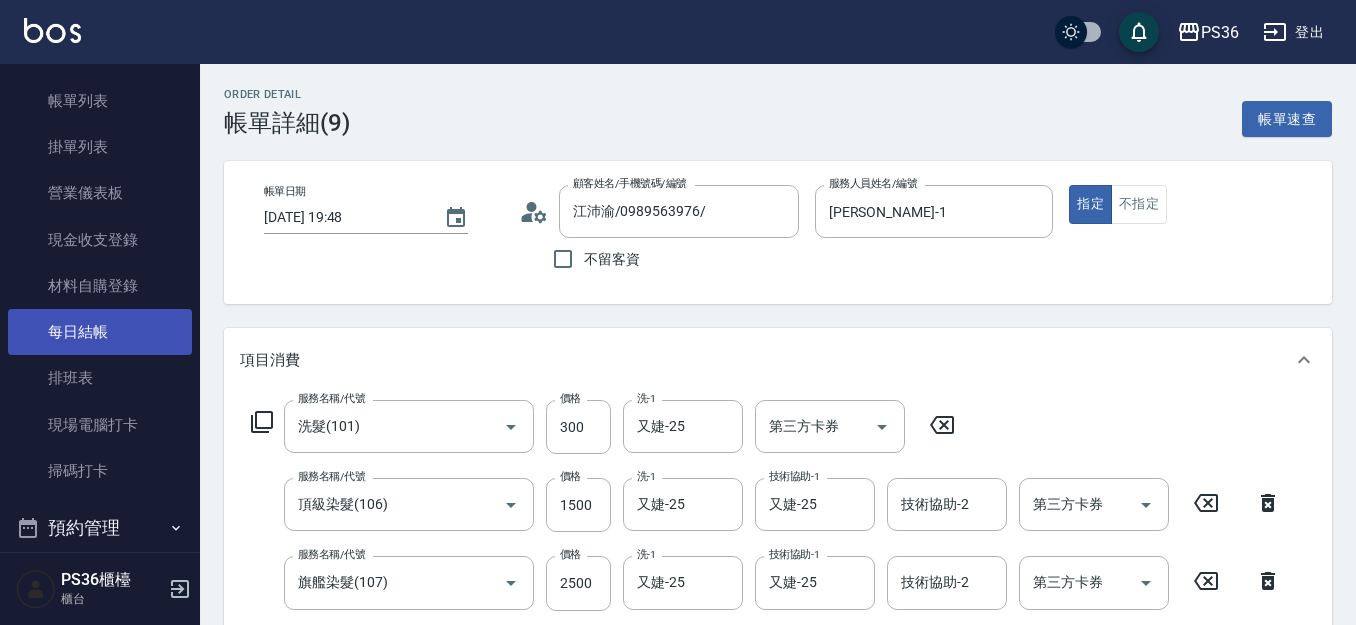 click on "每日結帳" at bounding box center (100, 332) 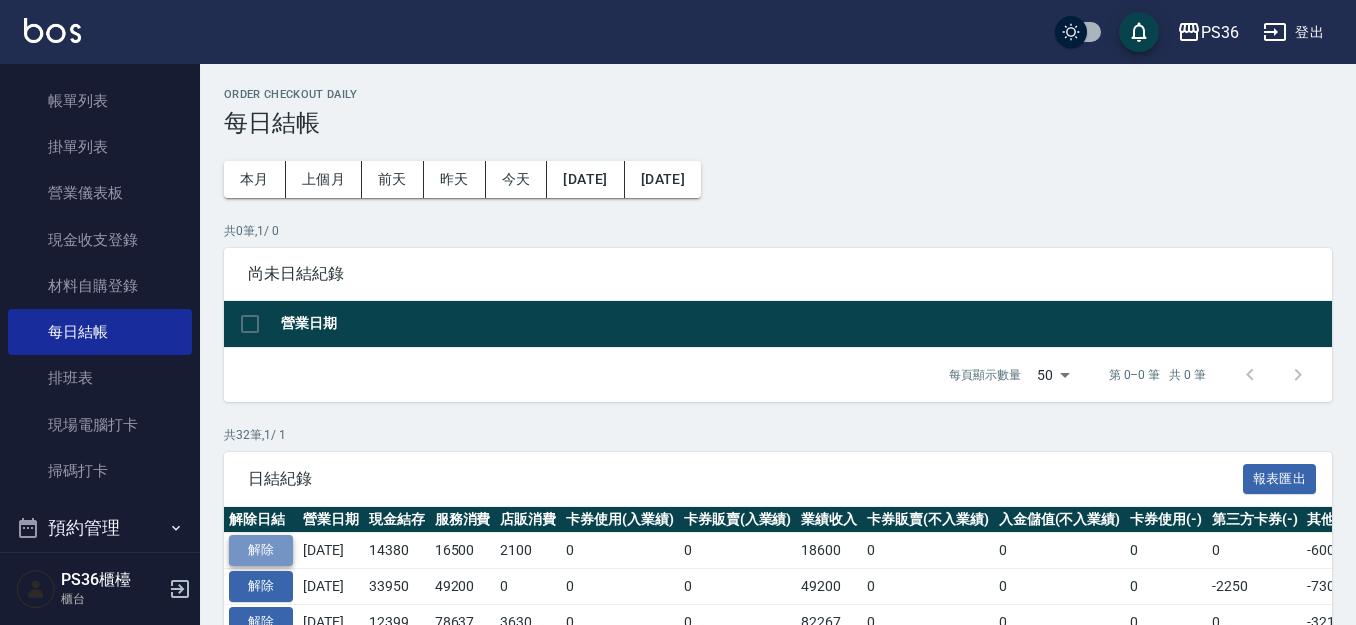 click on "解除" at bounding box center [261, 550] 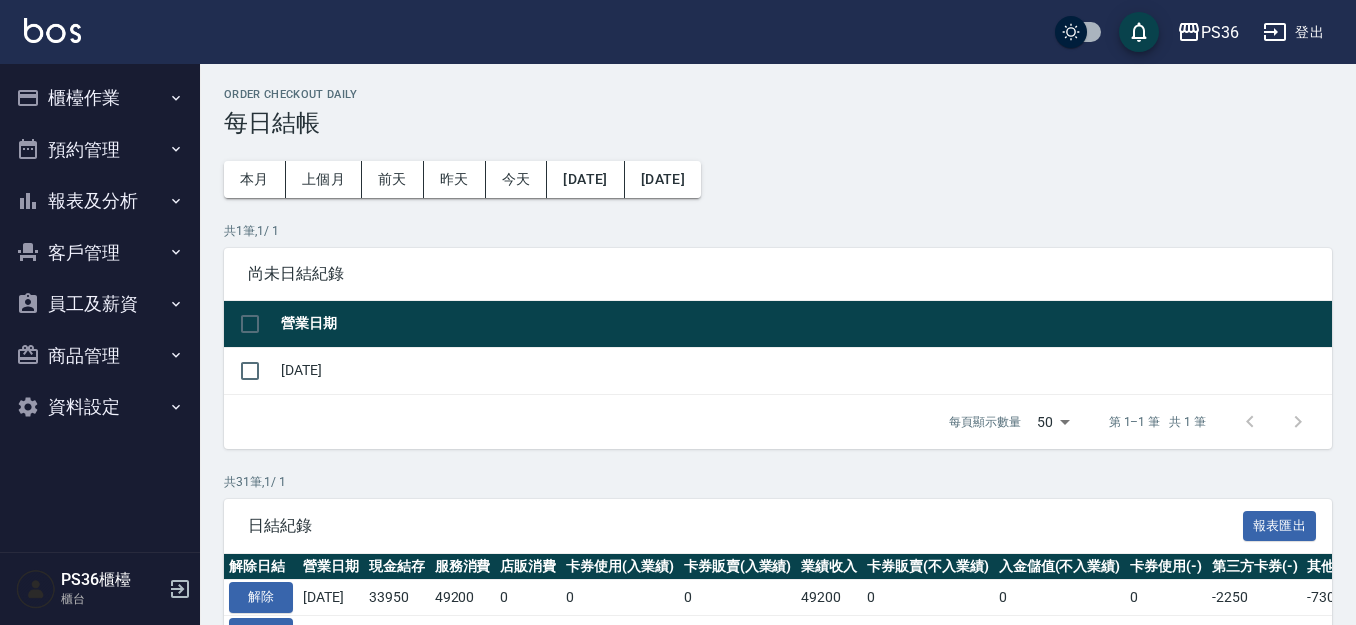 scroll, scrollTop: 0, scrollLeft: 0, axis: both 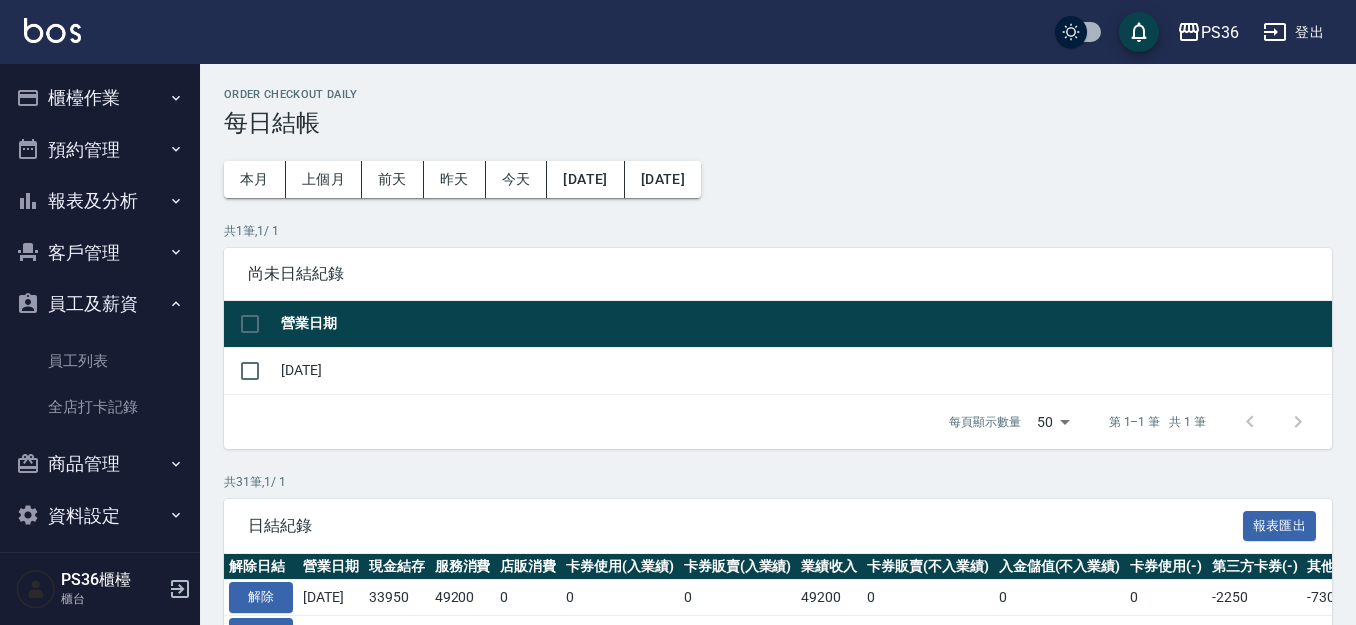 click on "客戶管理" at bounding box center (100, 253) 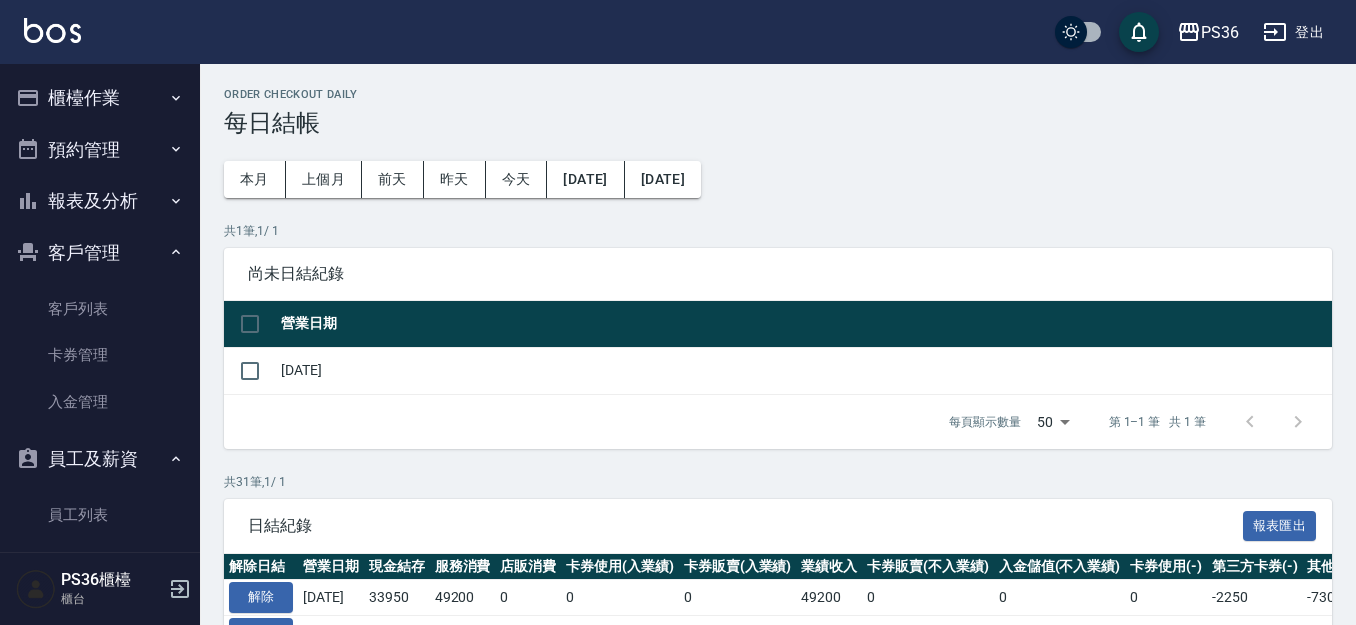 click on "報表及分析" at bounding box center [100, 201] 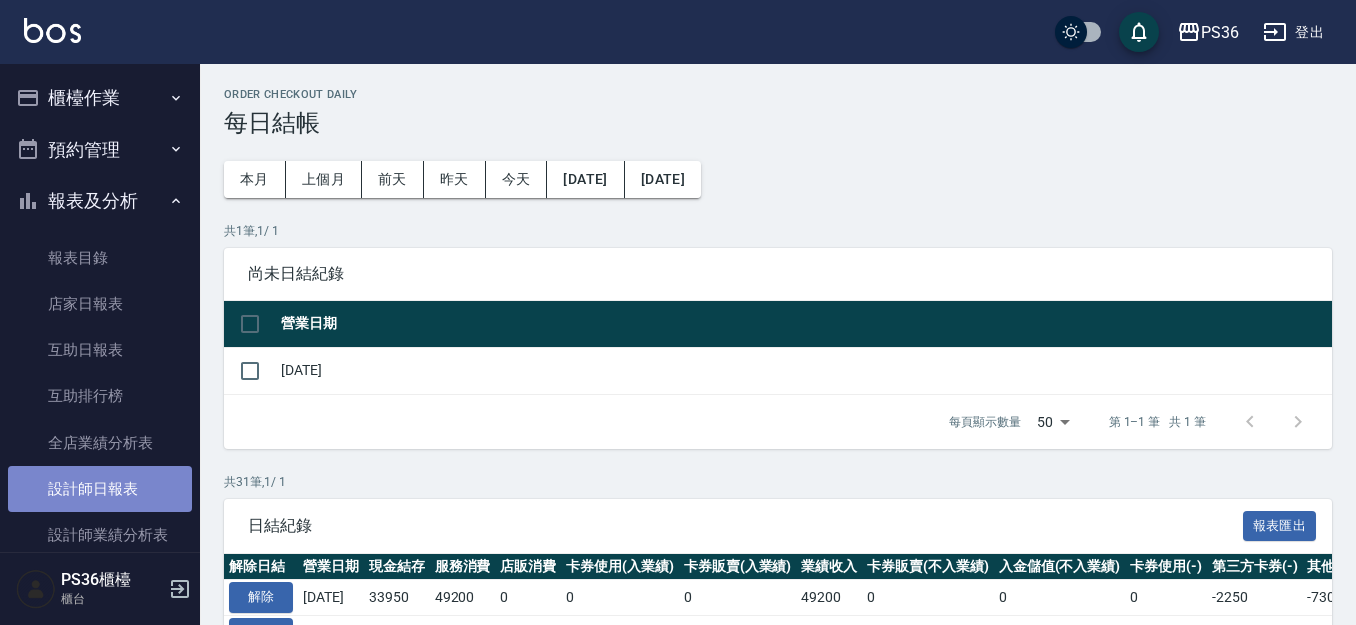 click on "設計師日報表" at bounding box center [100, 489] 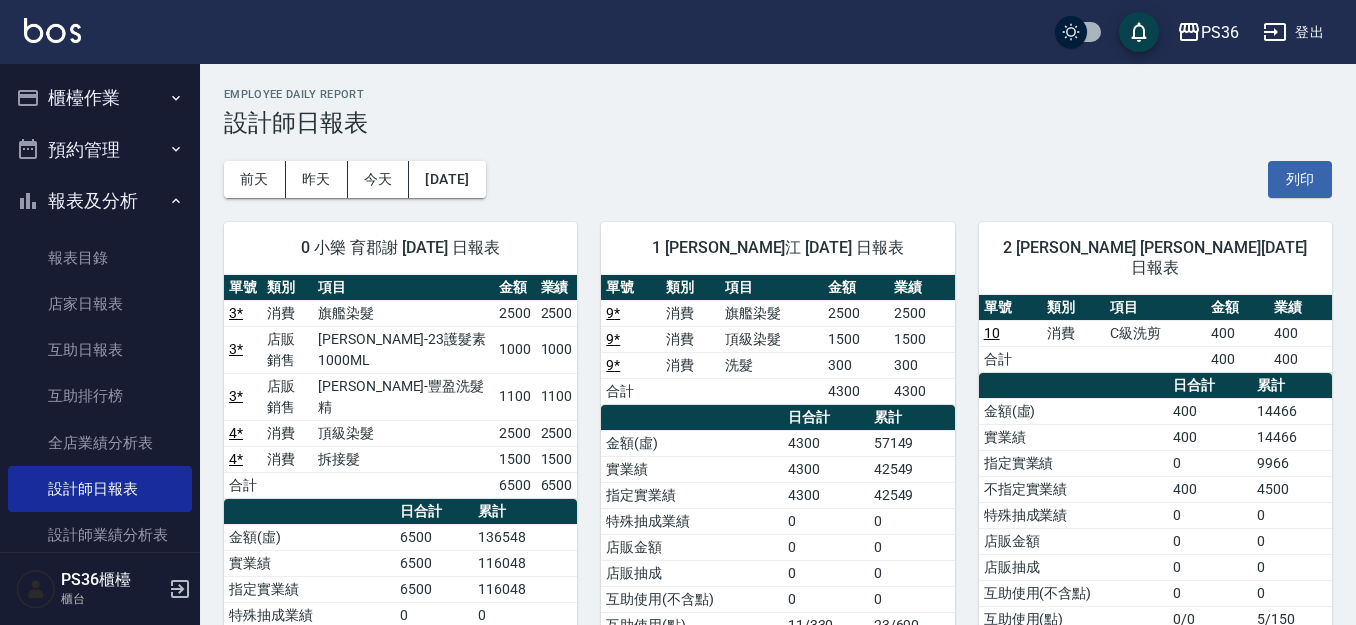 click on "3 *" at bounding box center (236, 313) 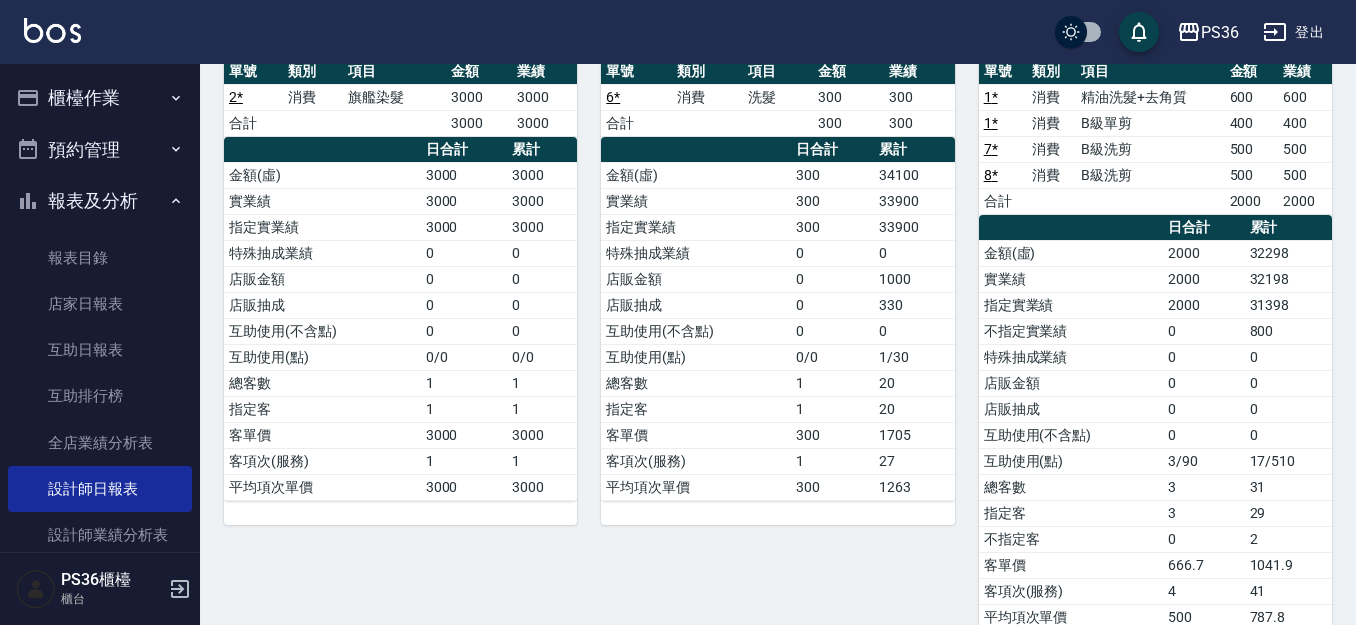 scroll, scrollTop: 917, scrollLeft: 0, axis: vertical 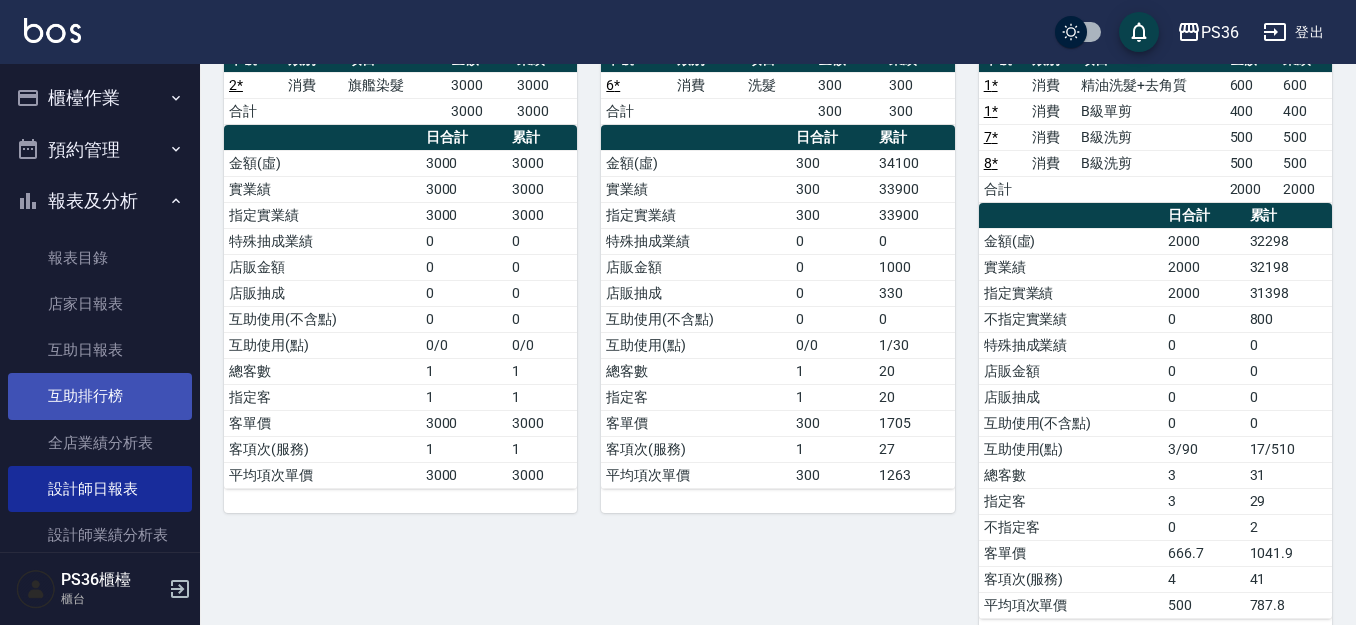 click on "互助排行榜" at bounding box center [100, 396] 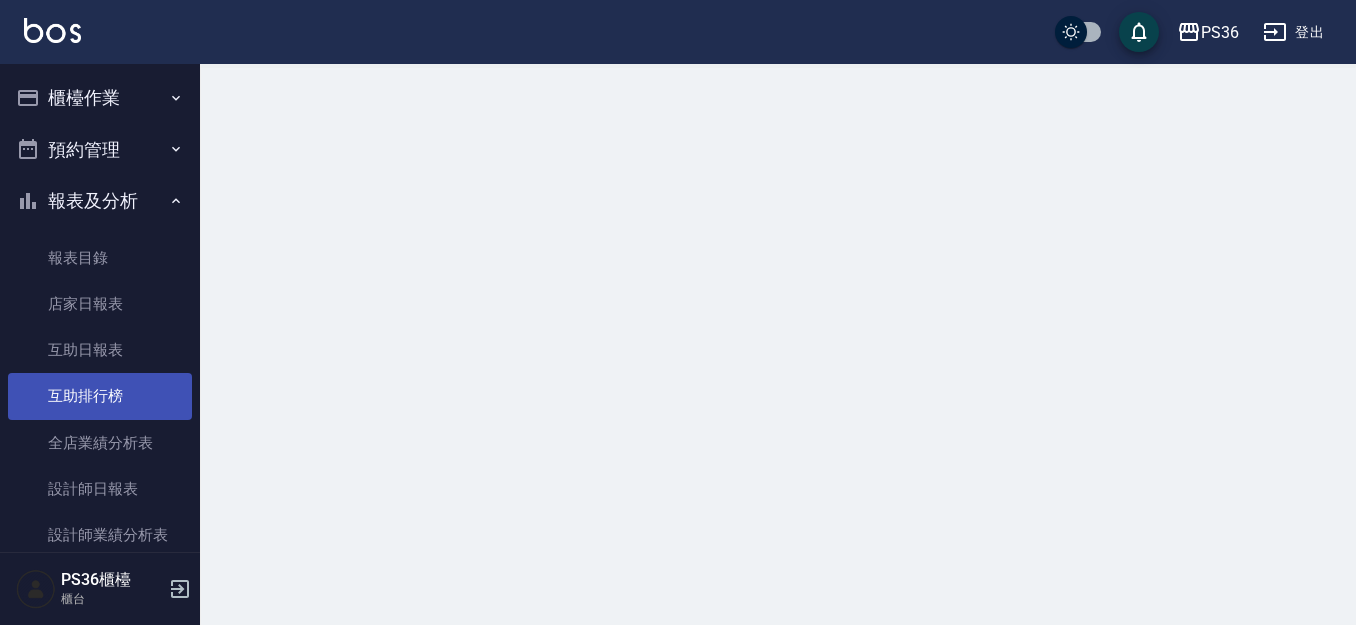 scroll, scrollTop: 0, scrollLeft: 0, axis: both 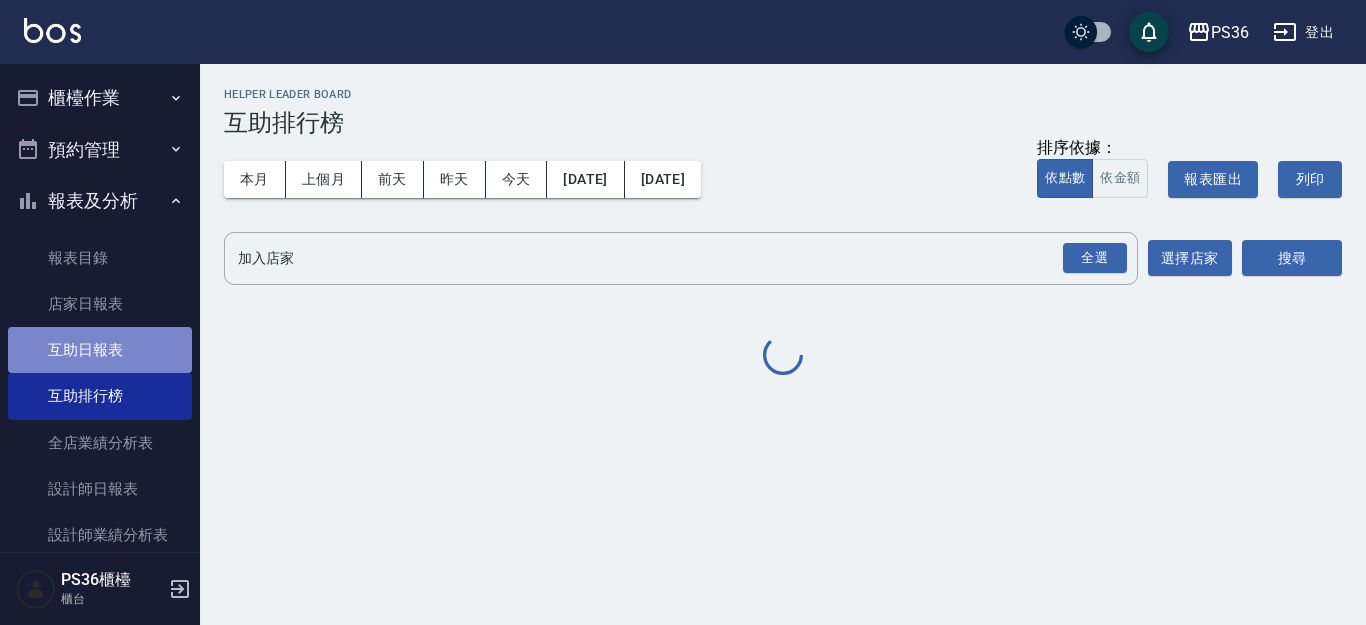 click on "互助日報表" at bounding box center [100, 350] 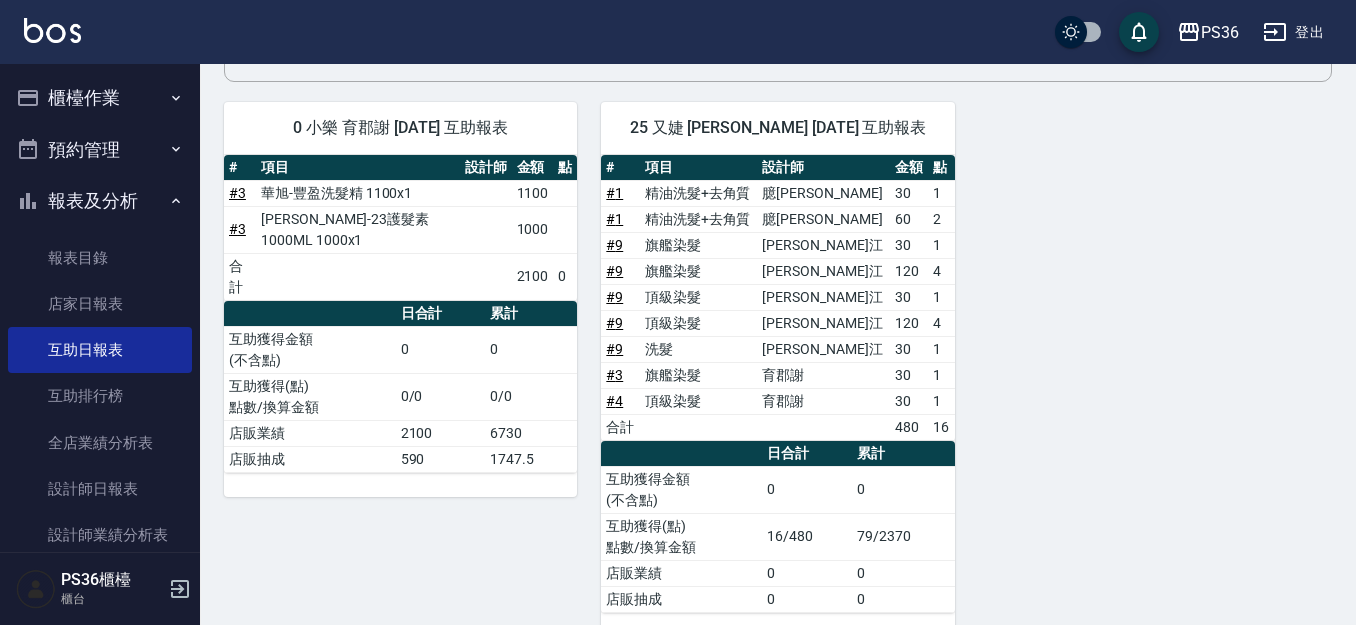 scroll, scrollTop: 200, scrollLeft: 0, axis: vertical 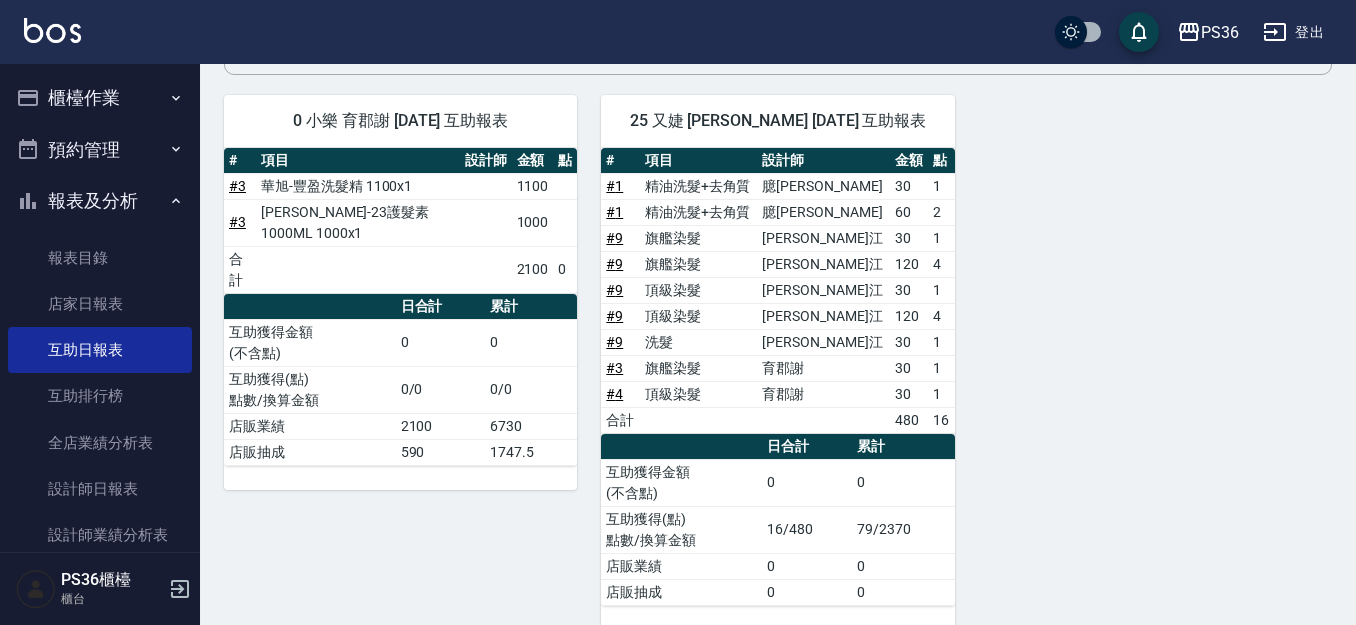 click on "櫃檯作業" at bounding box center (100, 98) 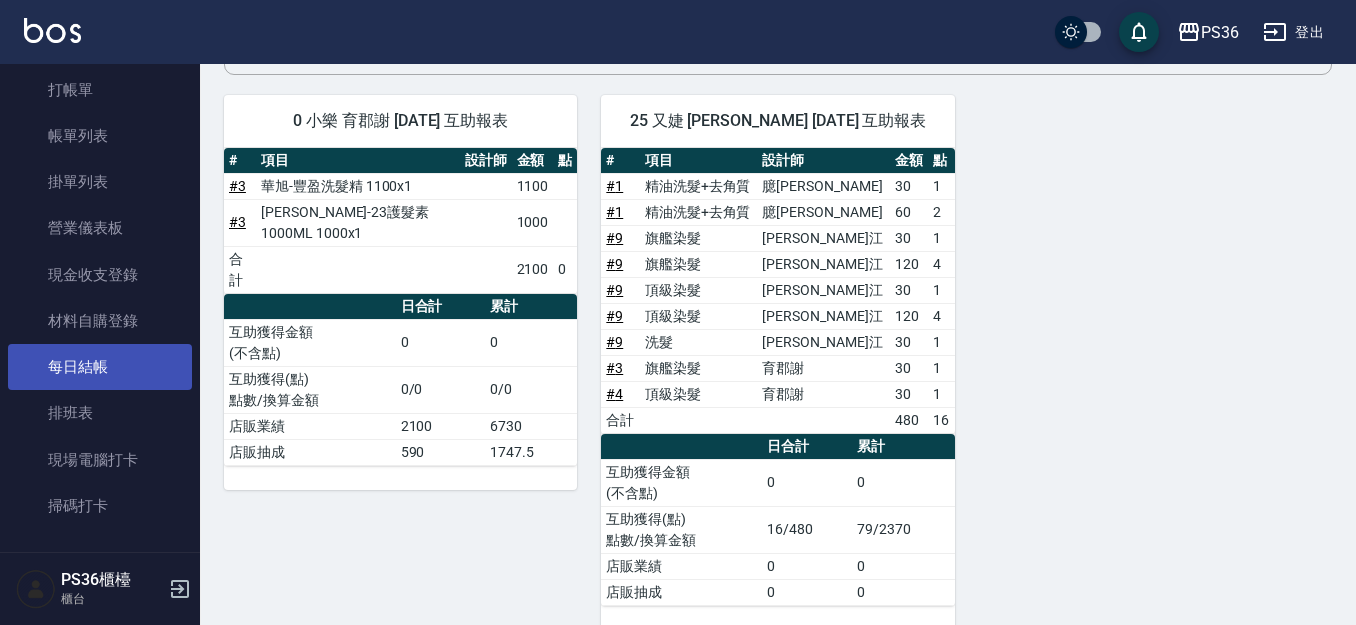 scroll, scrollTop: 100, scrollLeft: 0, axis: vertical 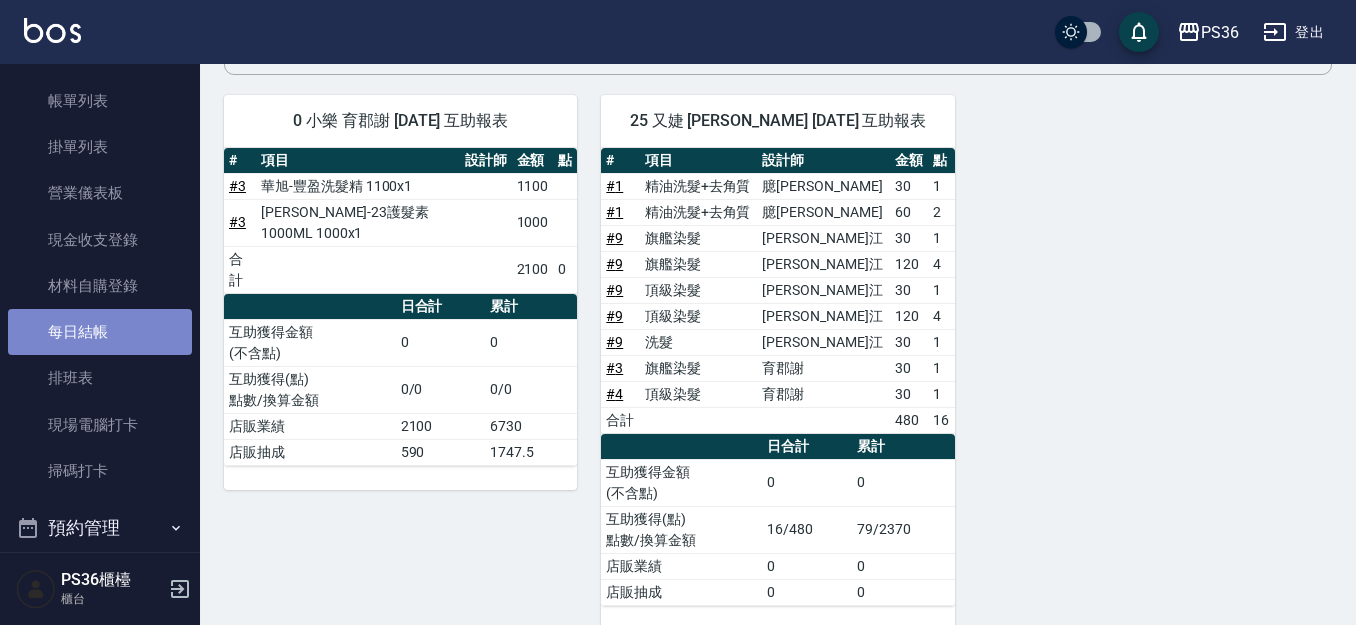 click on "每日結帳" at bounding box center (100, 332) 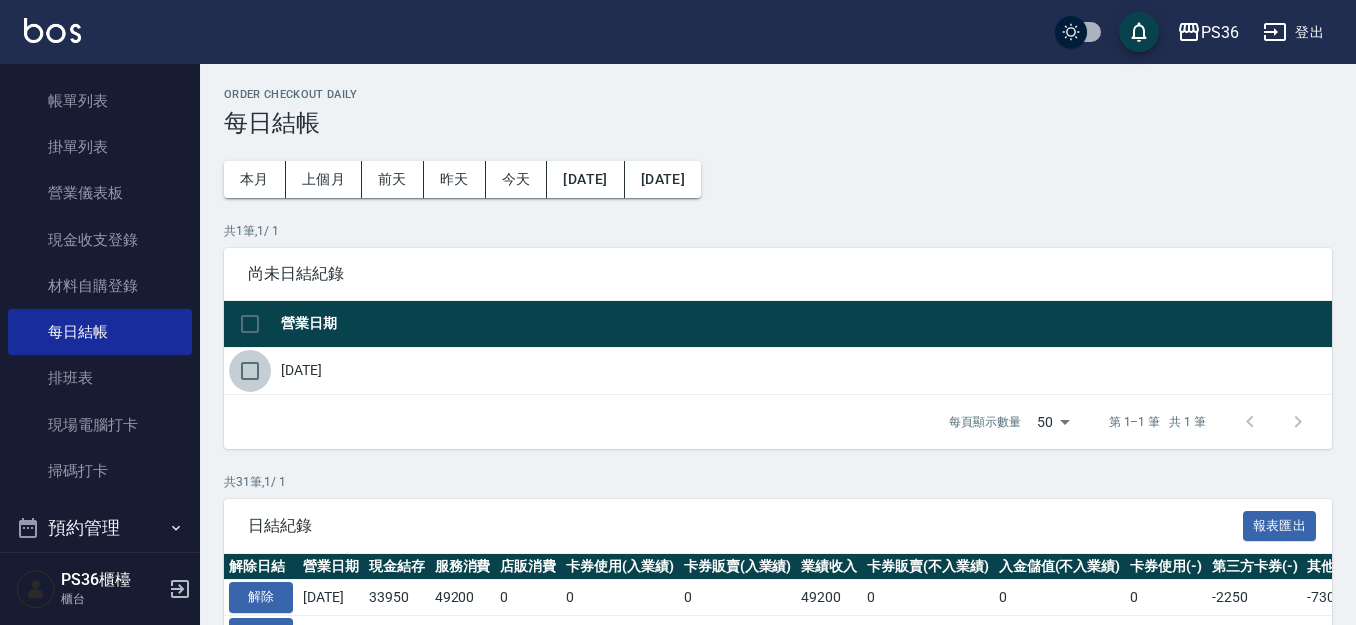 click at bounding box center [250, 371] 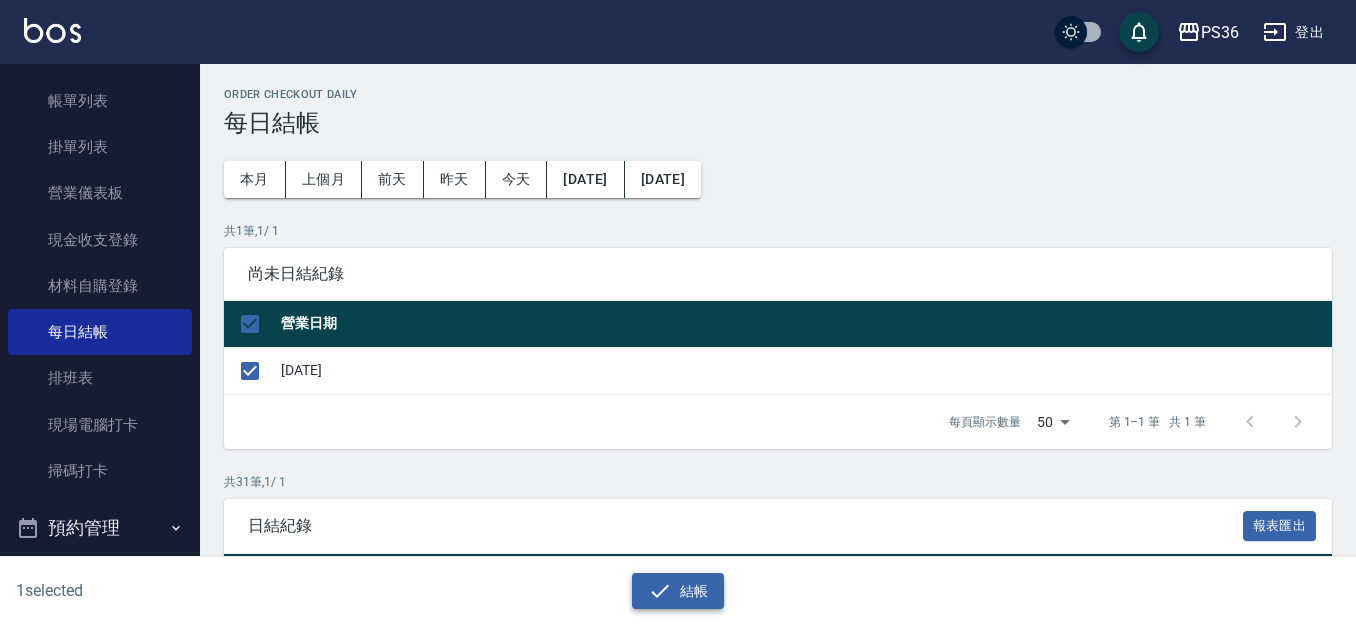 click 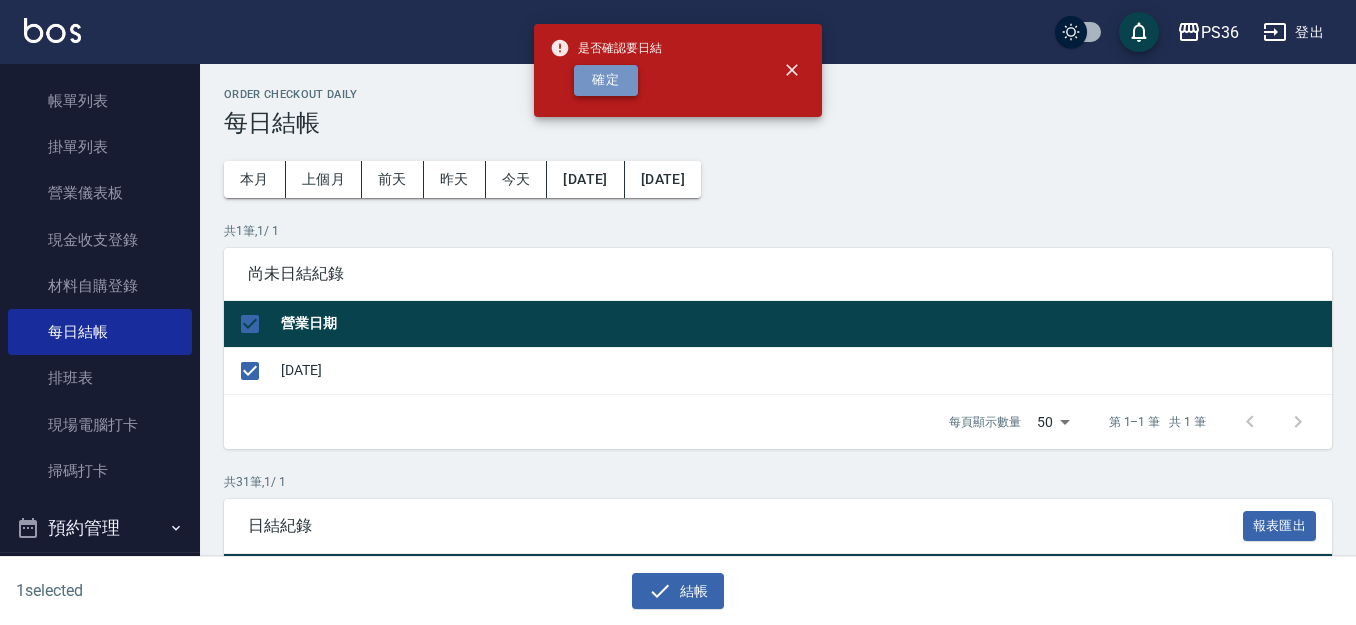 click on "確定" at bounding box center [606, 80] 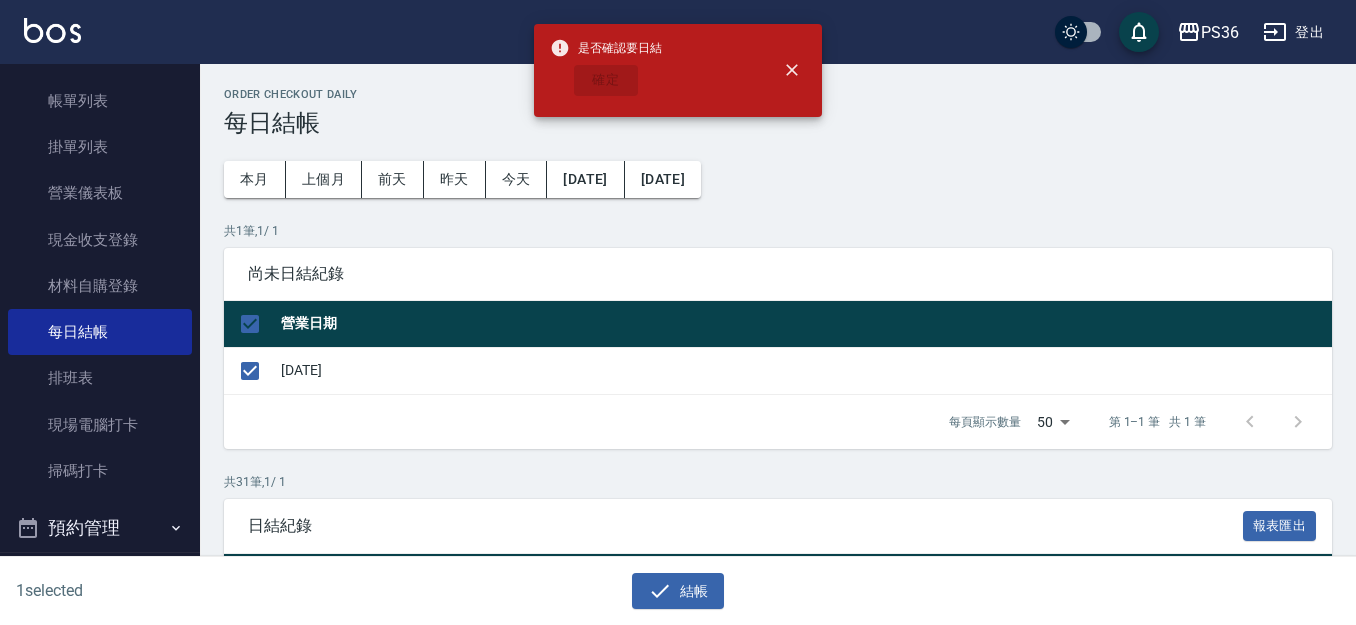 checkbox on "false" 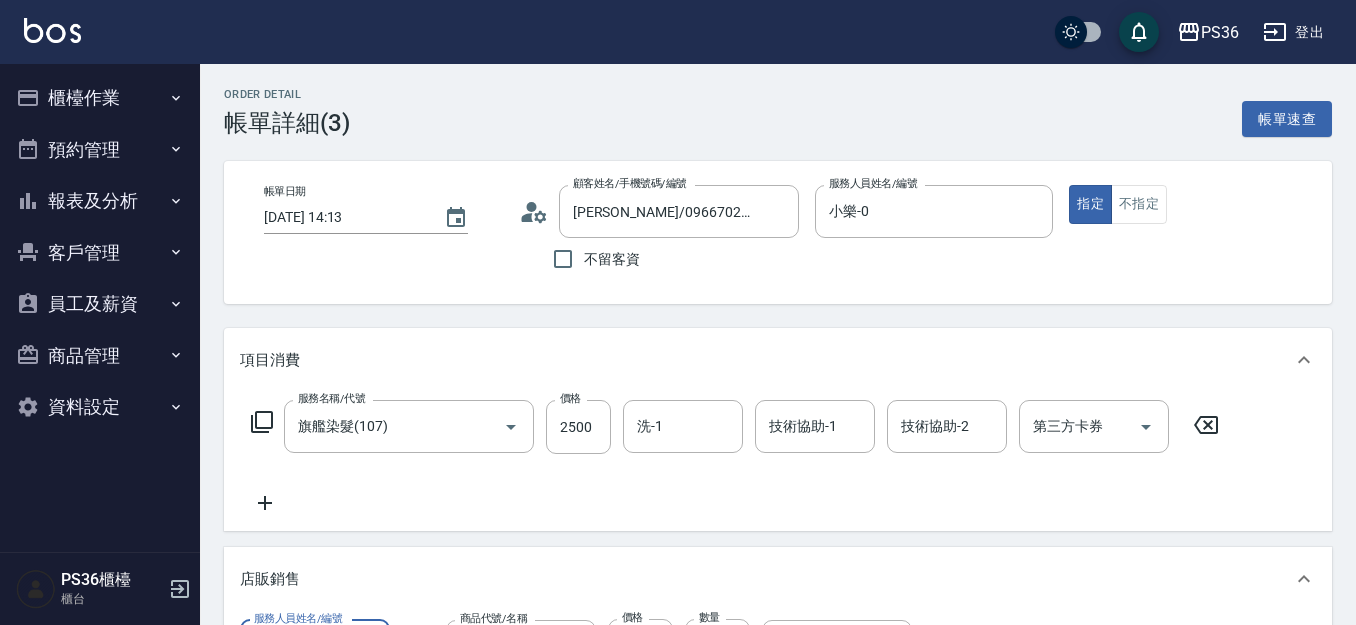 scroll, scrollTop: 0, scrollLeft: 0, axis: both 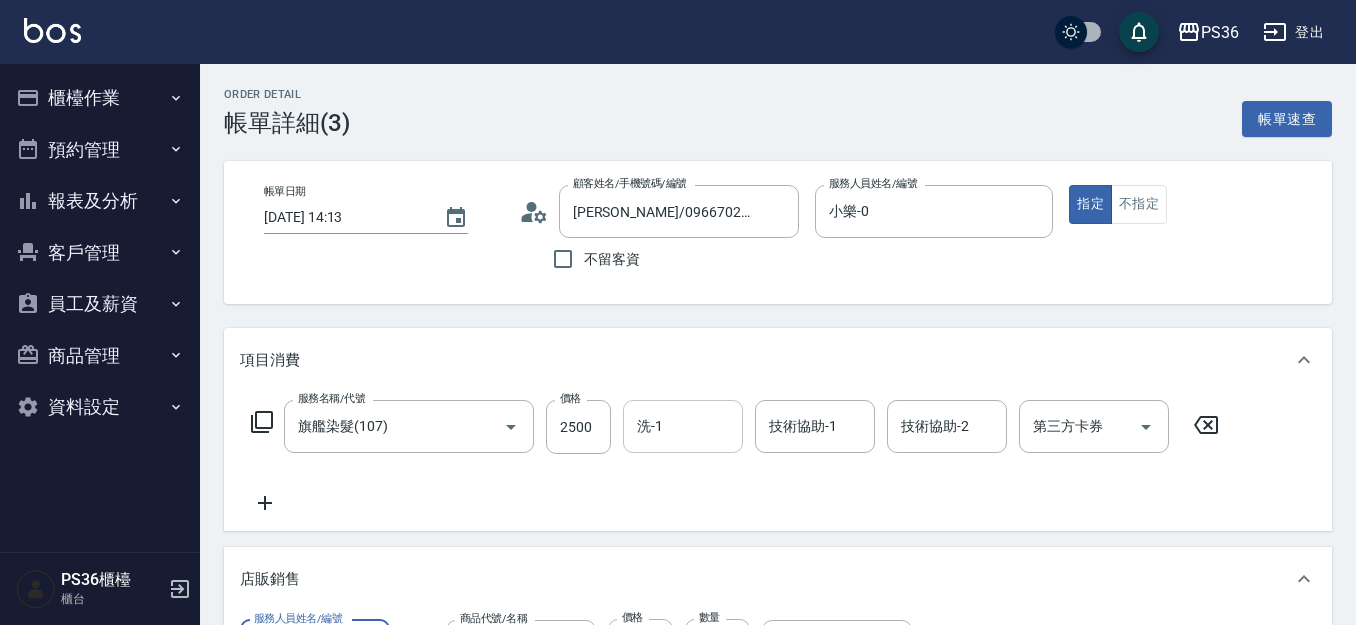 click on "洗-1" at bounding box center [683, 426] 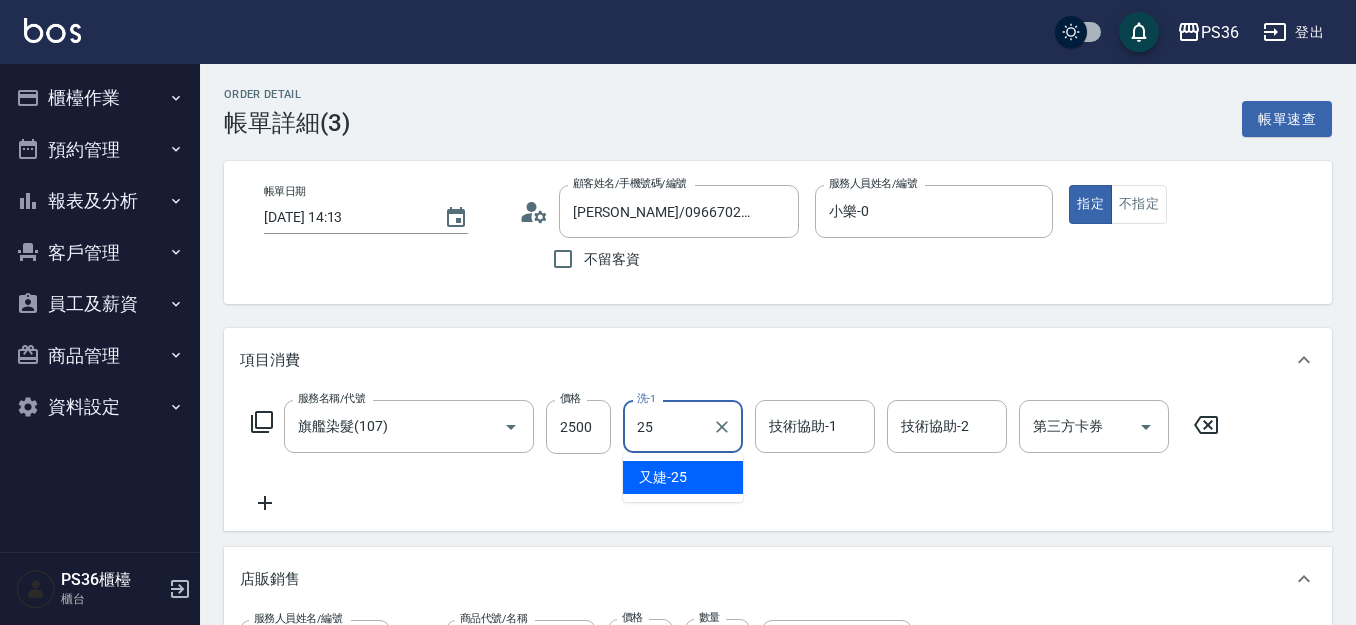 type on "又婕-25" 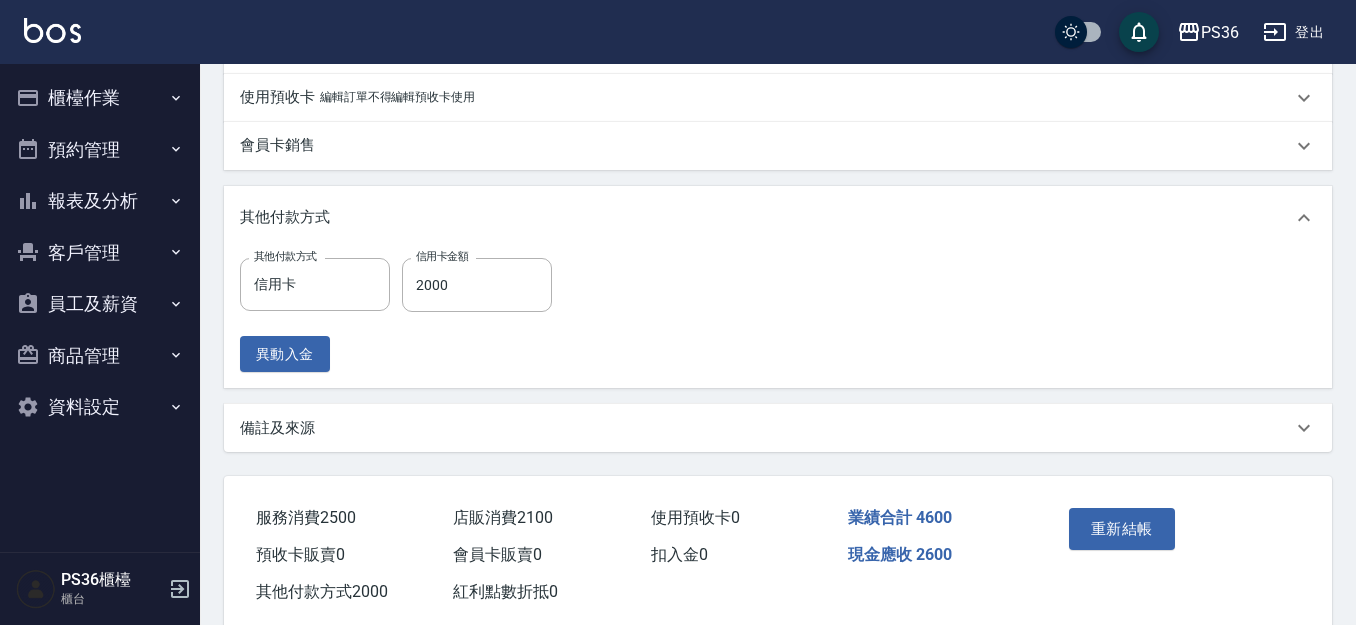 scroll, scrollTop: 866, scrollLeft: 0, axis: vertical 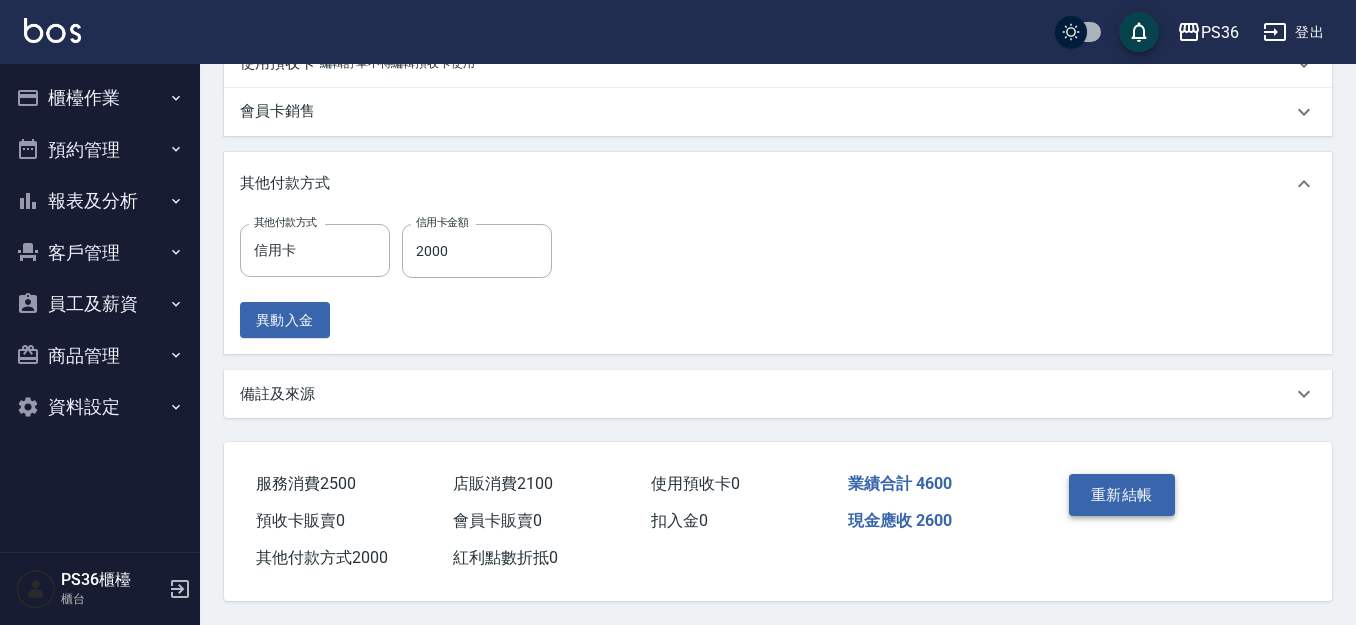 click on "重新結帳" at bounding box center (1122, 495) 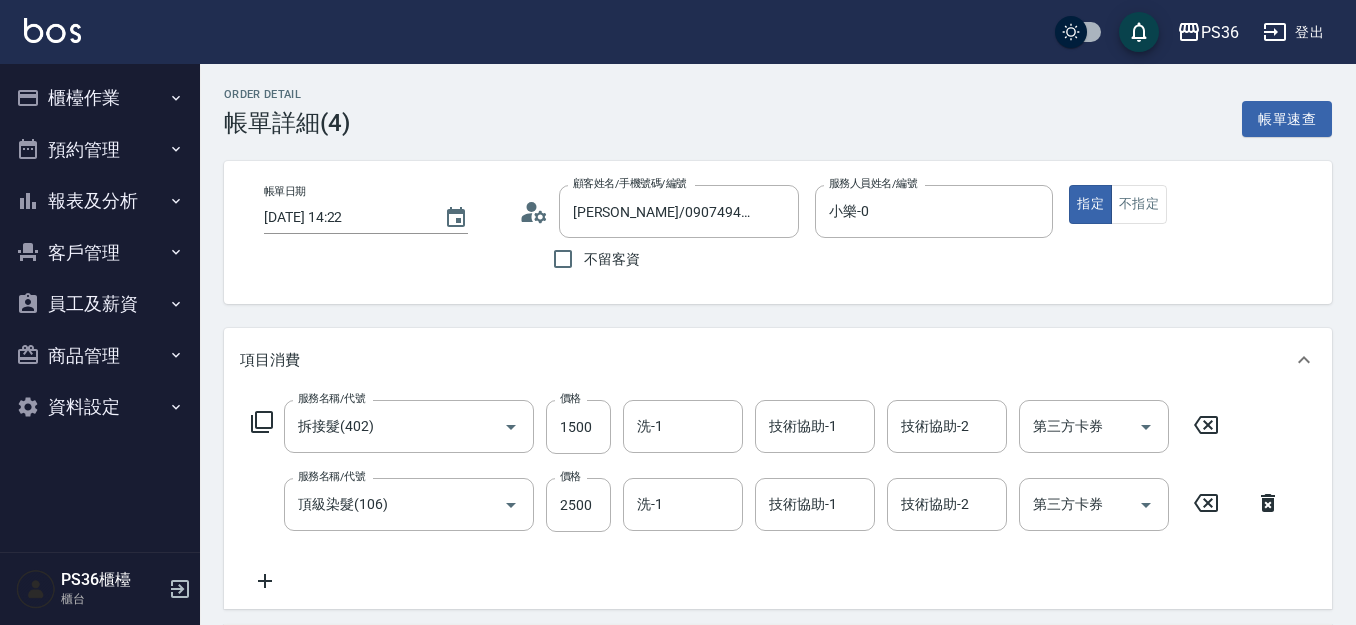 scroll, scrollTop: 0, scrollLeft: 0, axis: both 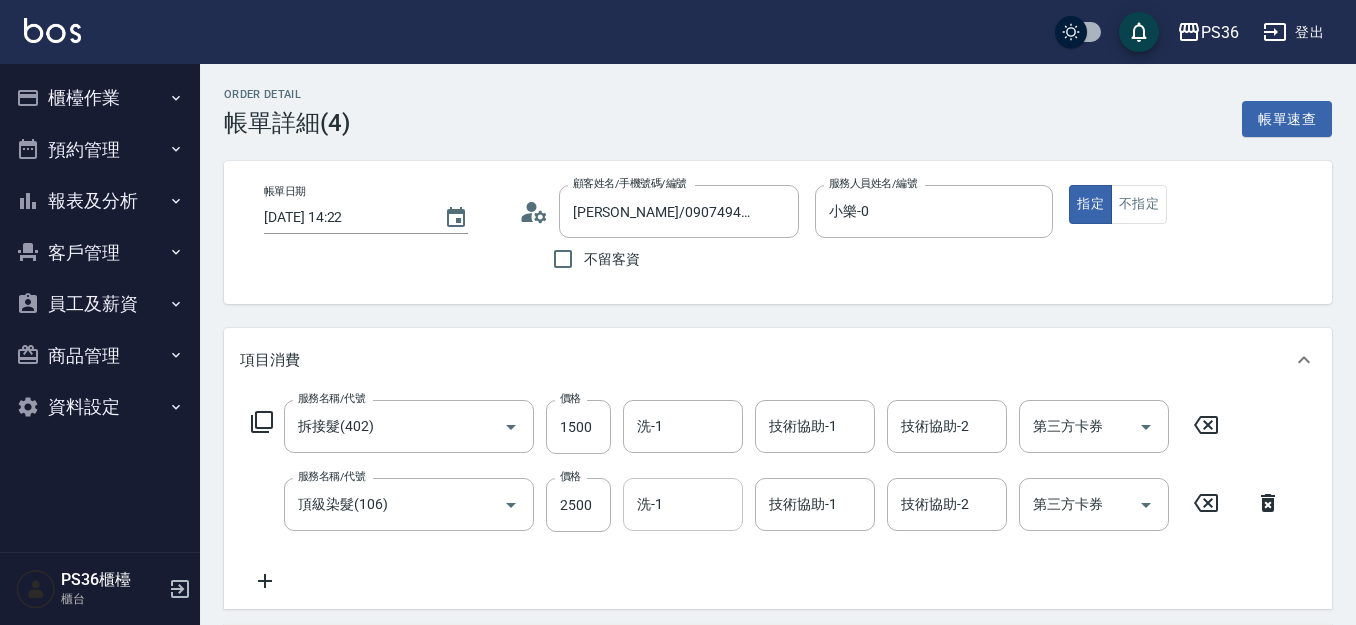 click on "洗-1" at bounding box center [683, 504] 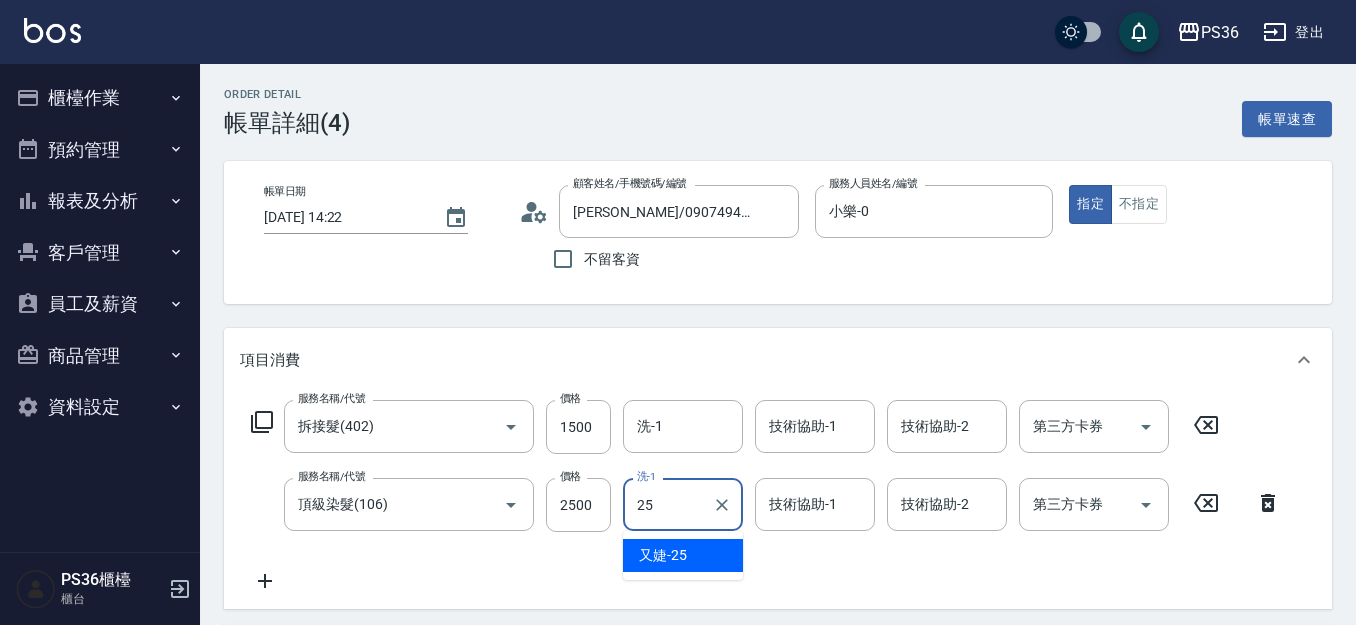 type on "又婕-25" 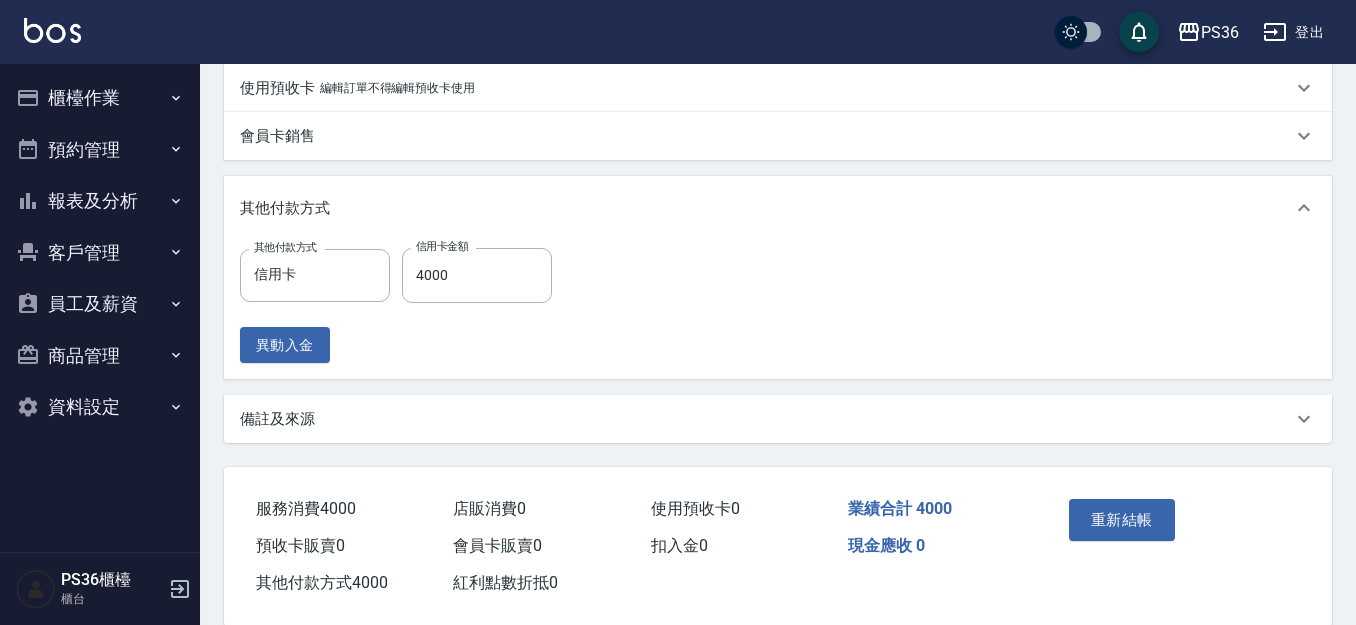 scroll, scrollTop: 691, scrollLeft: 0, axis: vertical 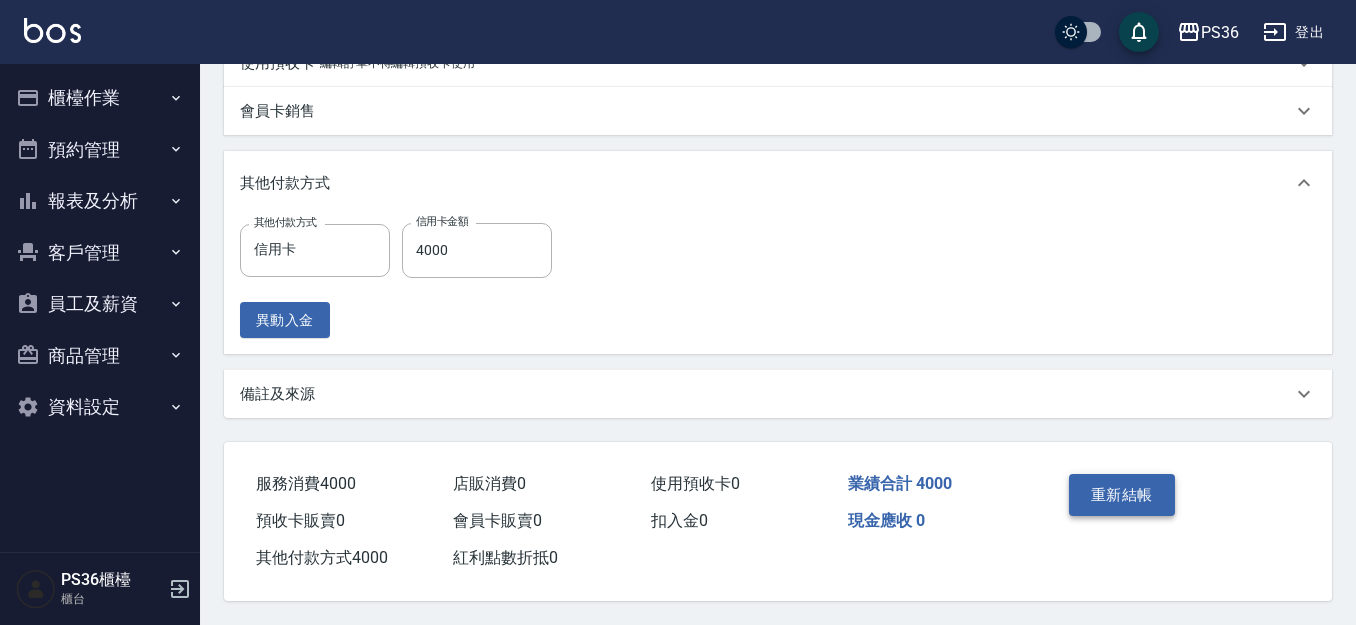 click on "重新結帳" at bounding box center (1122, 495) 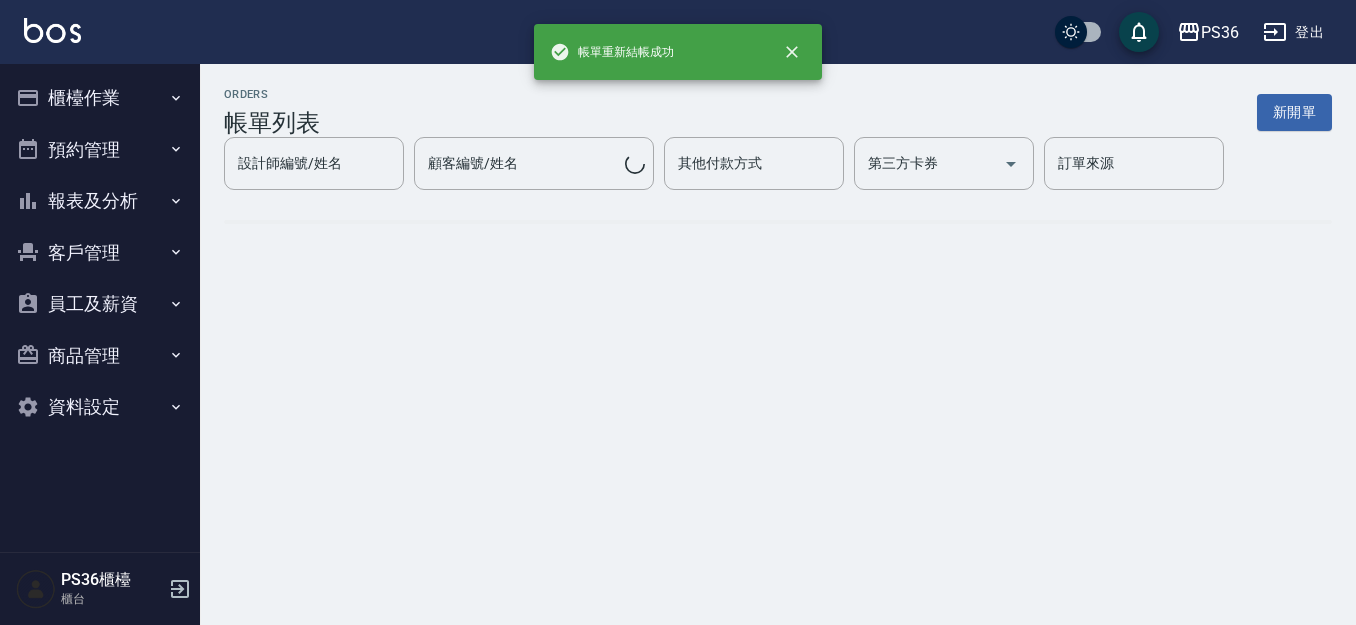 scroll, scrollTop: 0, scrollLeft: 0, axis: both 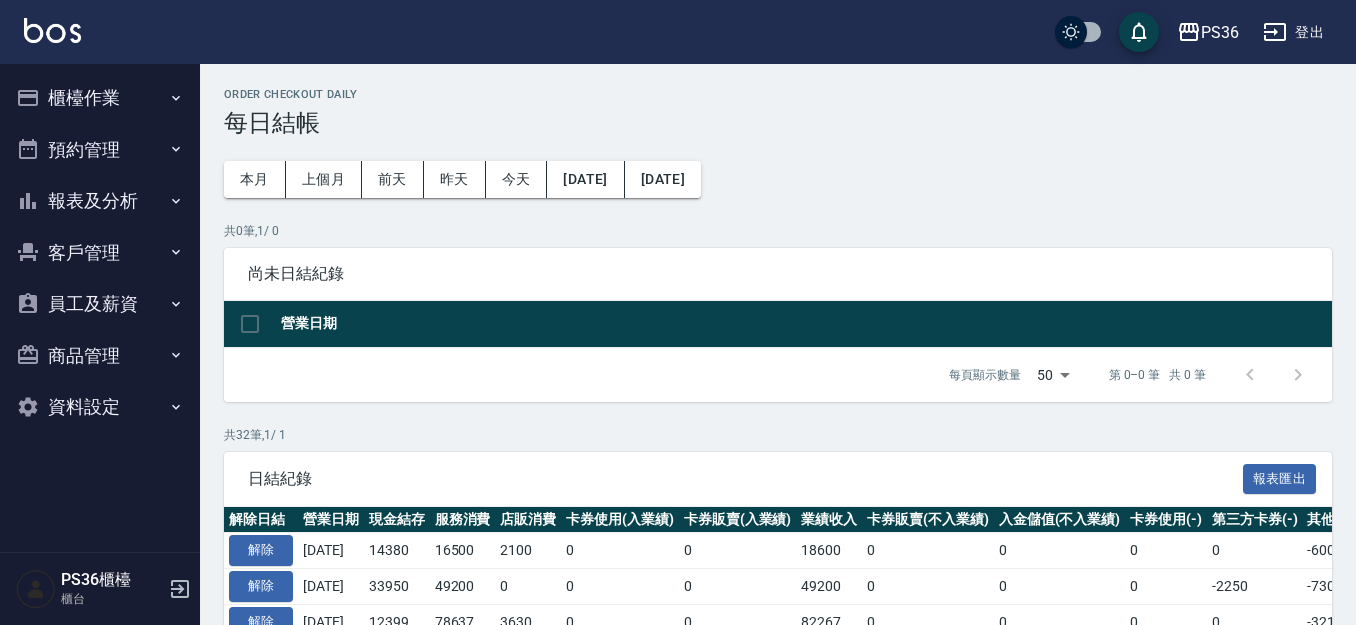 click on "櫃檯作業" at bounding box center [100, 98] 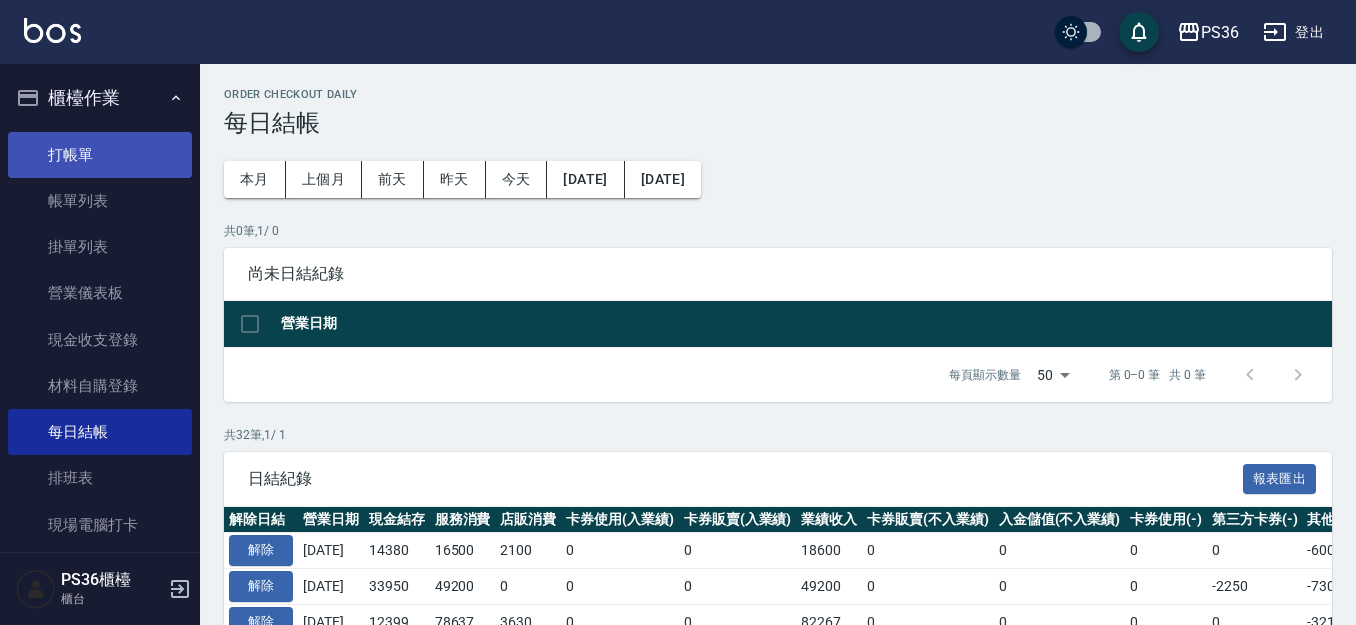 click on "打帳單" at bounding box center (100, 155) 